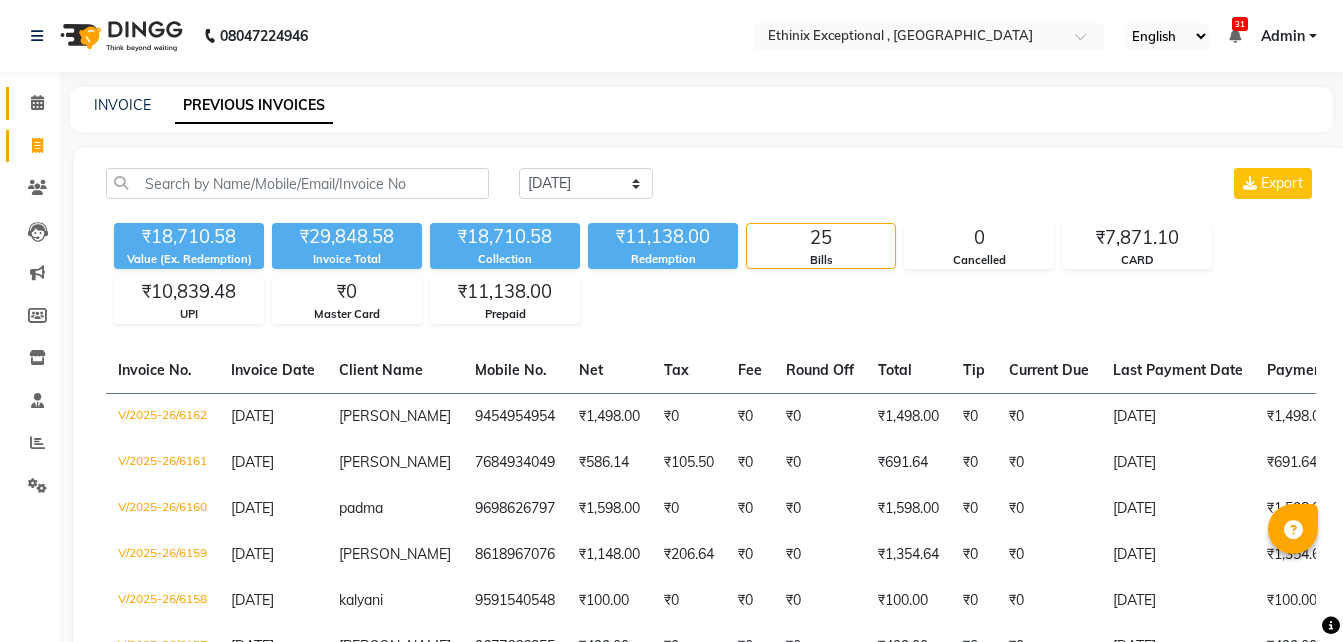 scroll, scrollTop: 0, scrollLeft: 0, axis: both 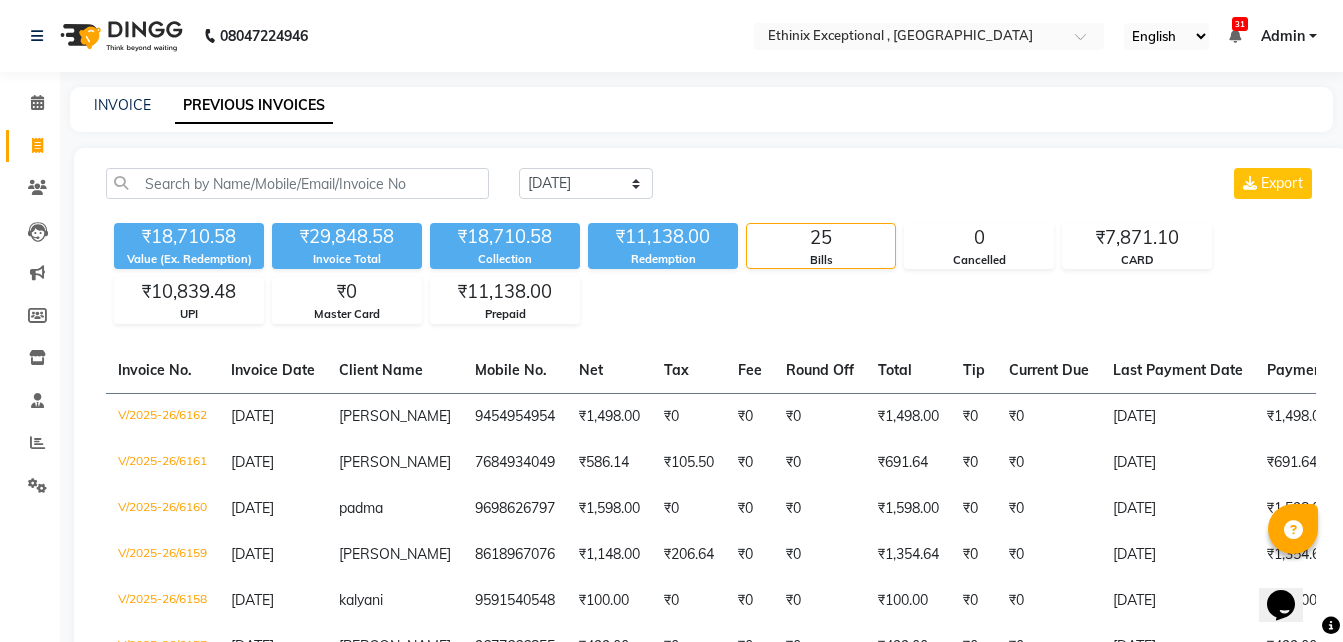 click on "Calendar" 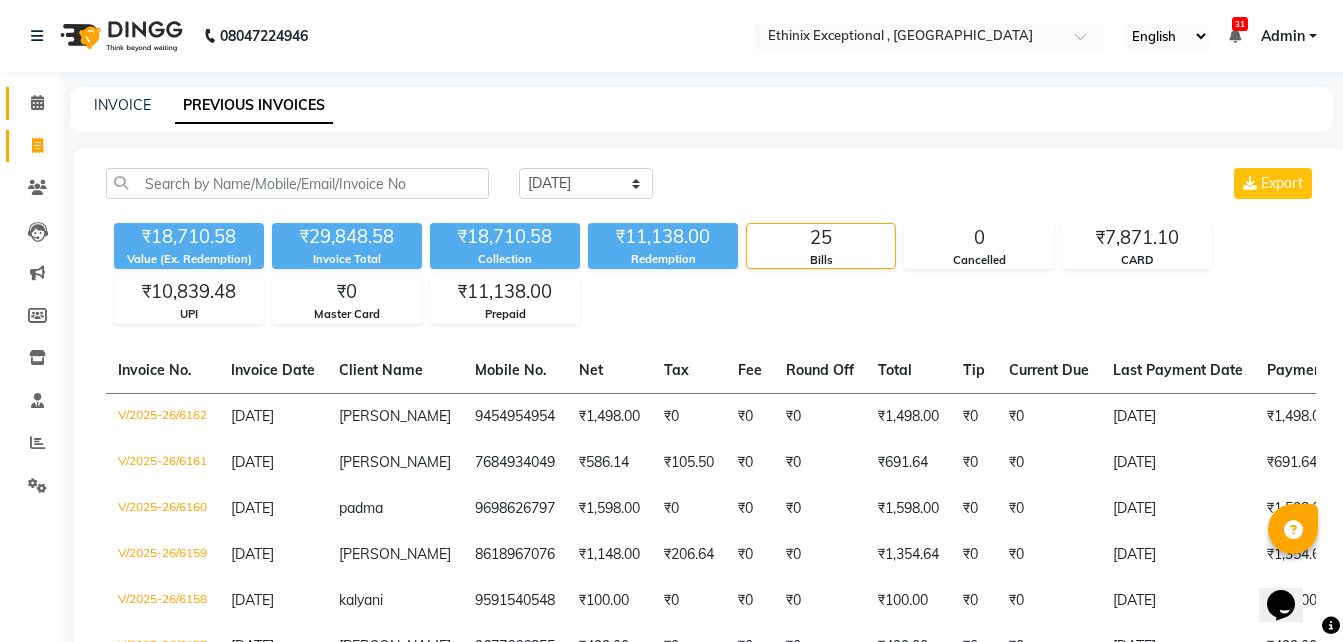 click on "Calendar" 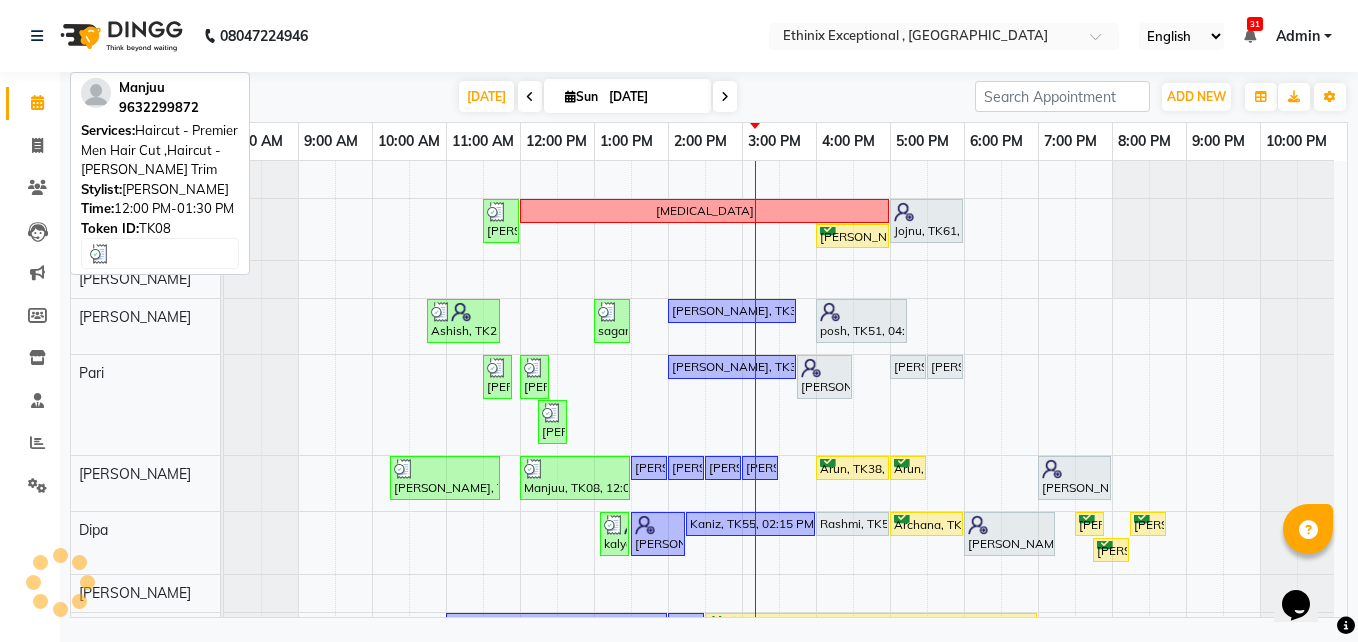 scroll, scrollTop: 203, scrollLeft: 0, axis: vertical 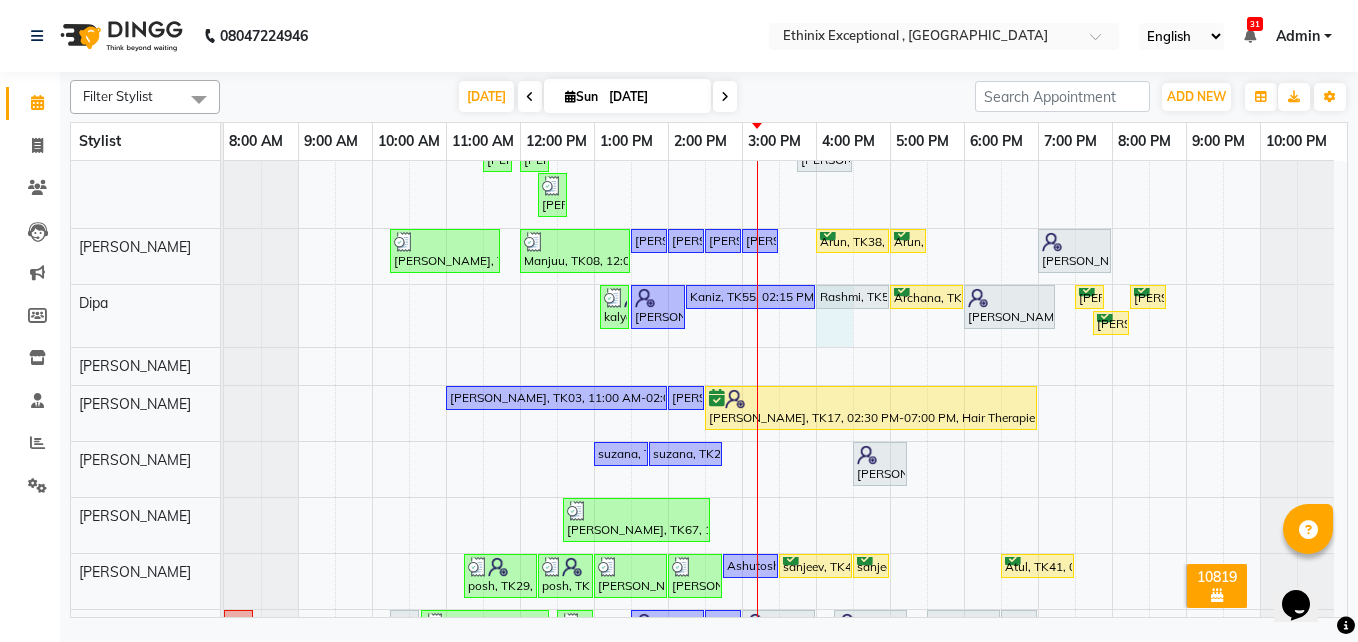 click on "[PERSON_NAME], TK24, 11:30 AM-12:00 PM, Haircut - [PERSON_NAME] Trim  [MEDICAL_DATA]      Jojnu, TK61, 05:00 PM-06:00 PM, Haircut - Premier Women Hair Cut     [PERSON_NAME], TK64, 04:00 PM-05:00 PM, Haircut - Top Tier Women Hair Cut       Ashish, TK21, 10:45 AM-11:45 AM, Stimulate - Head Massage (Men),Threading - Eye Brows     sagar, TK30, 01:00 PM-01:30 PM, Threading - Eye Brows,Threading- Upper Lips    [PERSON_NAME], TK33, 02:00 PM-03:45 PM, Retuals - Power C Range(Unisex)     posh, TK51, 04:00 PM-05:15 PM, Retuals - Power Hyaluronic Range(Unisex)     [PERSON_NAME], TK31, 11:30 AM-11:45 AM, Threading - Eye Brows     [PERSON_NAME], TK05, 12:00 PM-12:15 PM, Threading - Eye Brows    [PERSON_NAME], TK33, 02:00 PM-03:45 PM, Retuals - Power C Range(Unisex)     [PERSON_NAME], TK28, 03:45 PM-04:30 PM, Pedicure - Bombini(Unisex)    [PERSON_NAME], TK11, 05:00 PM-05:30 PM, Waxing - Full Legs([DEMOGRAPHIC_DATA])    [PERSON_NAME], TK11, 05:30 PM-06:00 PM, Waxing - Full Arms([DEMOGRAPHIC_DATA])     [PERSON_NAME], TK05, 12:15 PM-12:30 PM, Threading- Upper Lips" at bounding box center (785, 795) 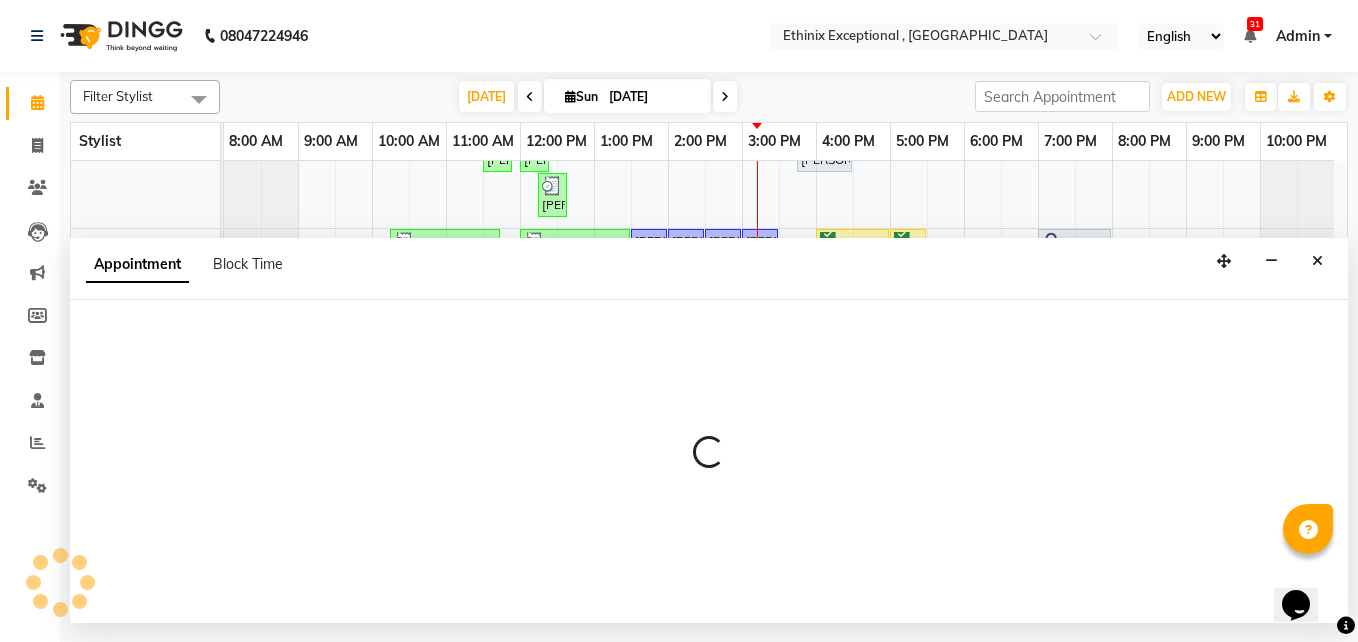 select on "37443" 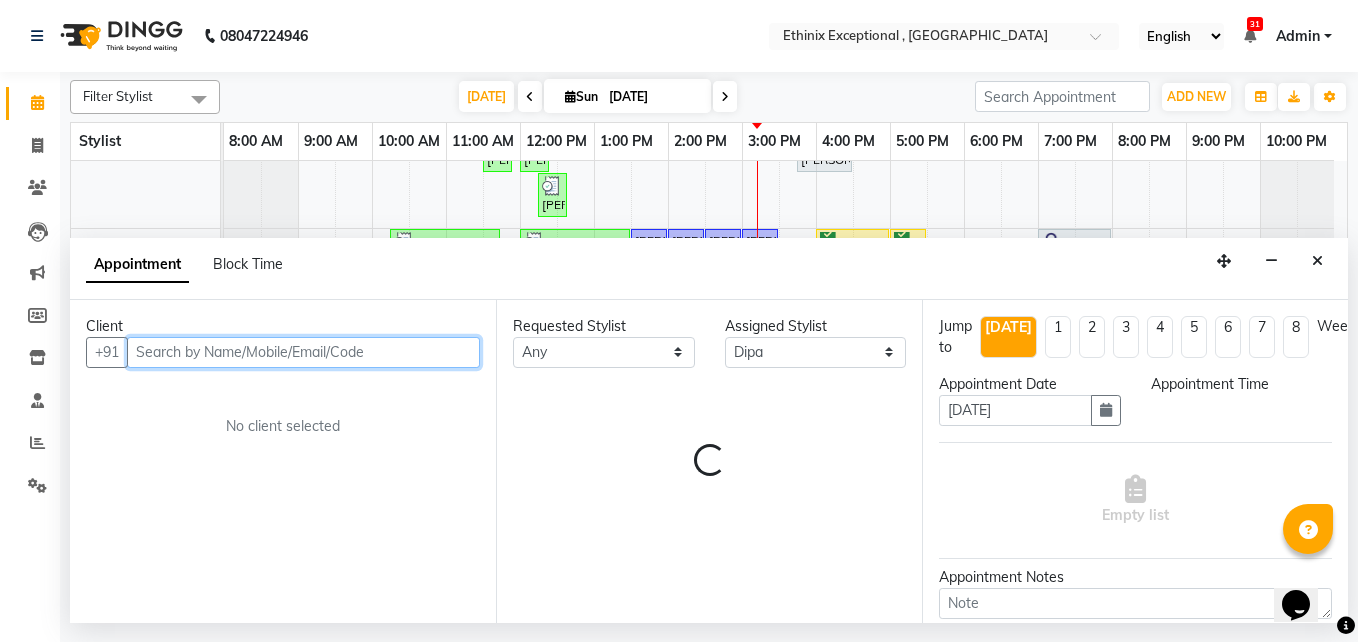 select on "960" 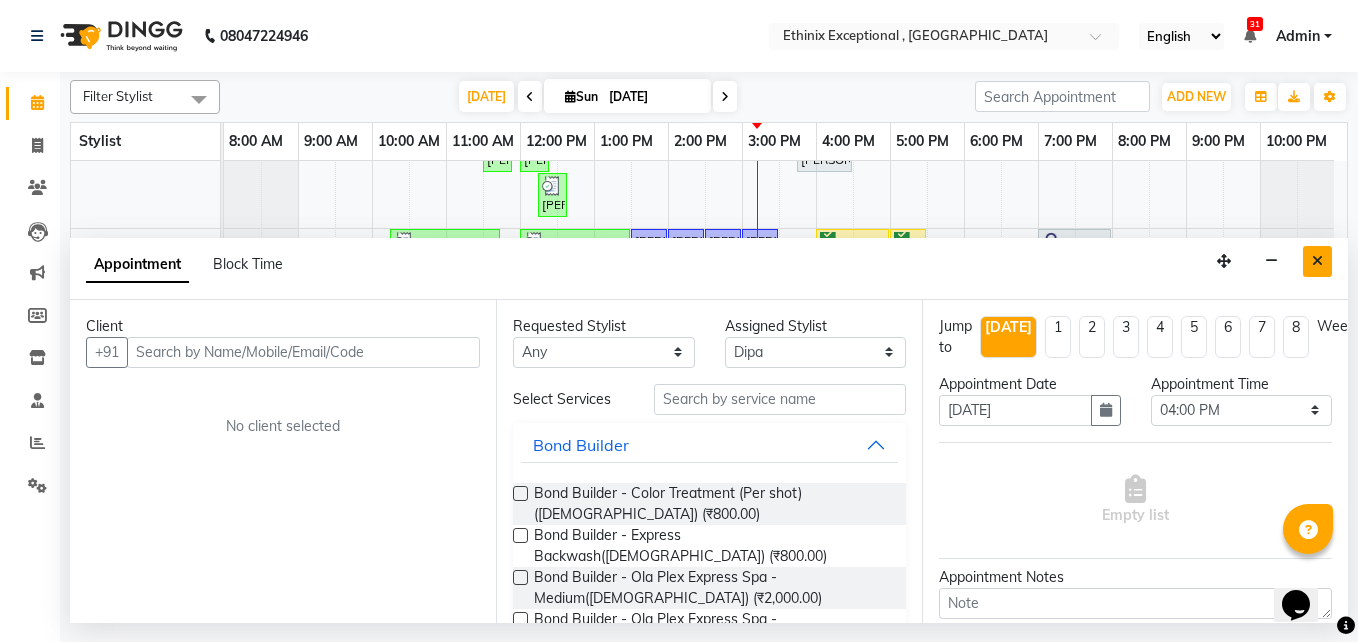click at bounding box center (1317, 261) 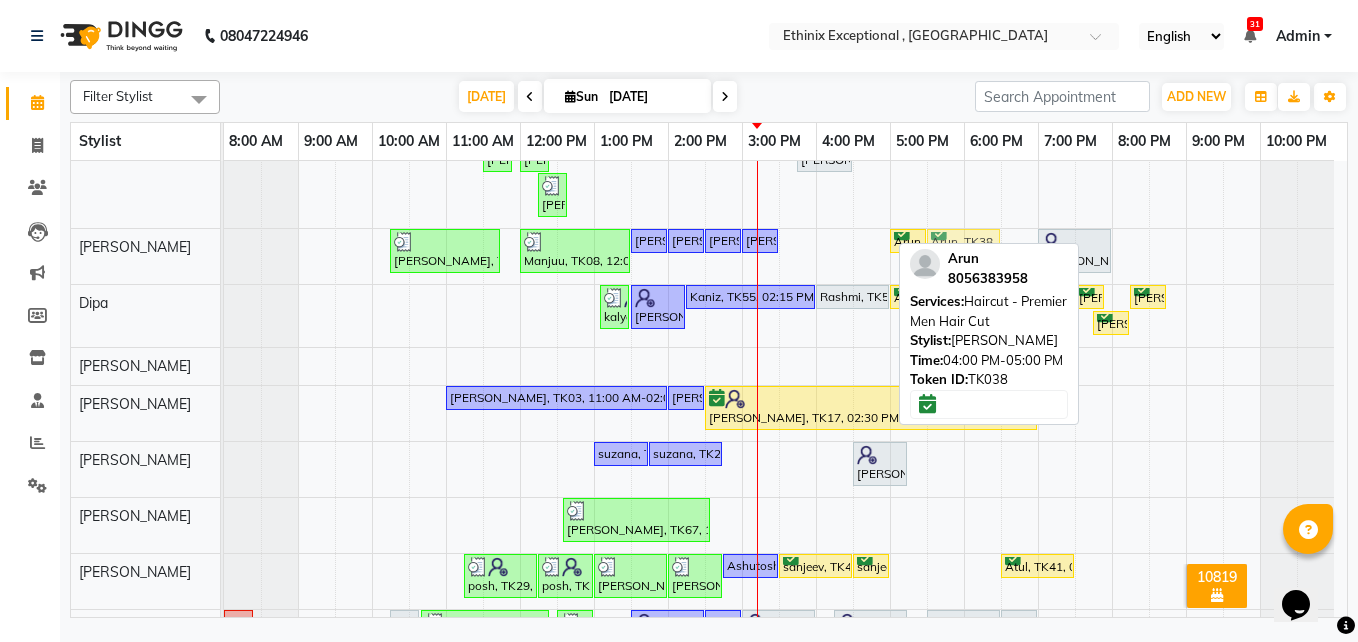 drag, startPoint x: 848, startPoint y: 242, endPoint x: 947, endPoint y: 242, distance: 99 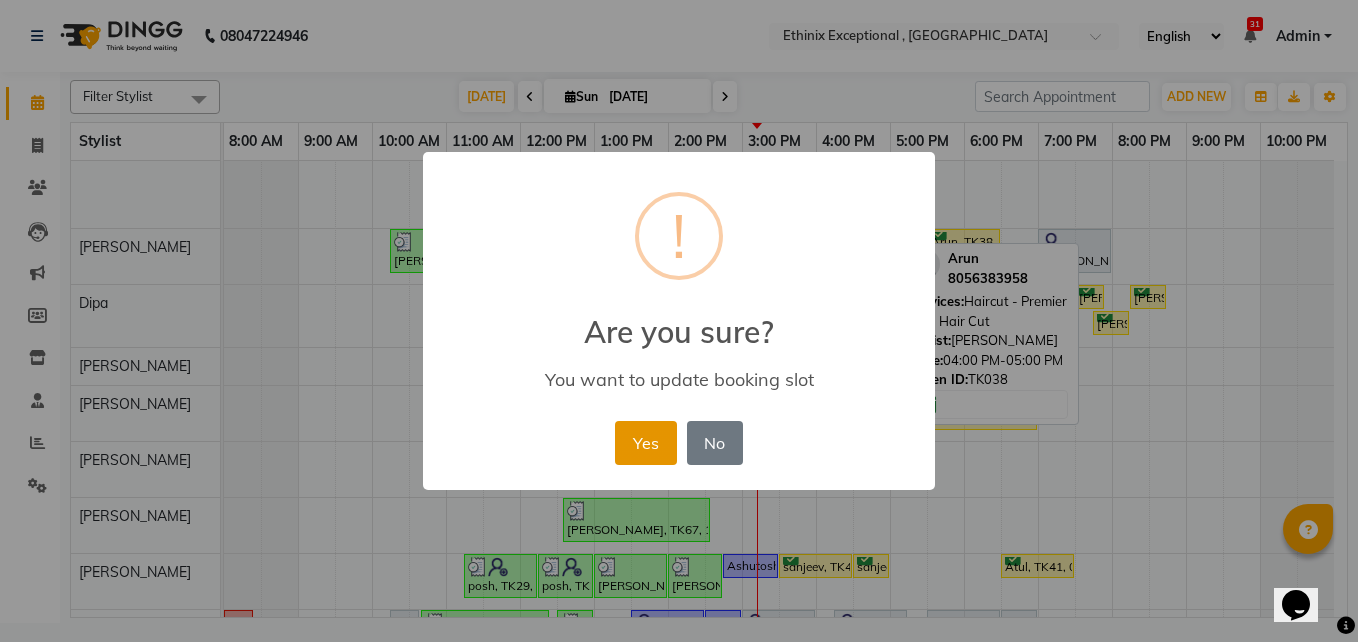 click on "Yes" at bounding box center (645, 443) 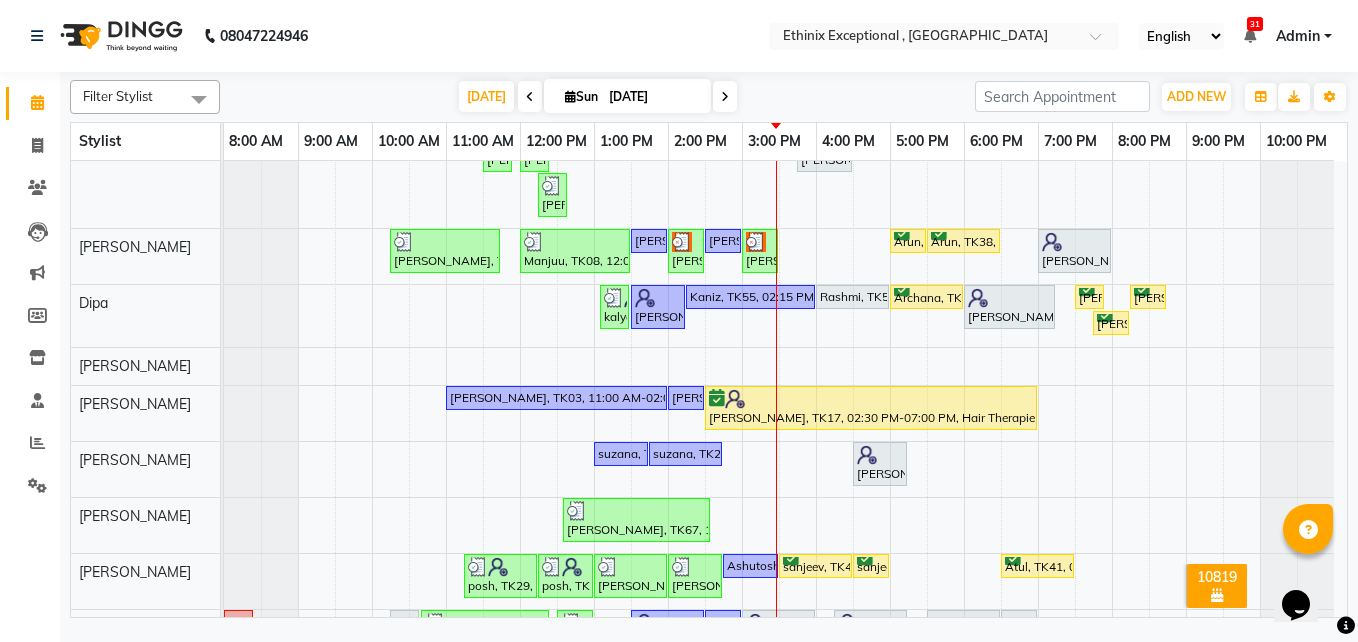 scroll, scrollTop: 612, scrollLeft: 0, axis: vertical 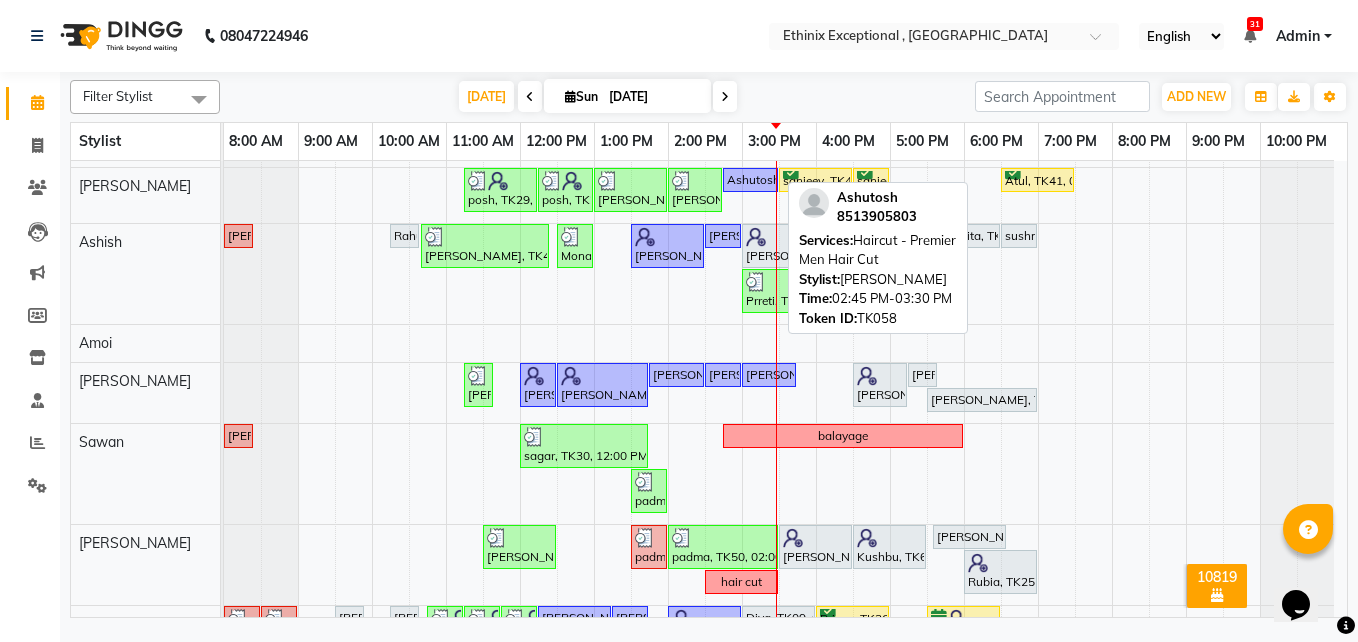 click on "Ashutosh, TK58, 02:45 PM-03:30 PM, Haircut - Premier Men Hair Cut" at bounding box center (750, 180) 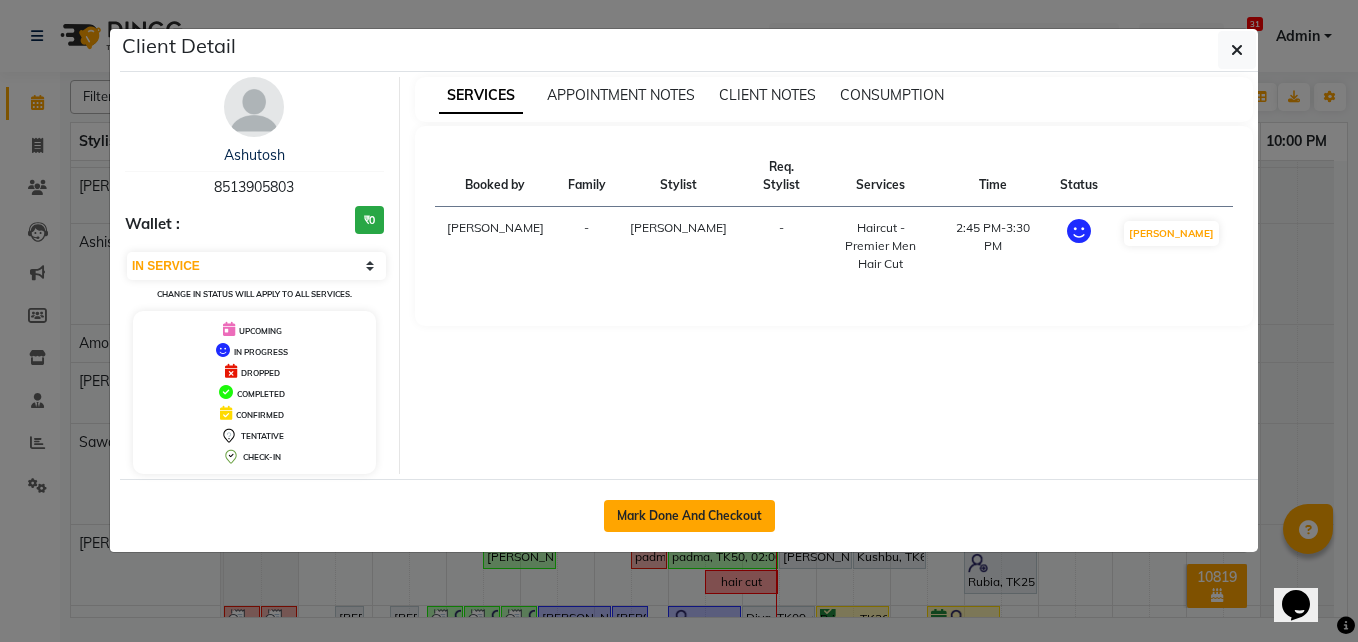 click on "Mark Done And Checkout" 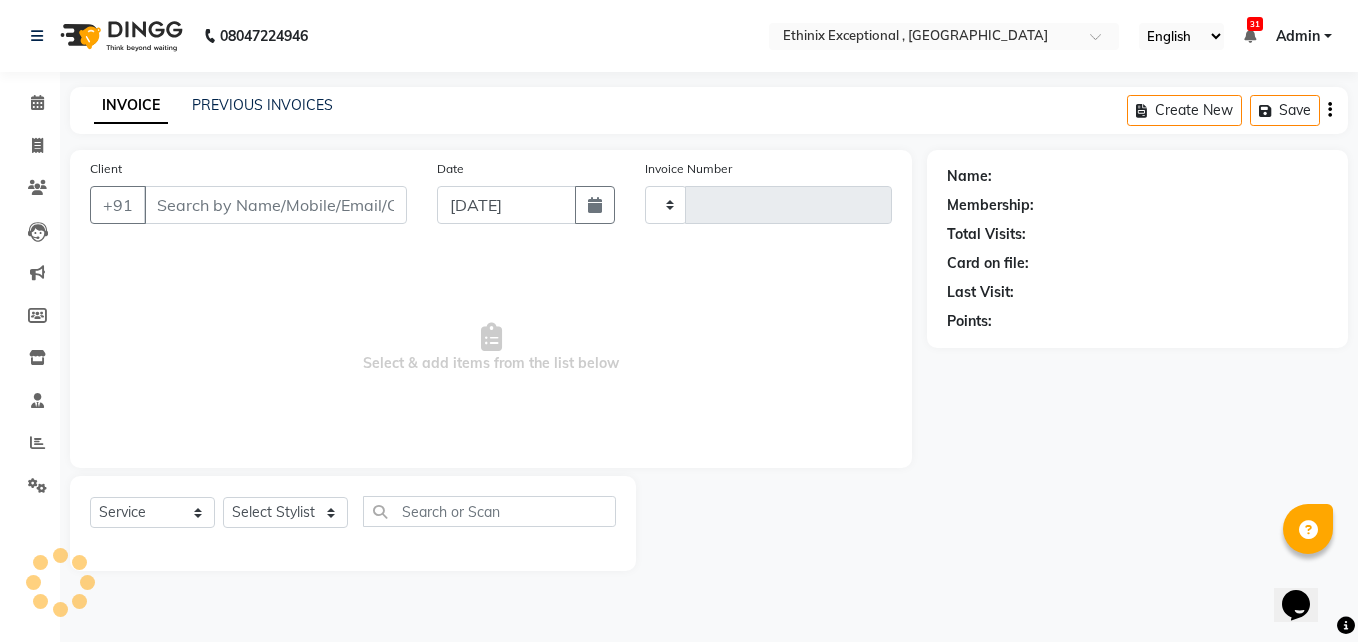 type on "6168" 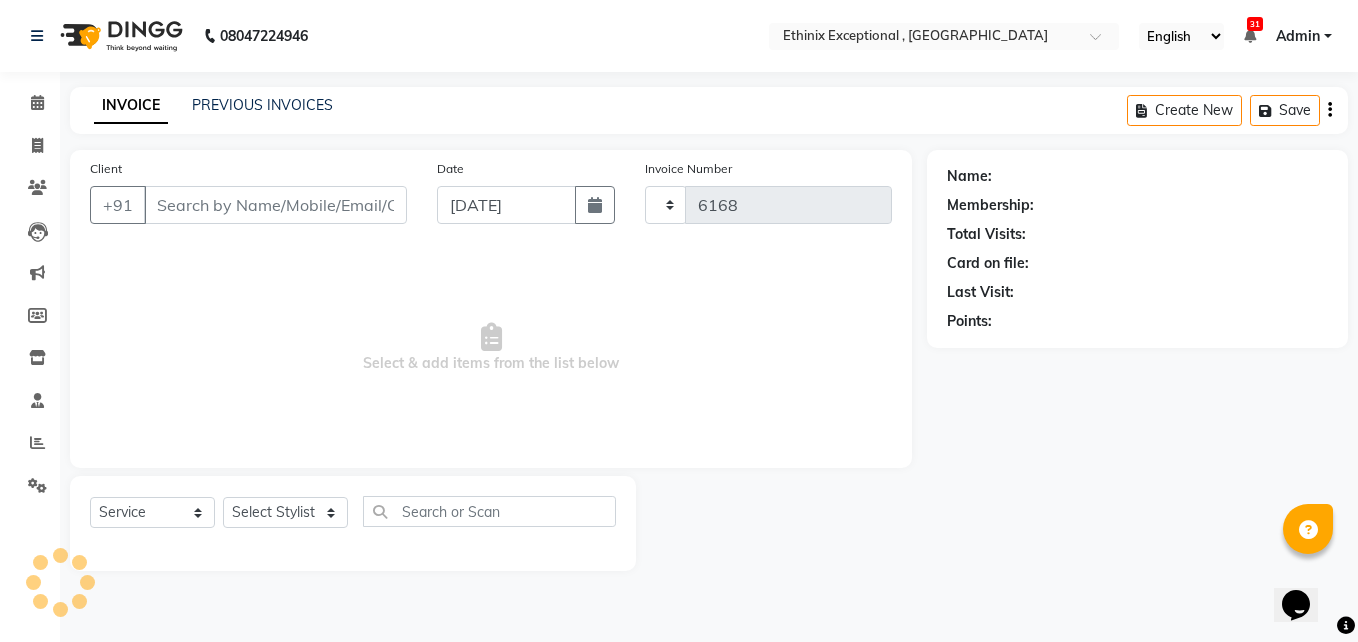 select on "3625" 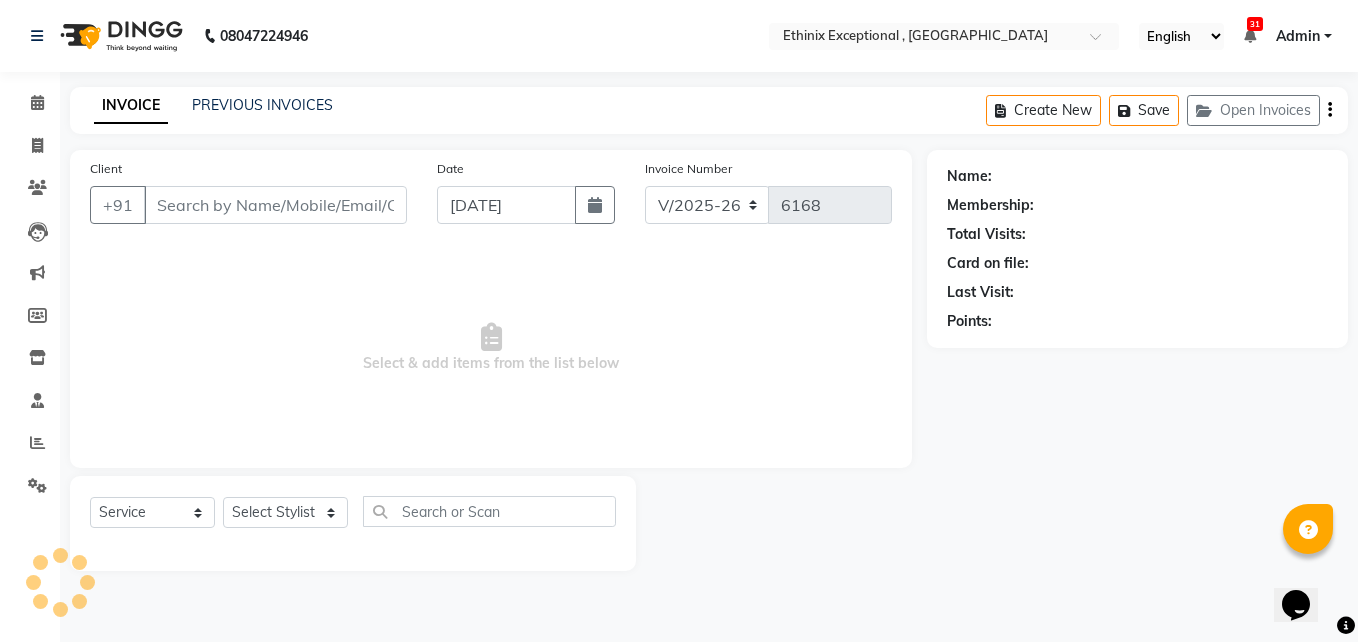 type on "8513905803" 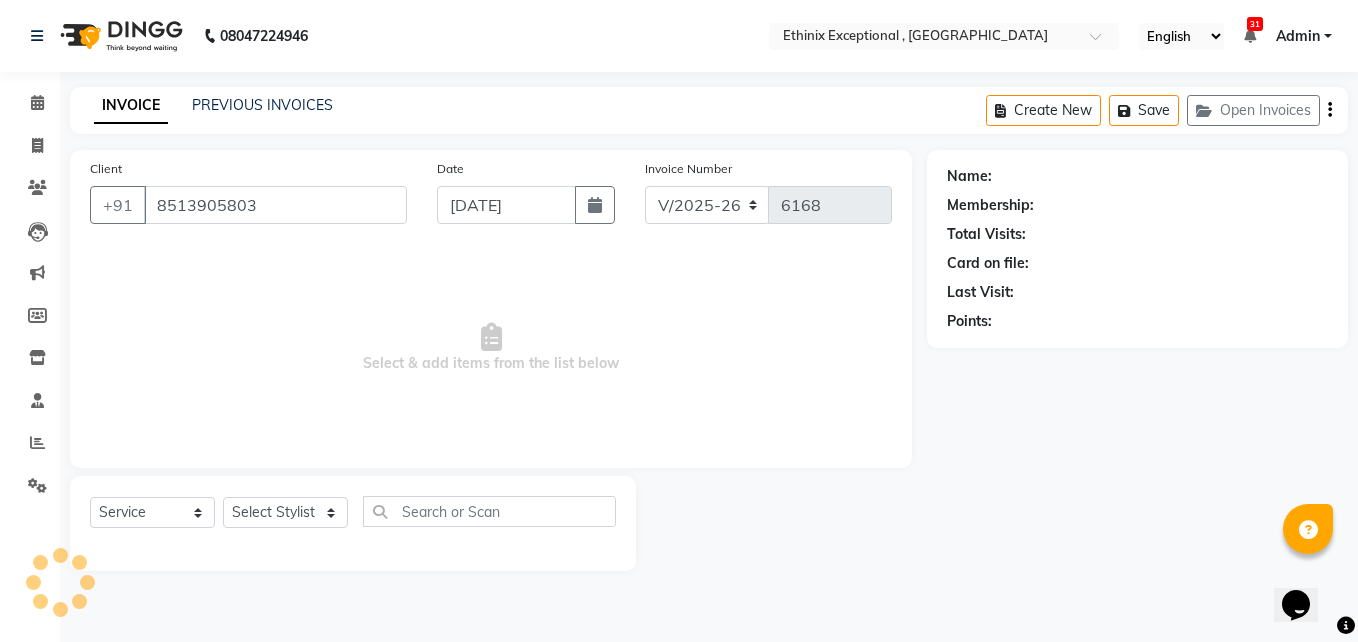 select on "61549" 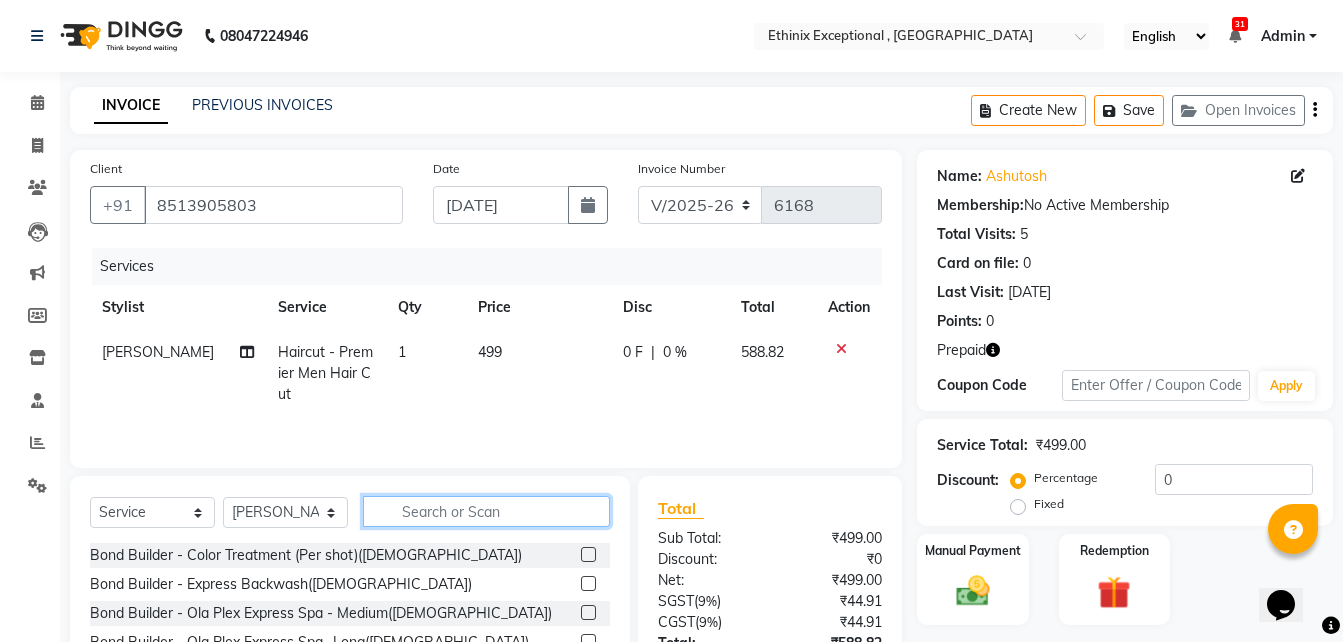 click 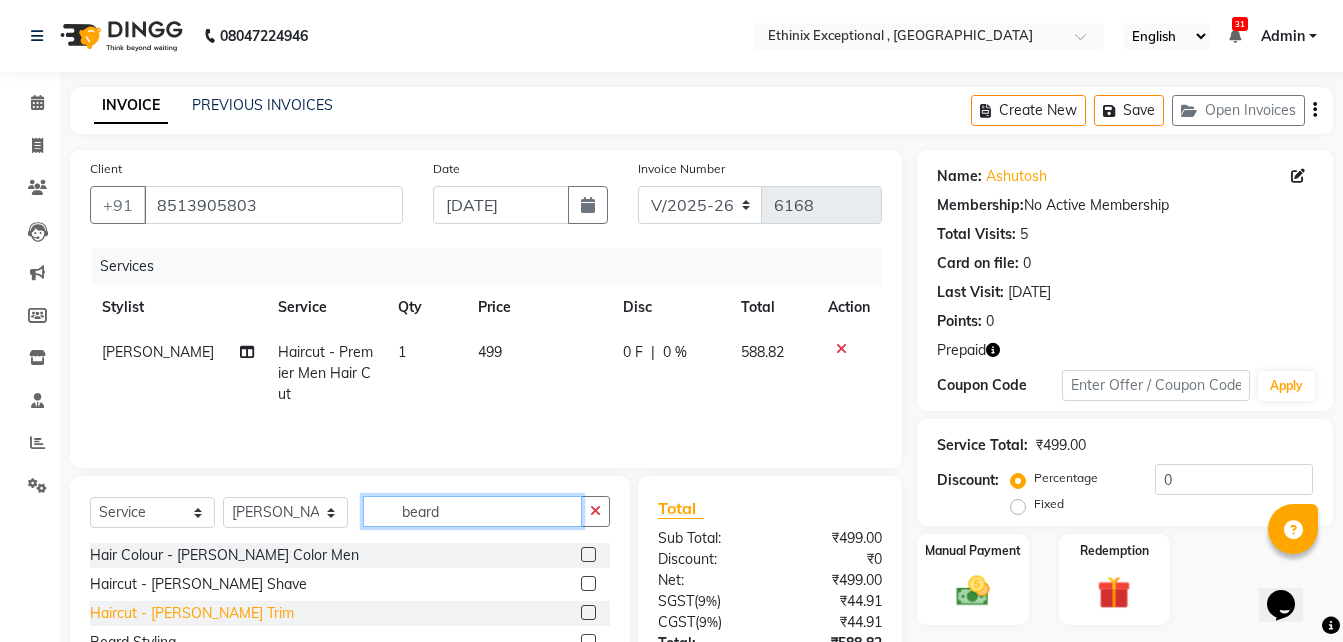 type on "beard" 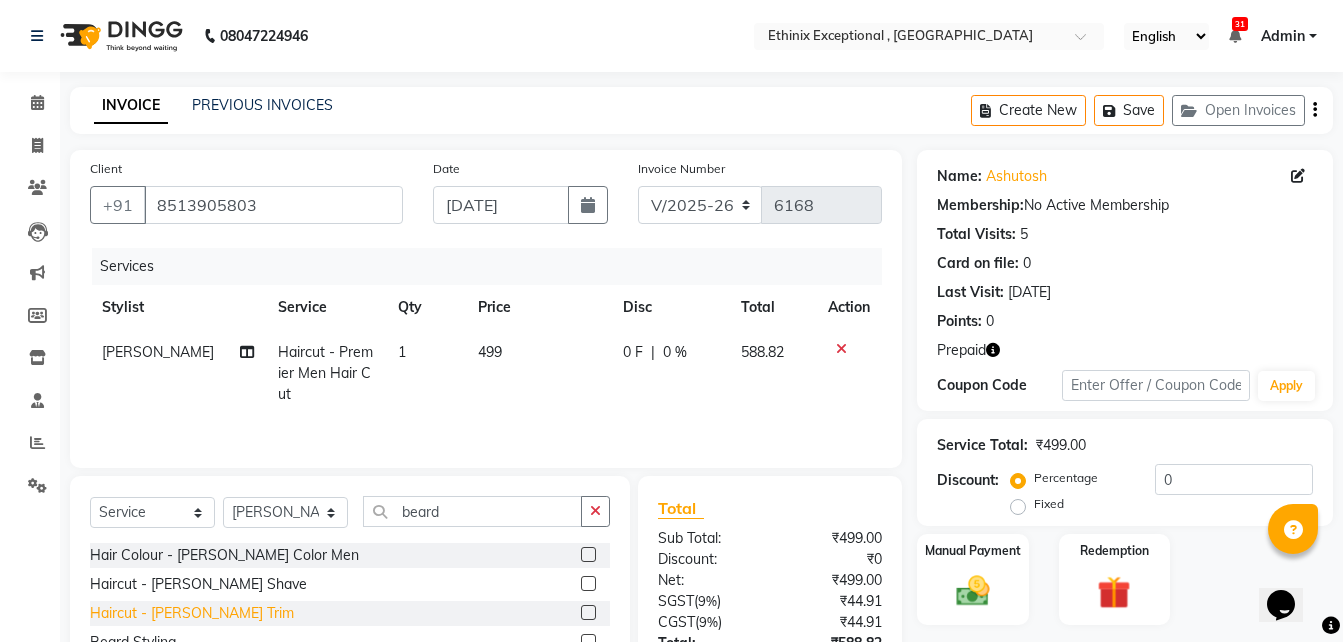 click on "Haircut - [PERSON_NAME] Trim" 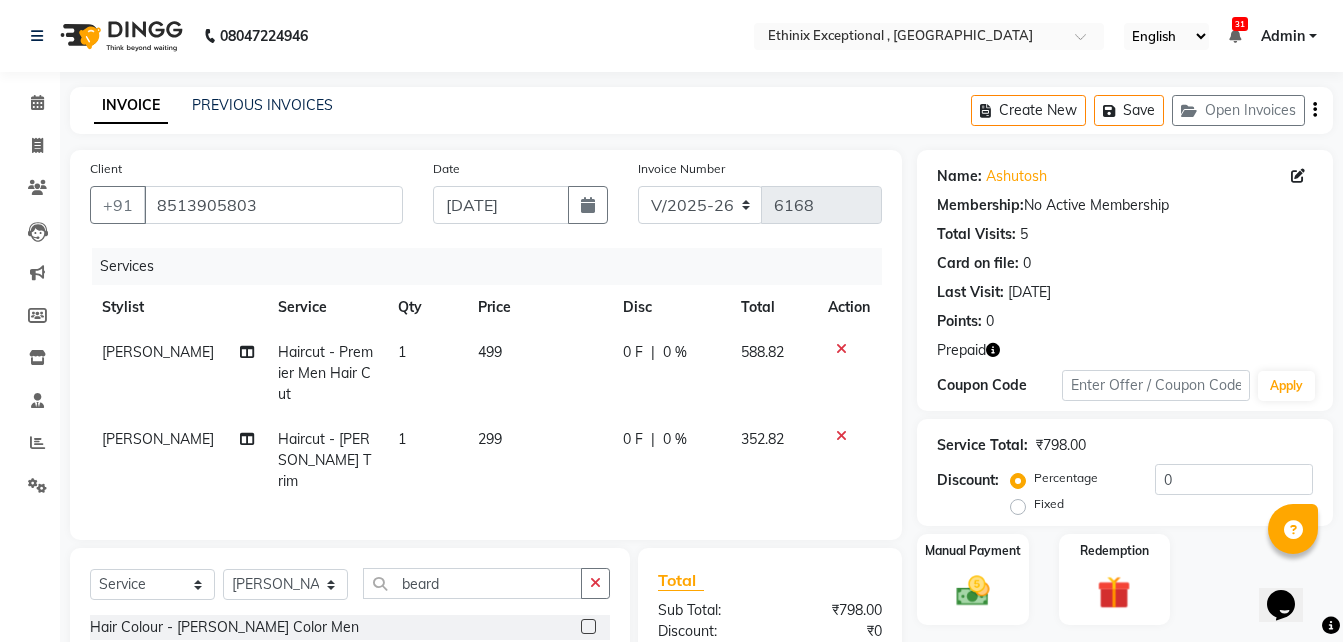checkbox on "false" 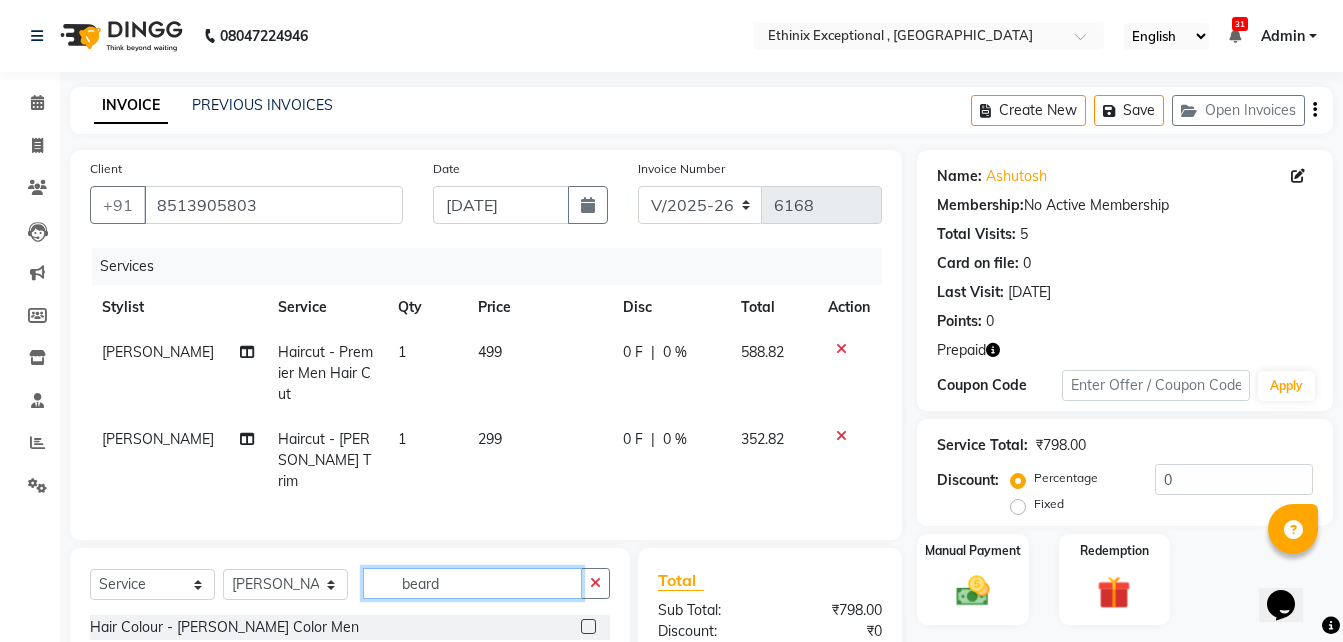 click on "beard" 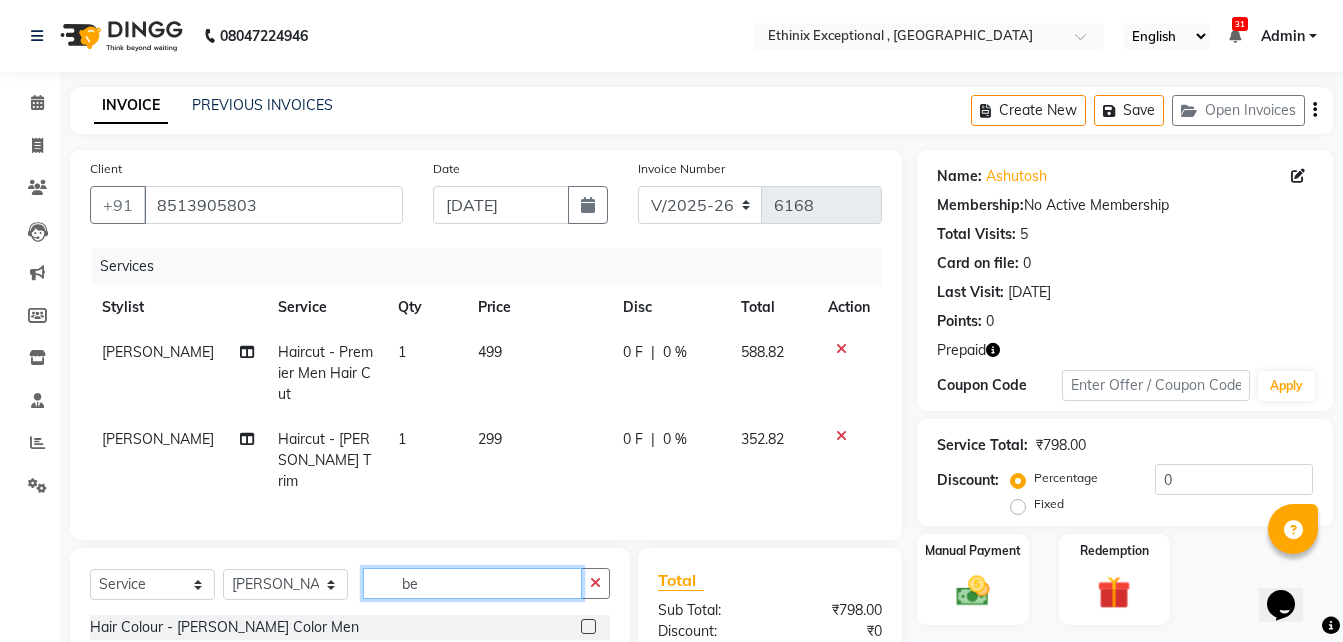 type on "b" 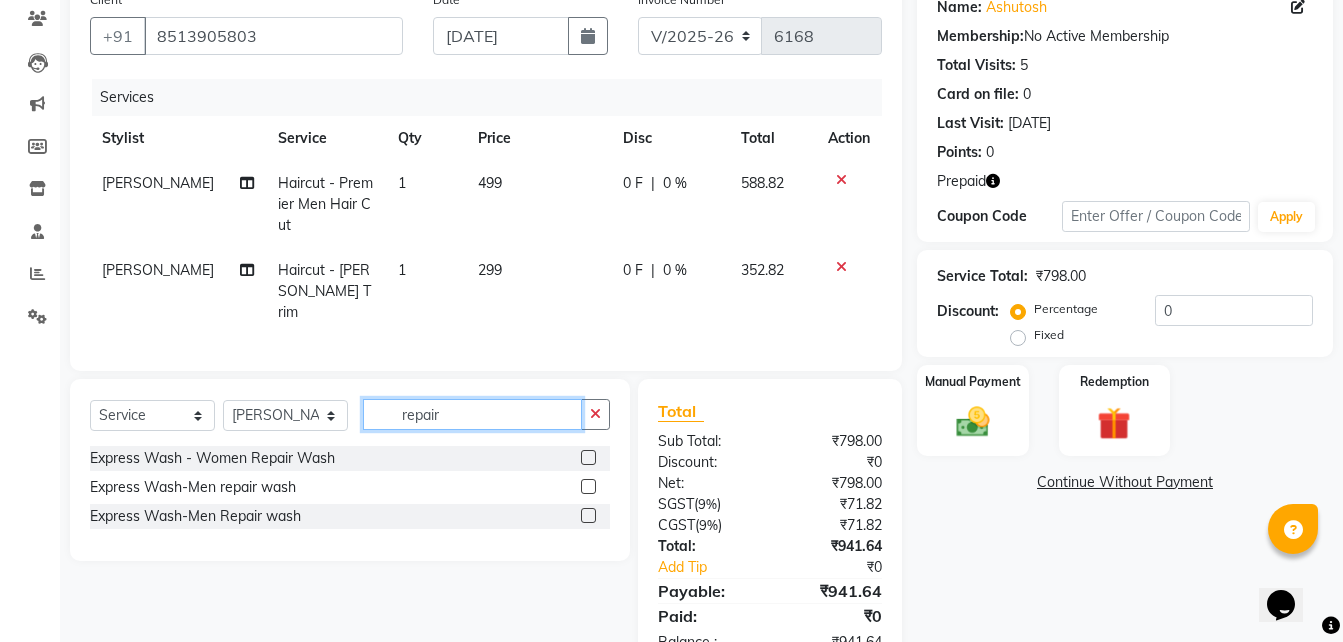 scroll, scrollTop: 170, scrollLeft: 0, axis: vertical 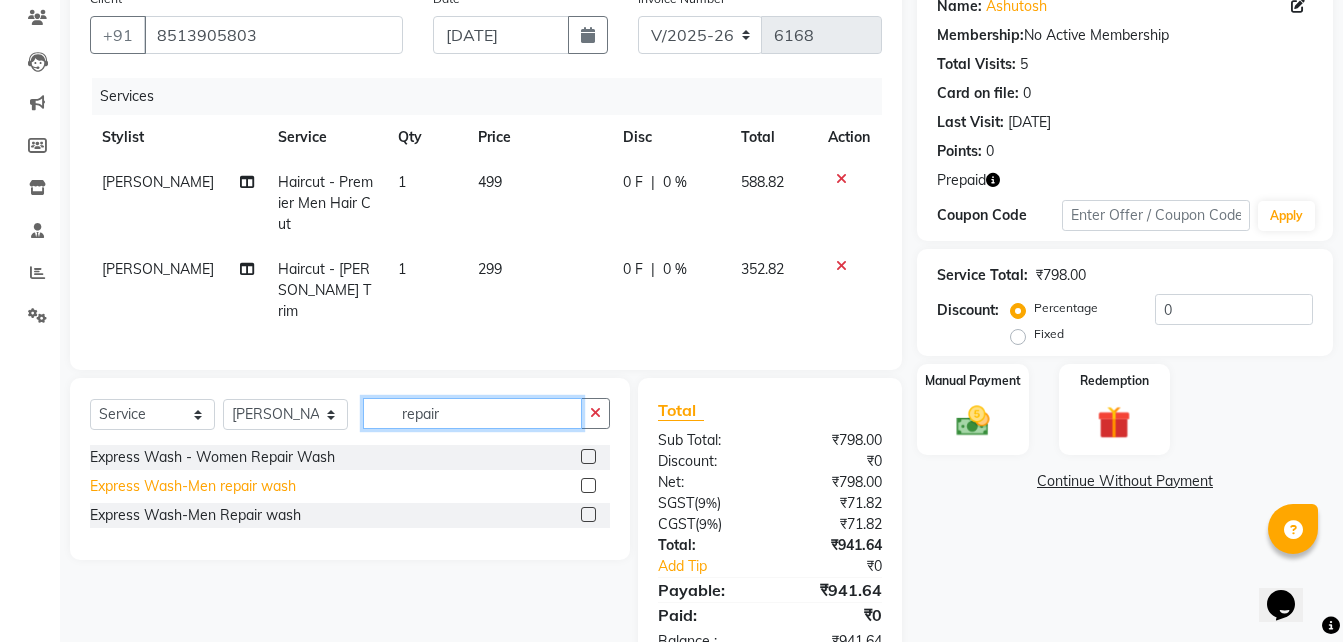 type on "repair" 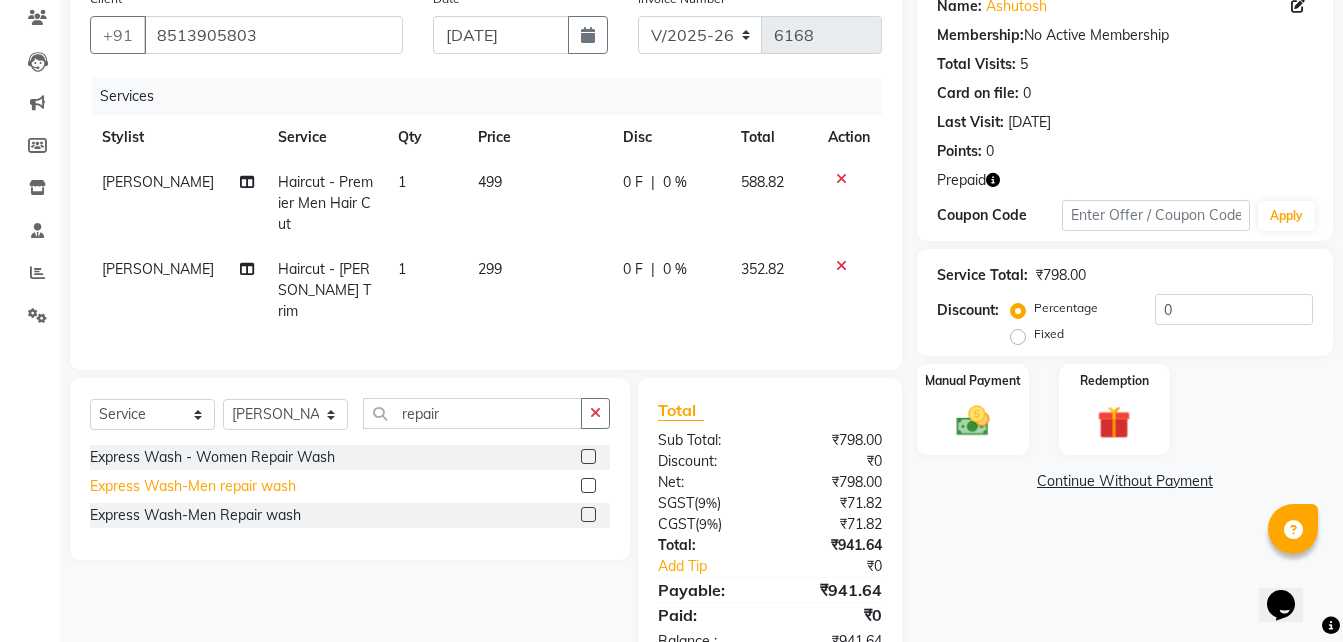 click on "Express Wash-Men repair wash" 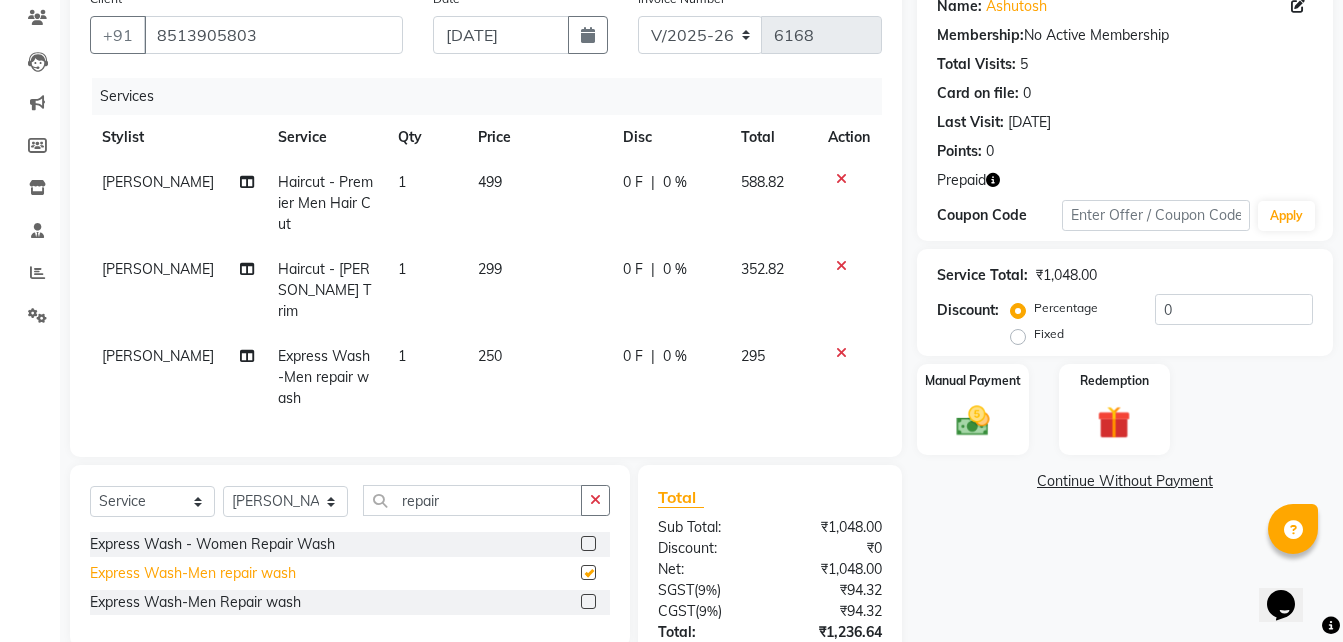 checkbox on "false" 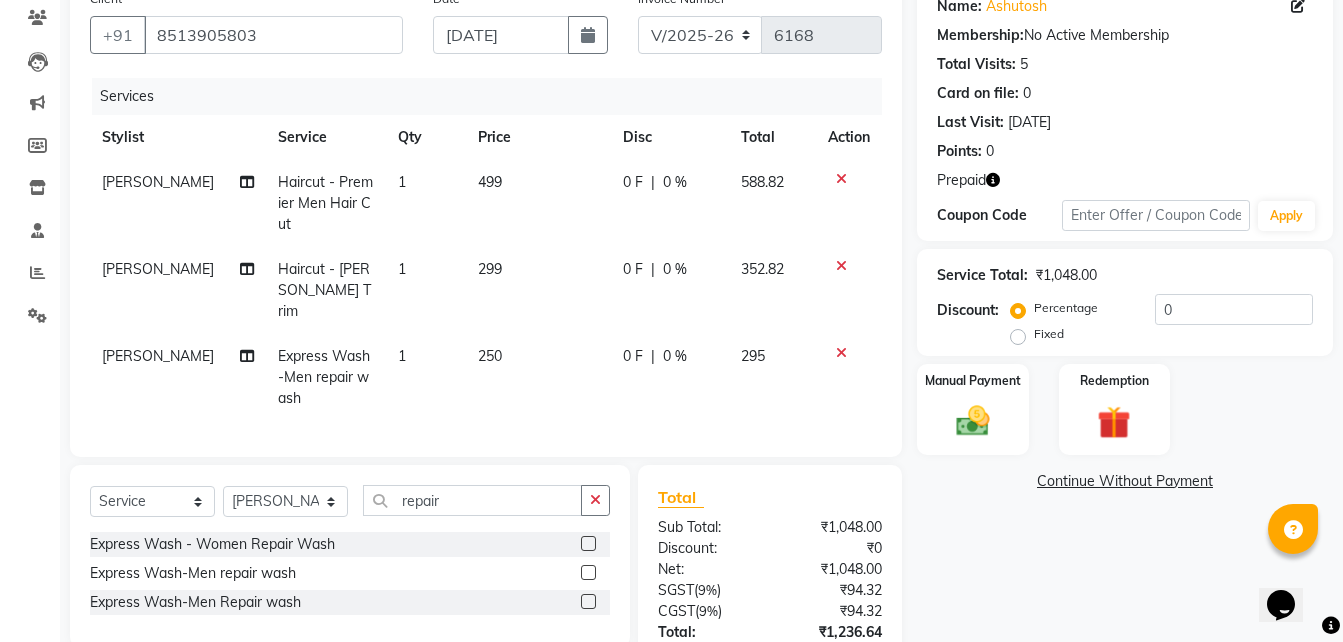 click 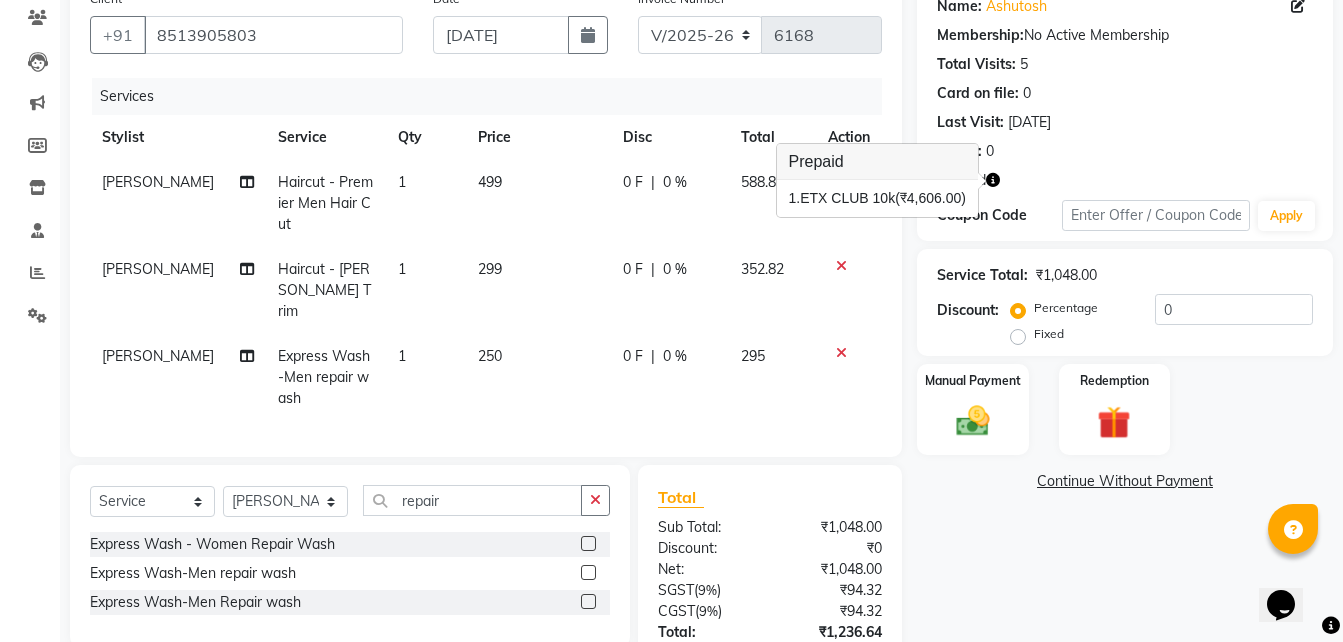 scroll, scrollTop: 311, scrollLeft: 0, axis: vertical 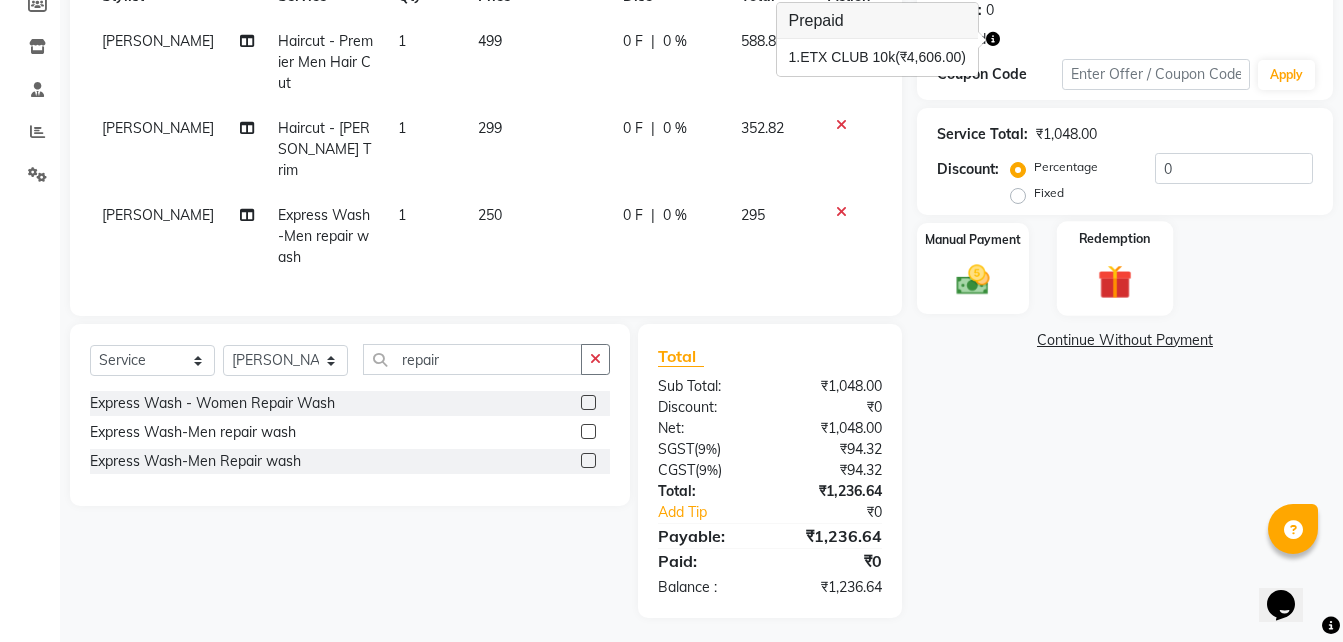 click 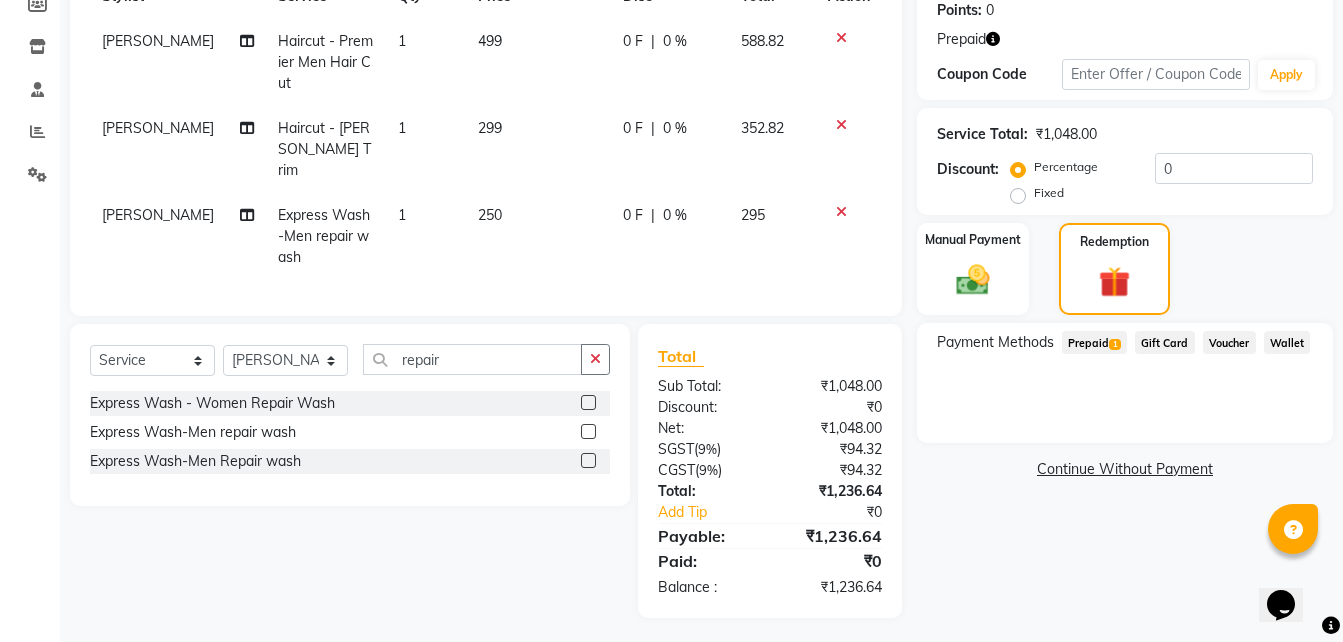 click on "Prepaid  1" 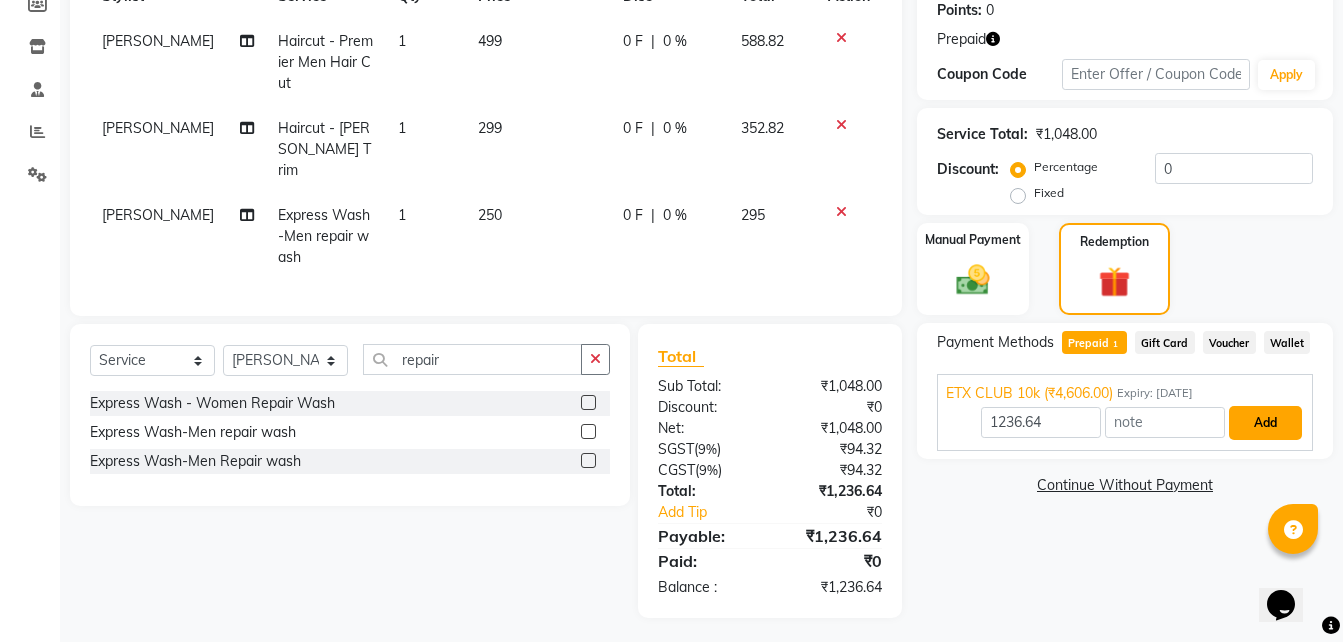 click on "Add" at bounding box center [1265, 423] 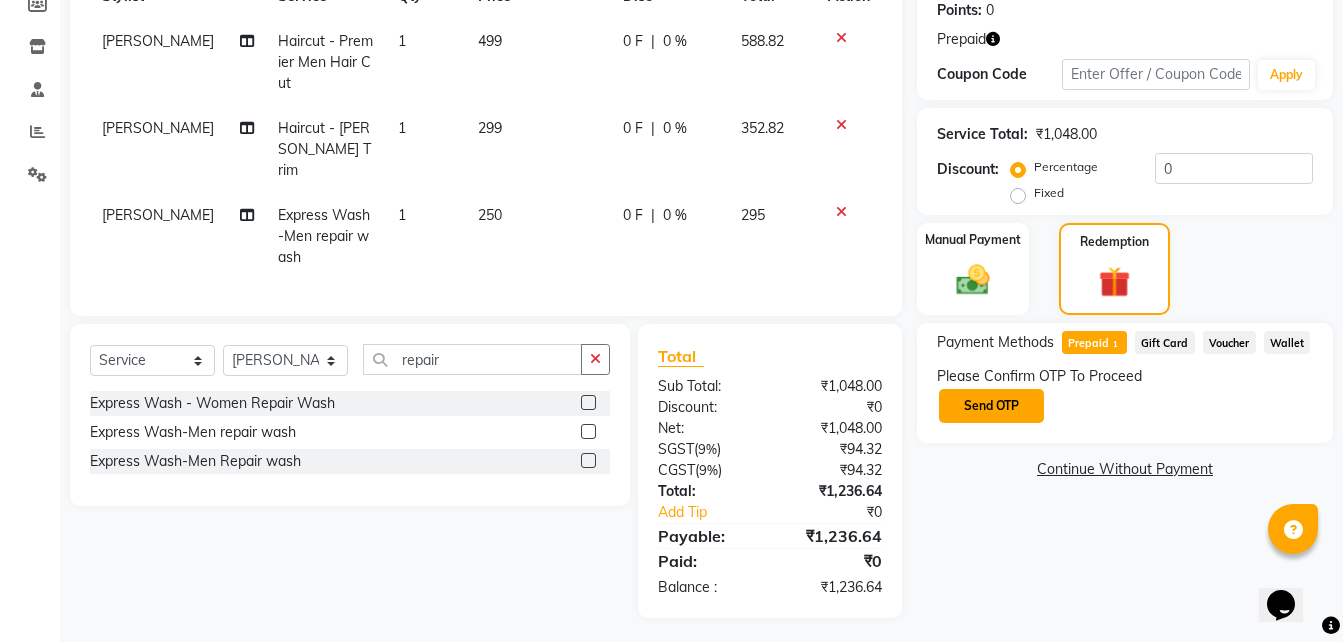 click on "Send OTP" 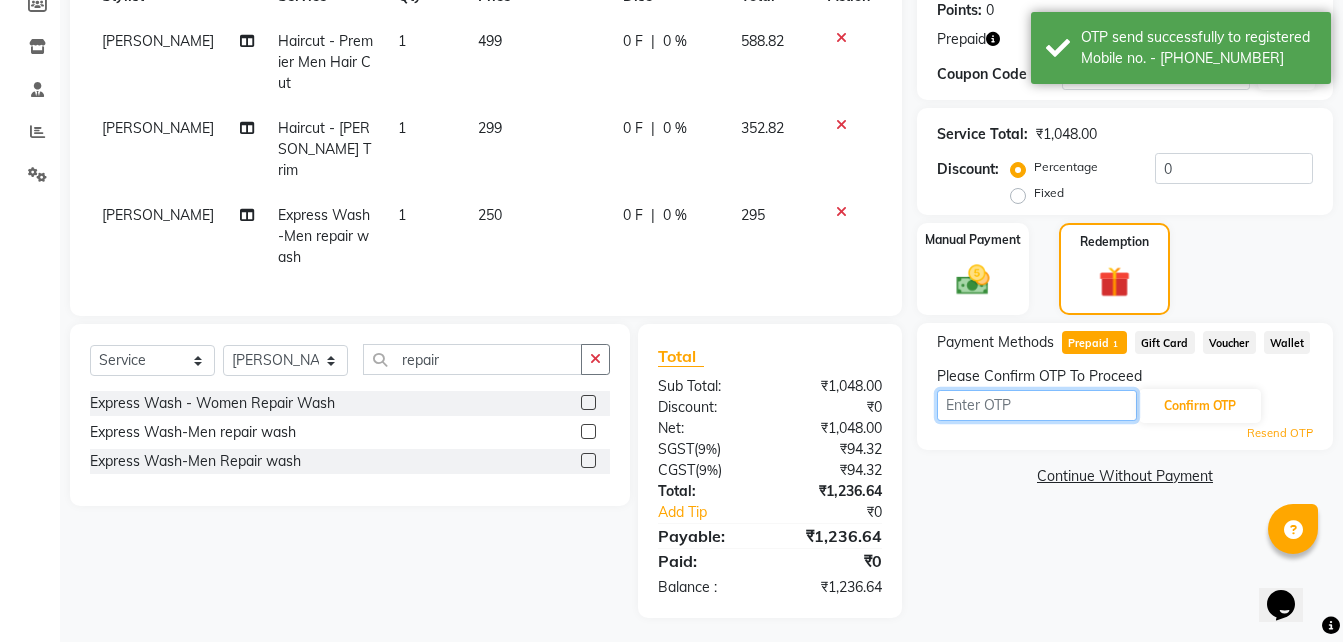 click at bounding box center [1037, 405] 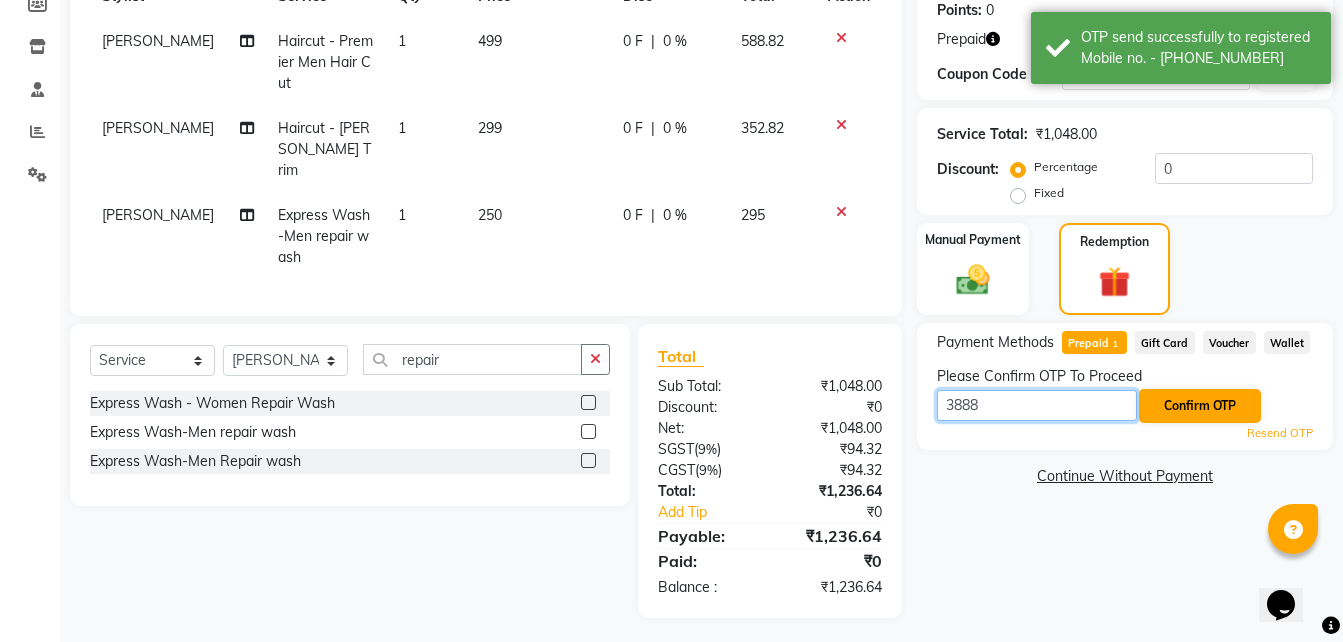 type on "3888" 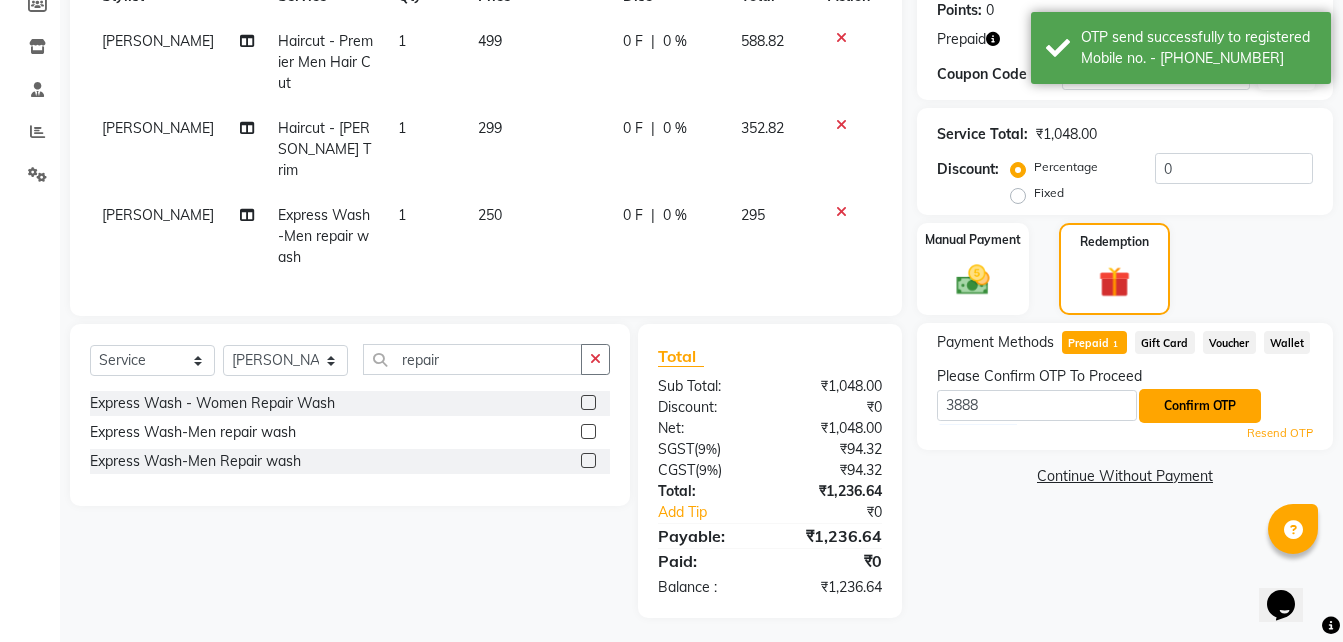 click on "Confirm OTP" 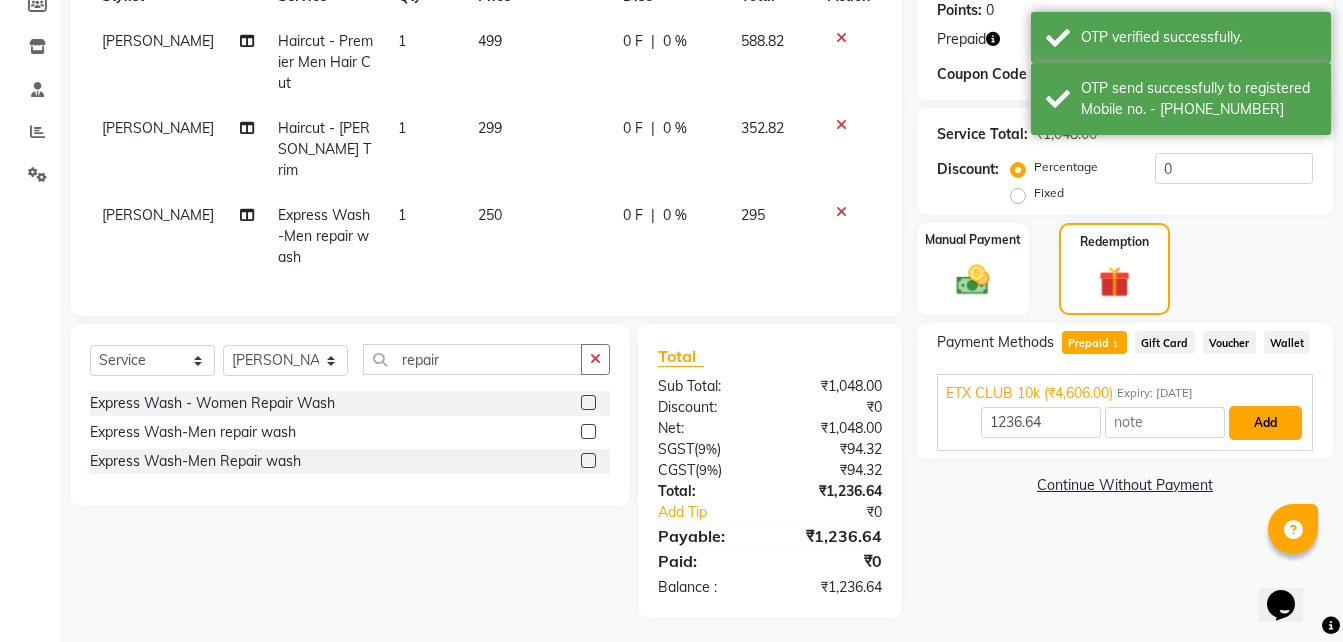 click on "Add" at bounding box center (1265, 423) 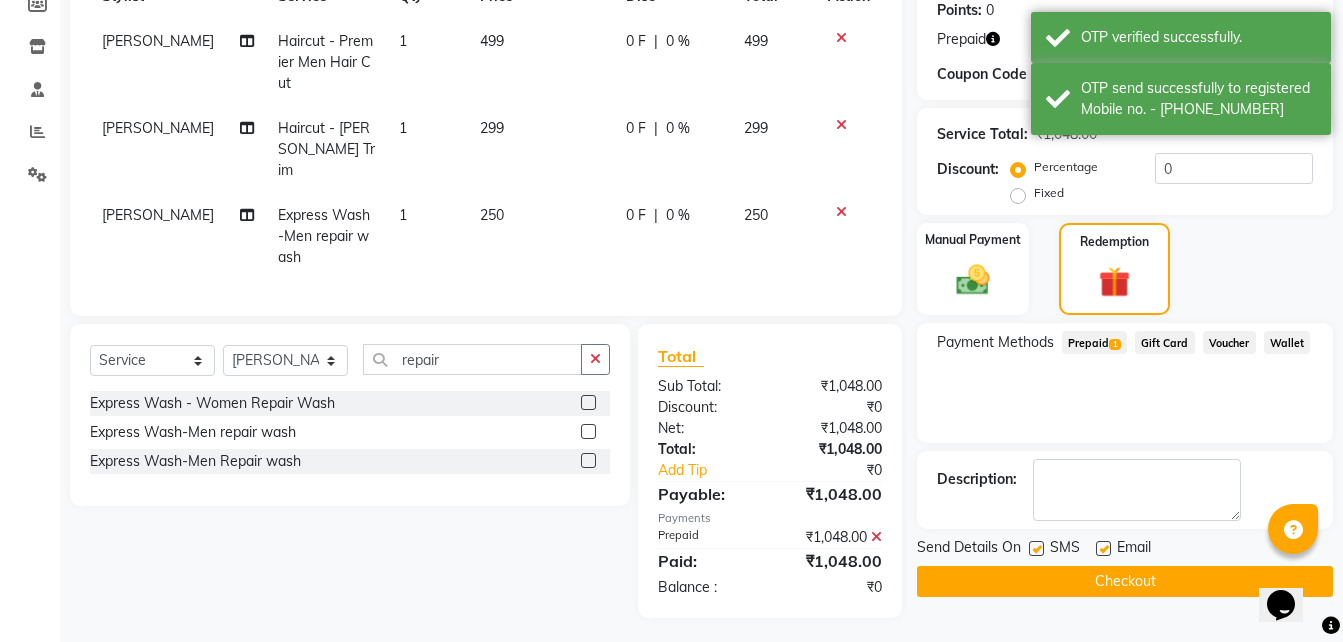 click 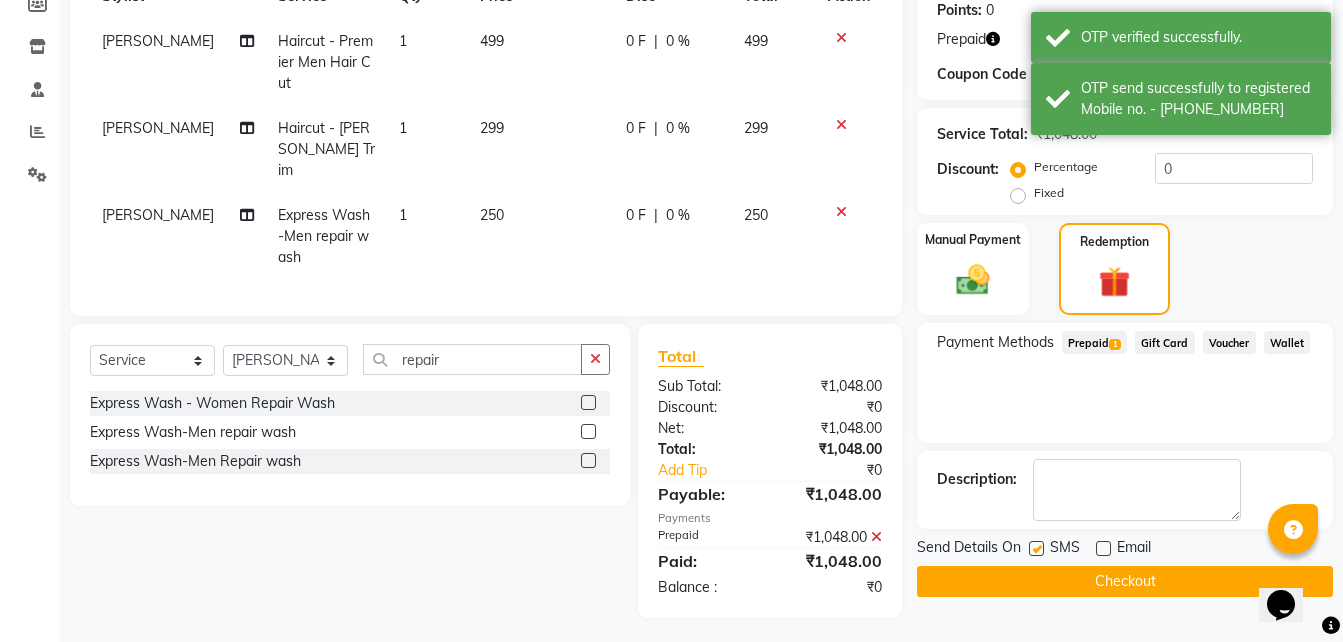 click on "Checkout" 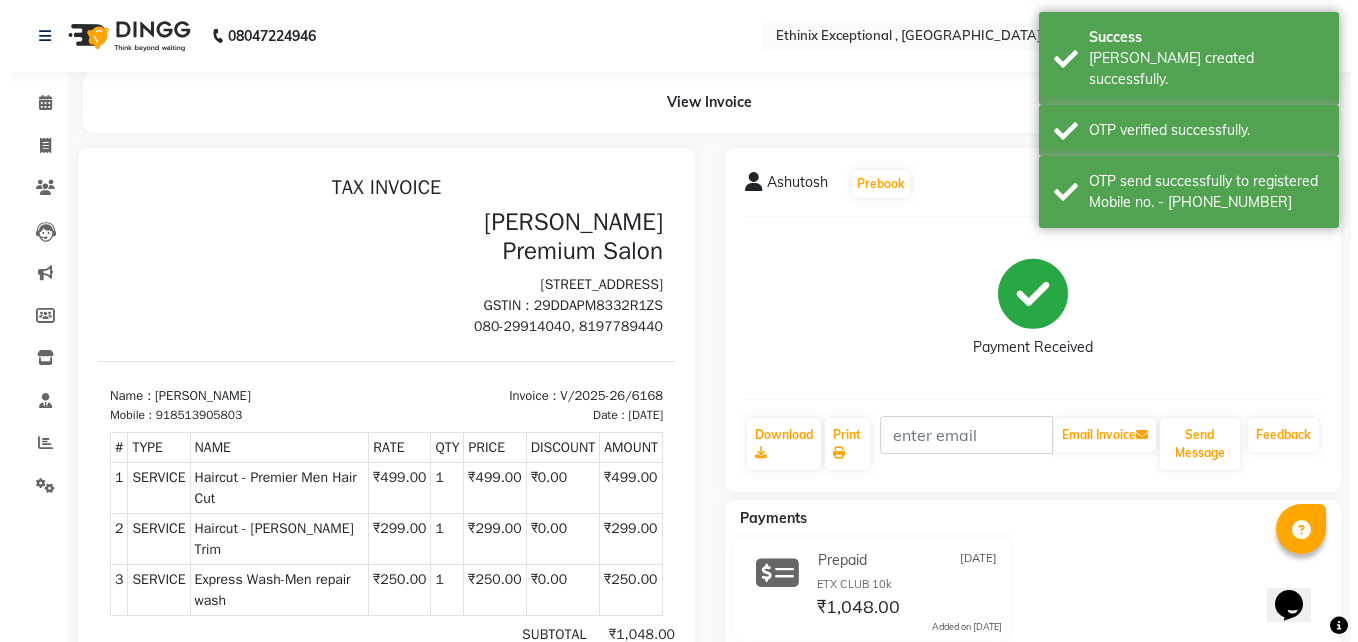 scroll, scrollTop: 0, scrollLeft: 0, axis: both 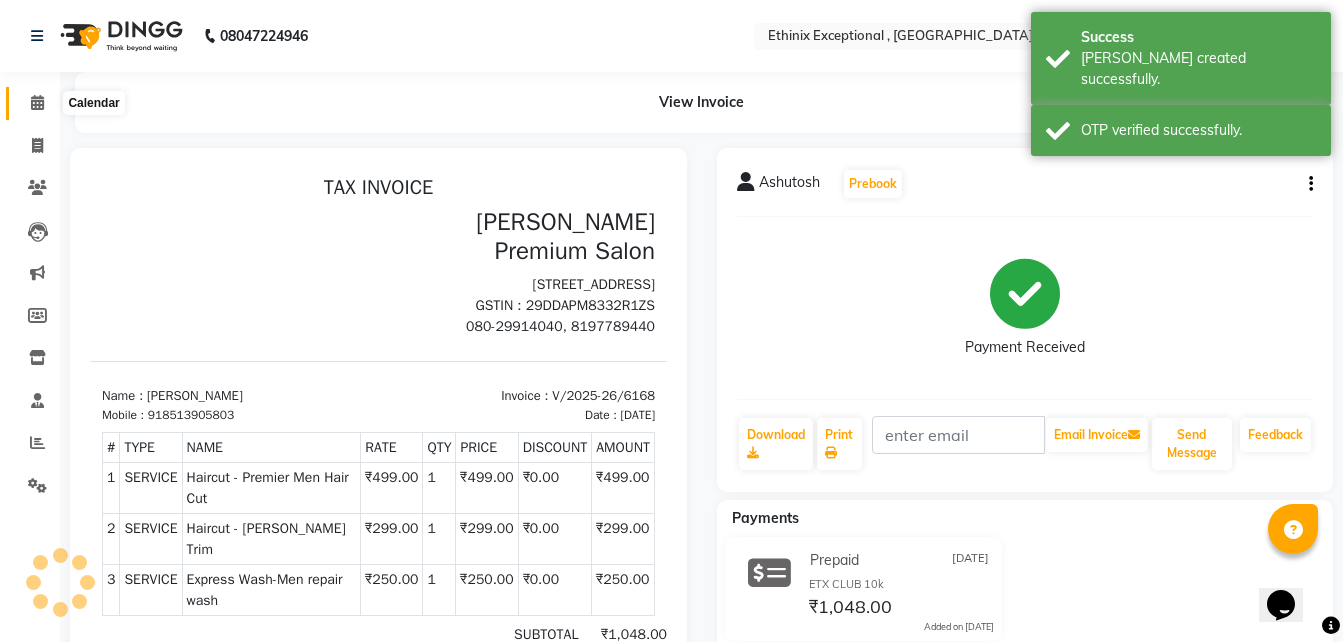 click 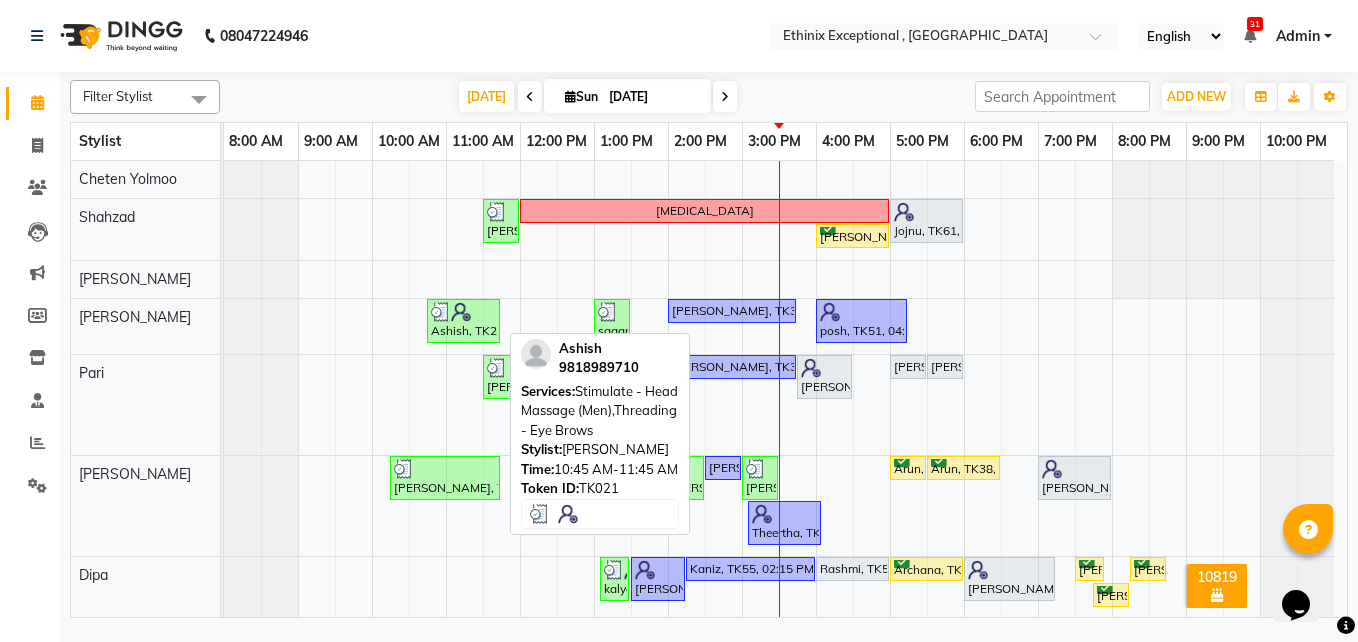 scroll, scrollTop: 300, scrollLeft: 0, axis: vertical 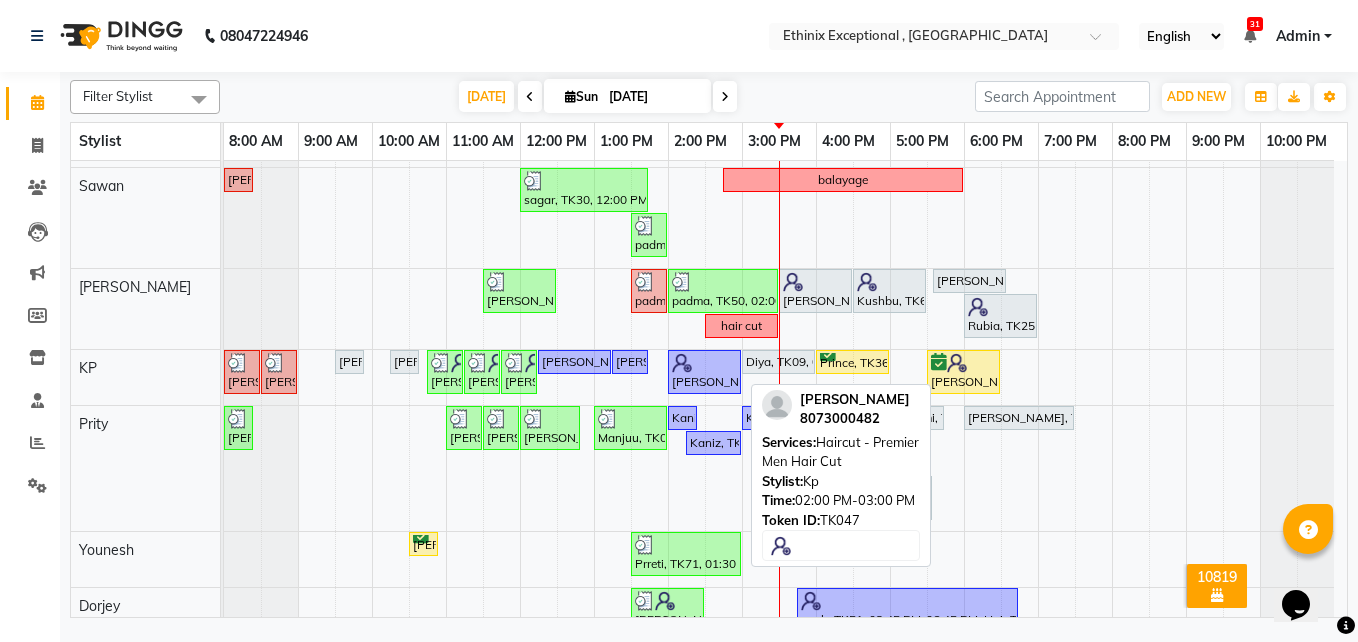 click on "[PERSON_NAME], TK47, 02:00 PM-03:00 PM, Haircut - Premier Men Hair Cut" at bounding box center [704, 372] 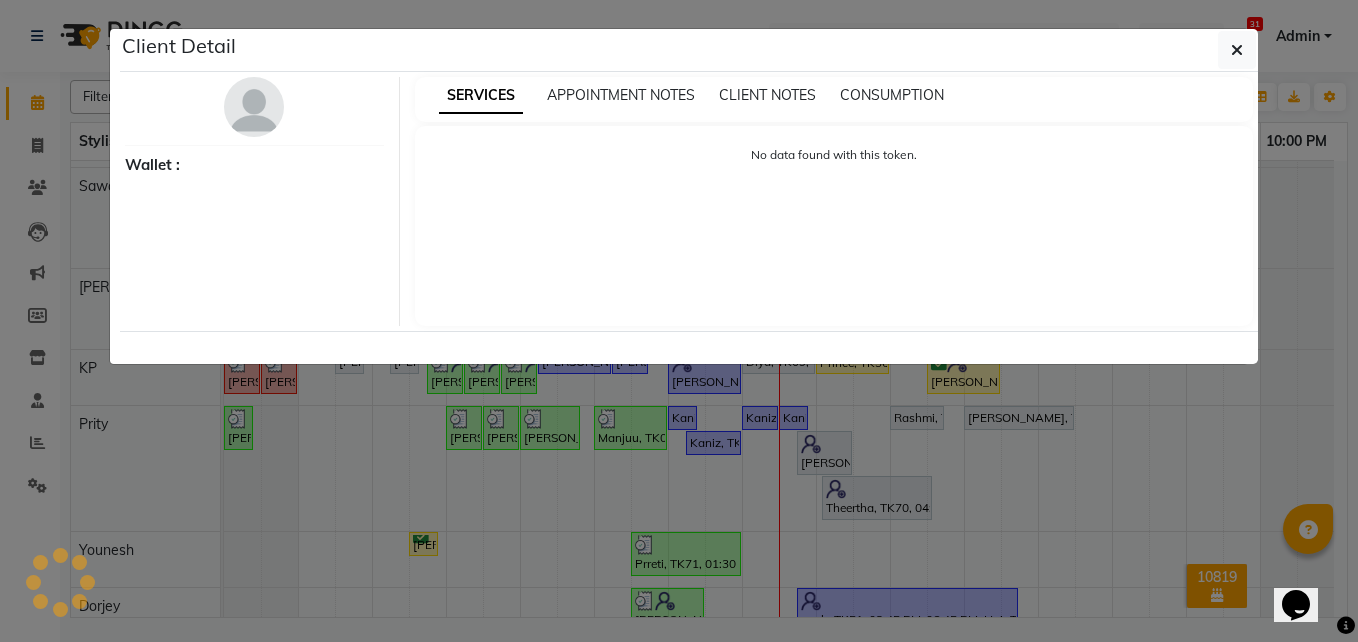 select on "1" 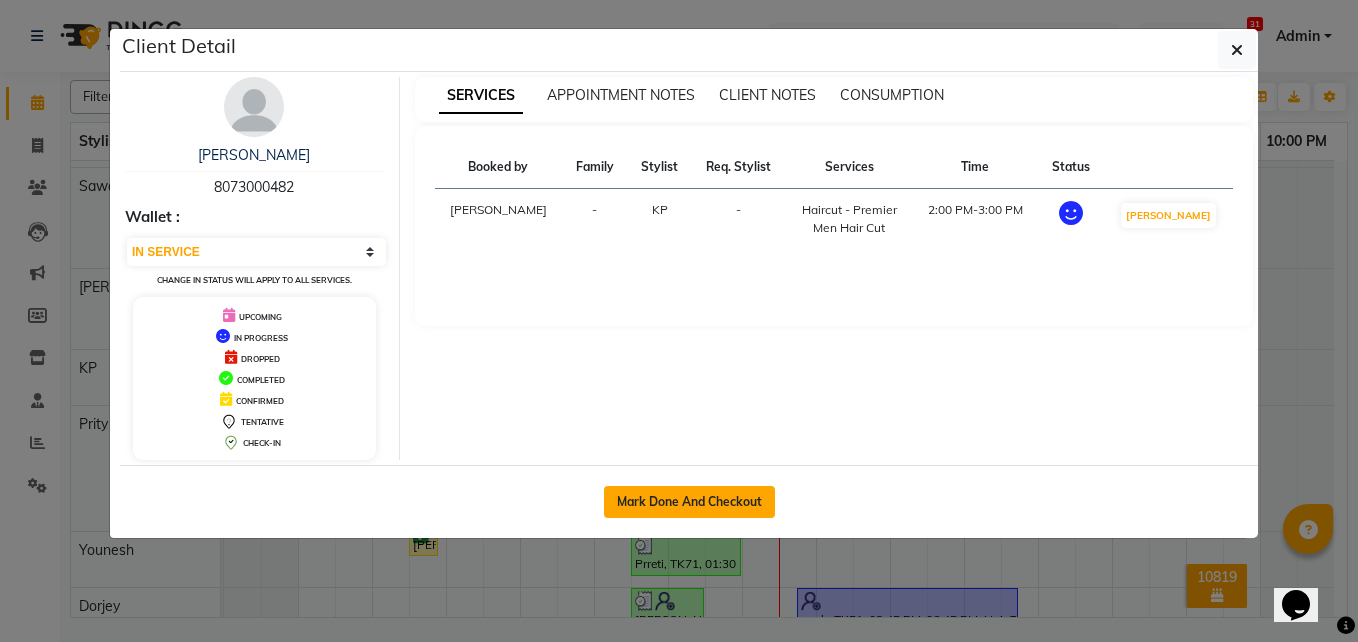 click on "Mark Done And Checkout" 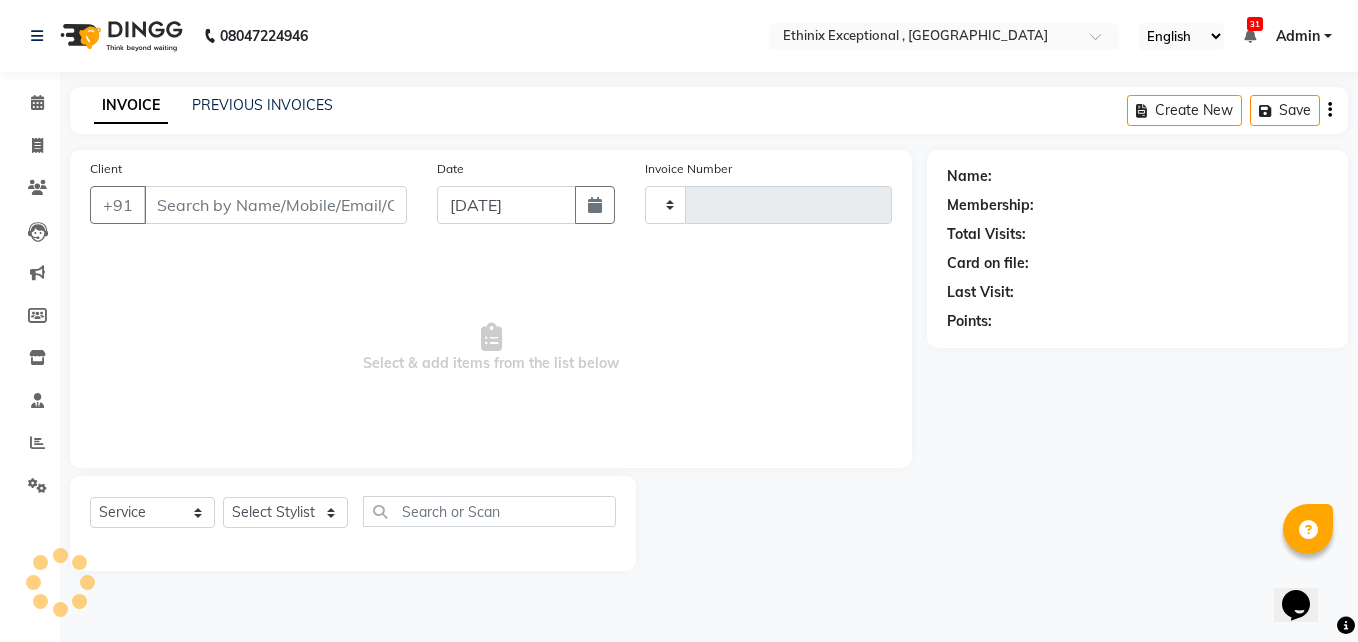 type on "6170" 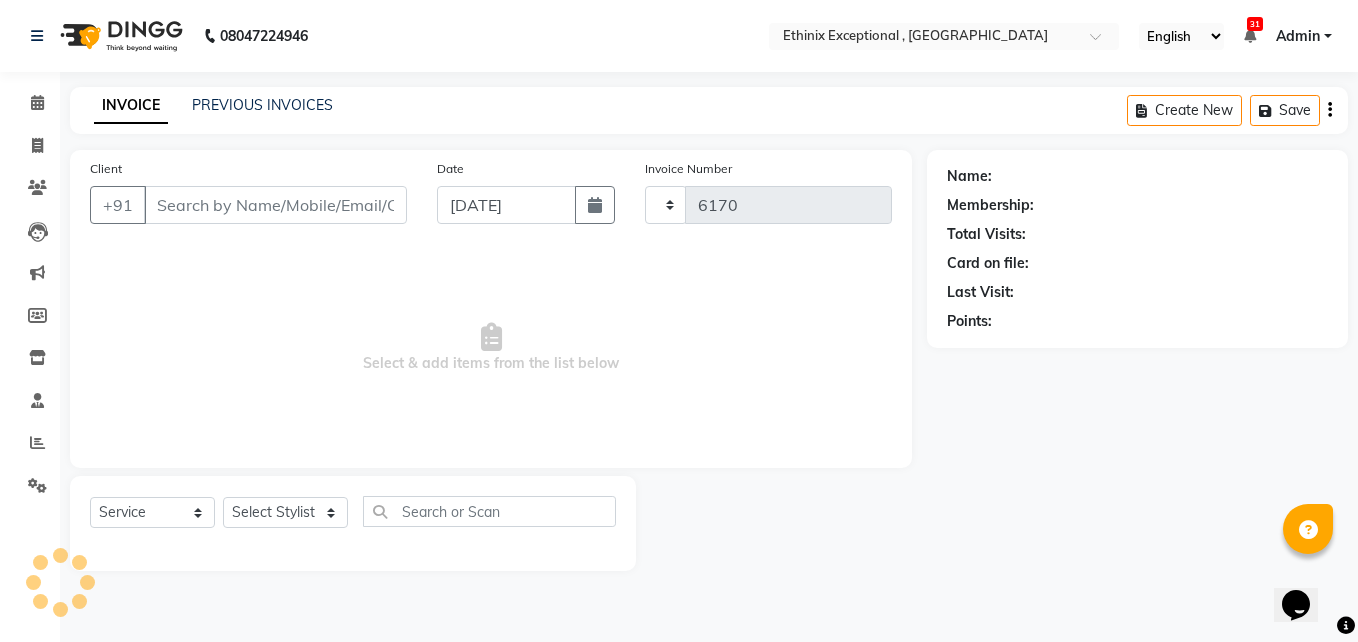 select on "3625" 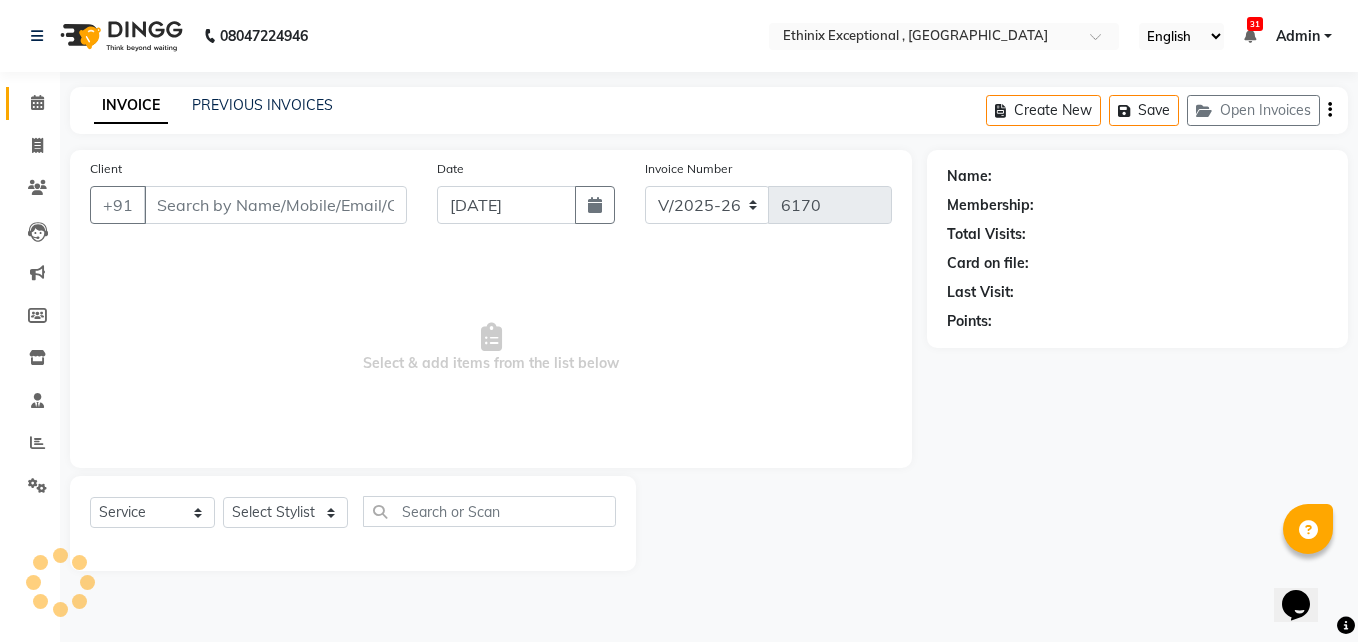 type on "8073000482" 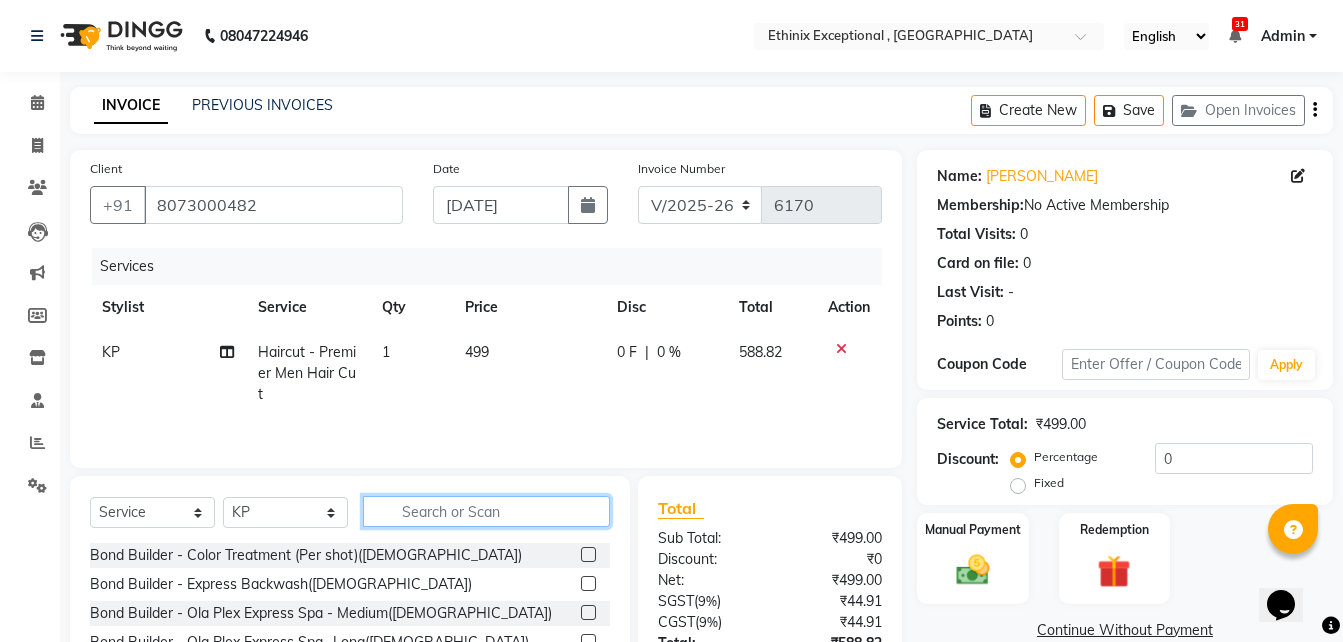 click 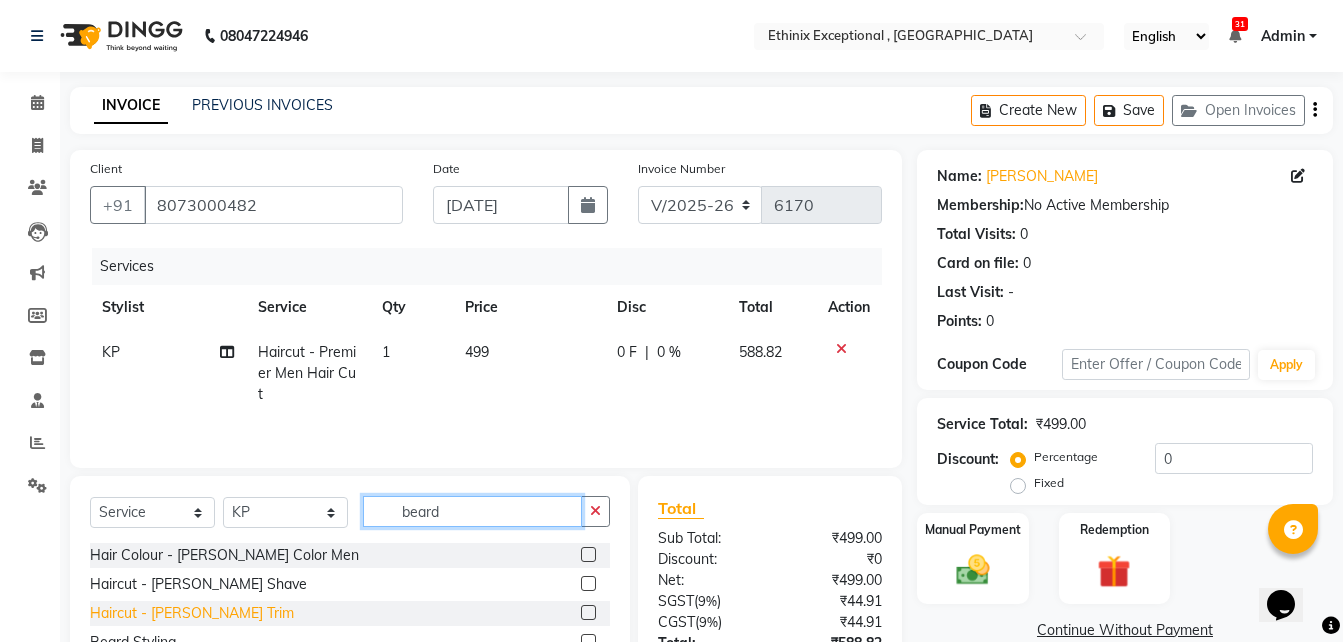 type on "beard" 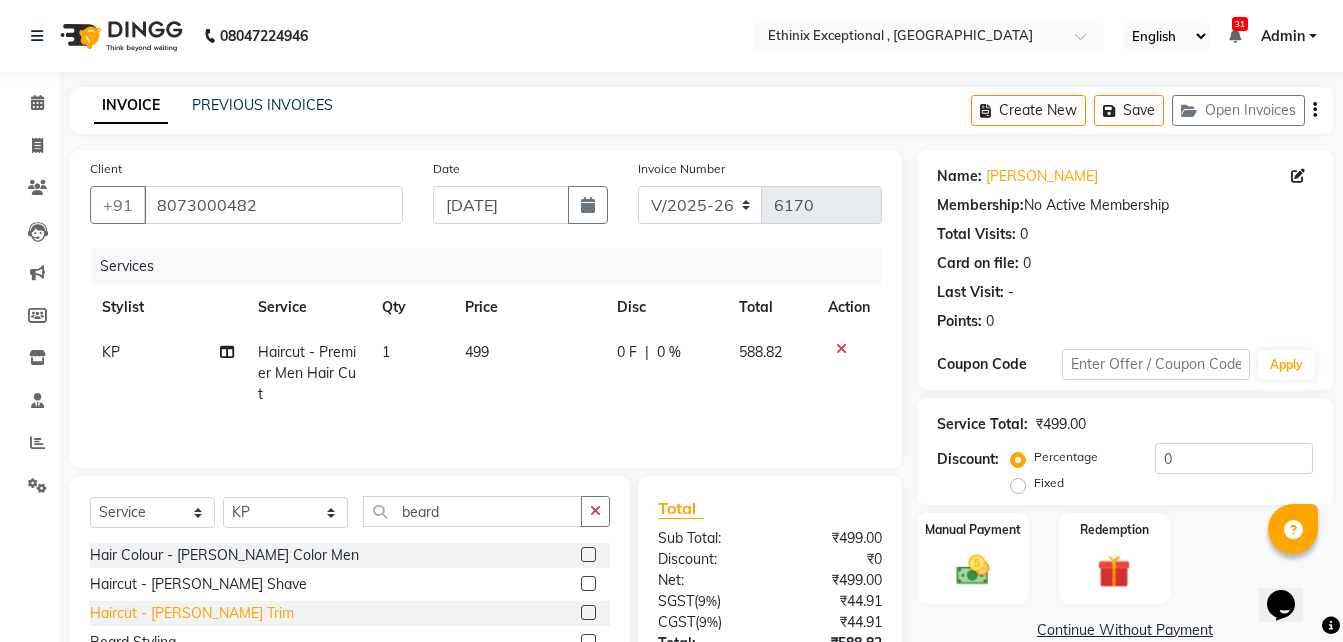 click on "Haircut - [PERSON_NAME] Trim" 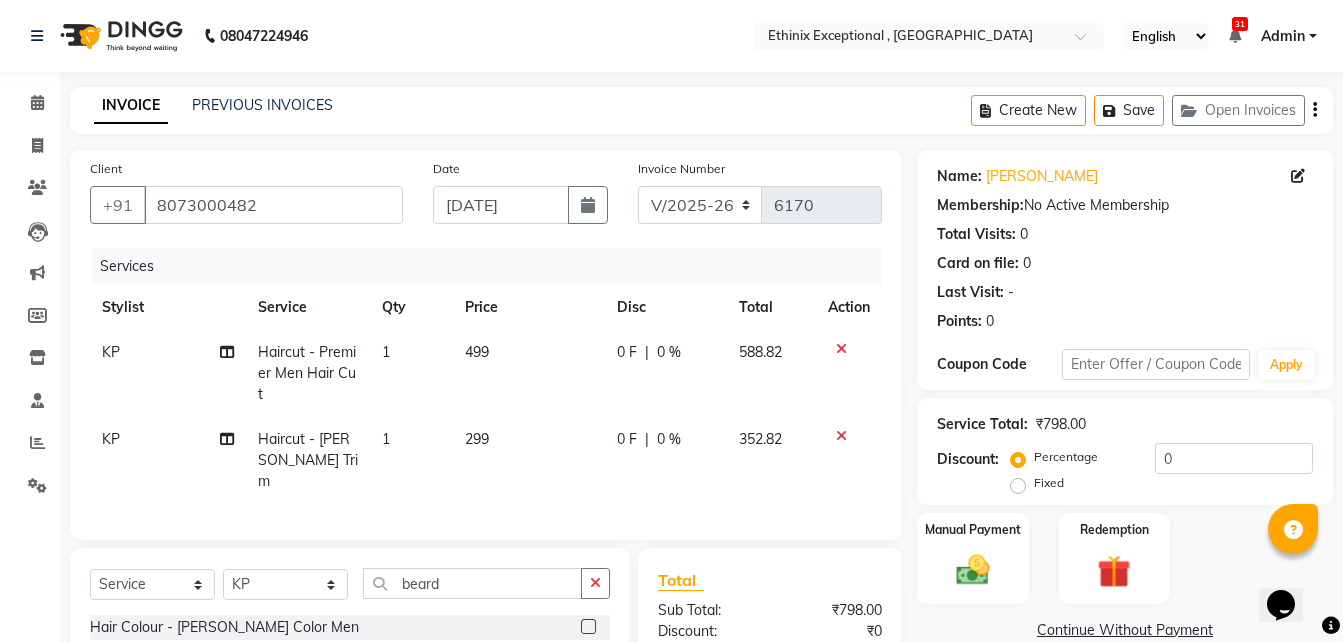 checkbox on "false" 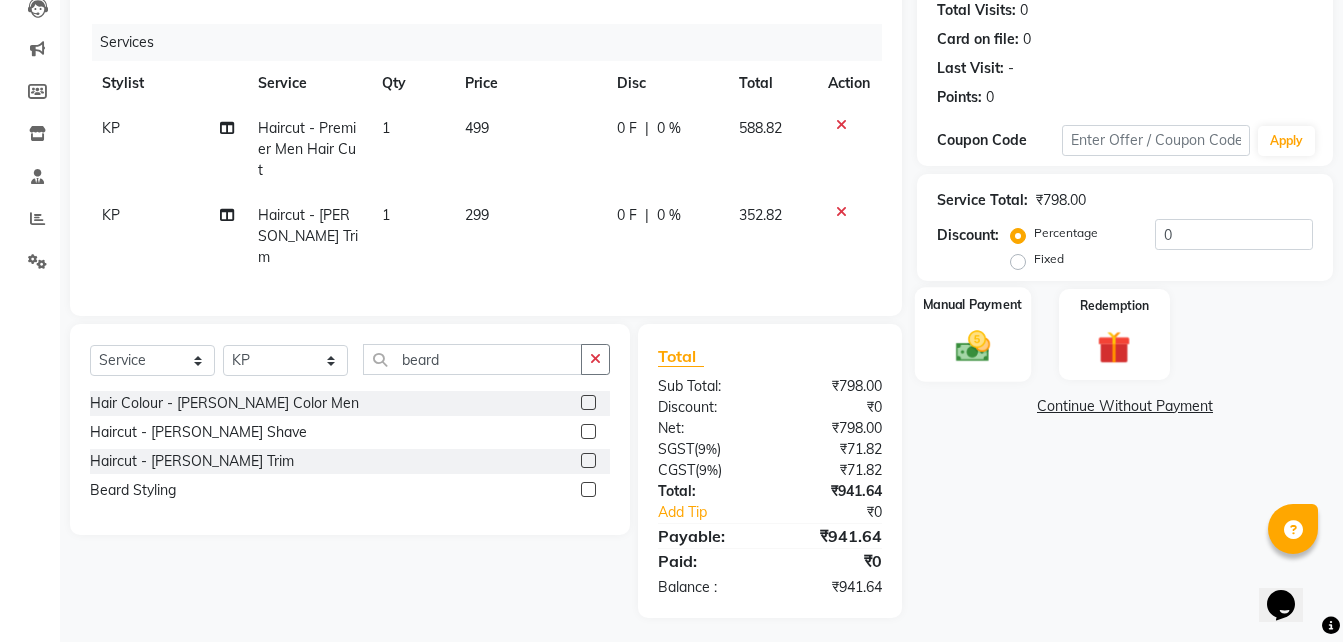 click 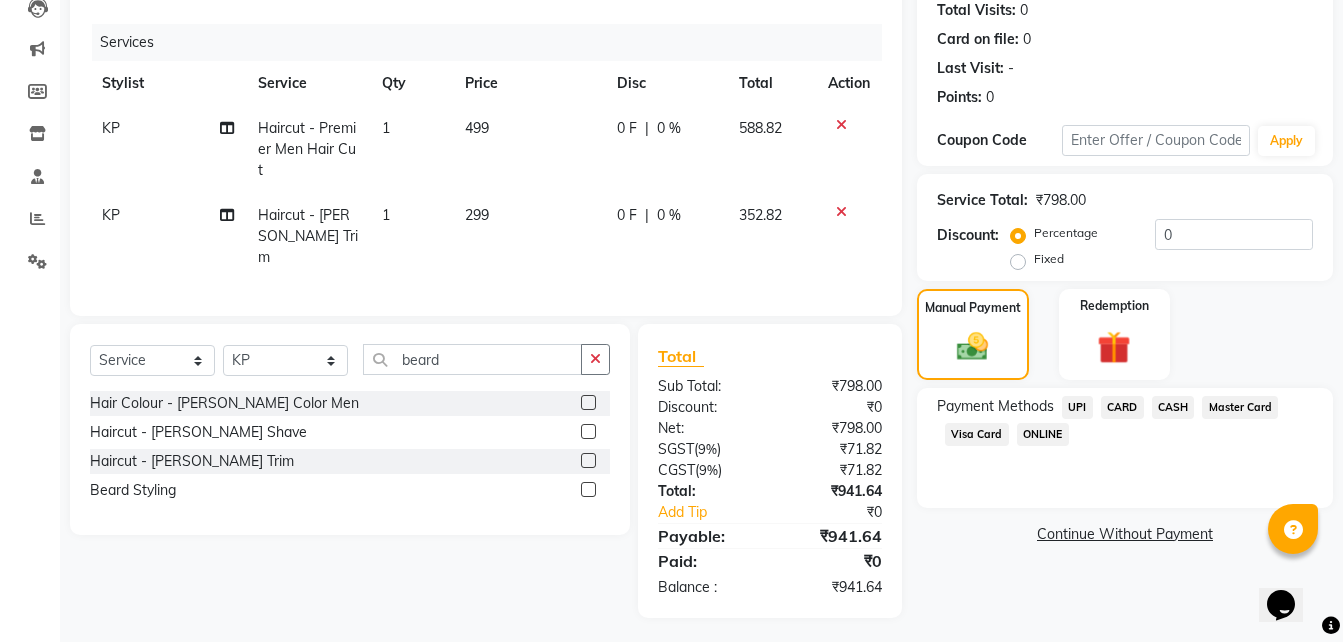 click on "UPI" 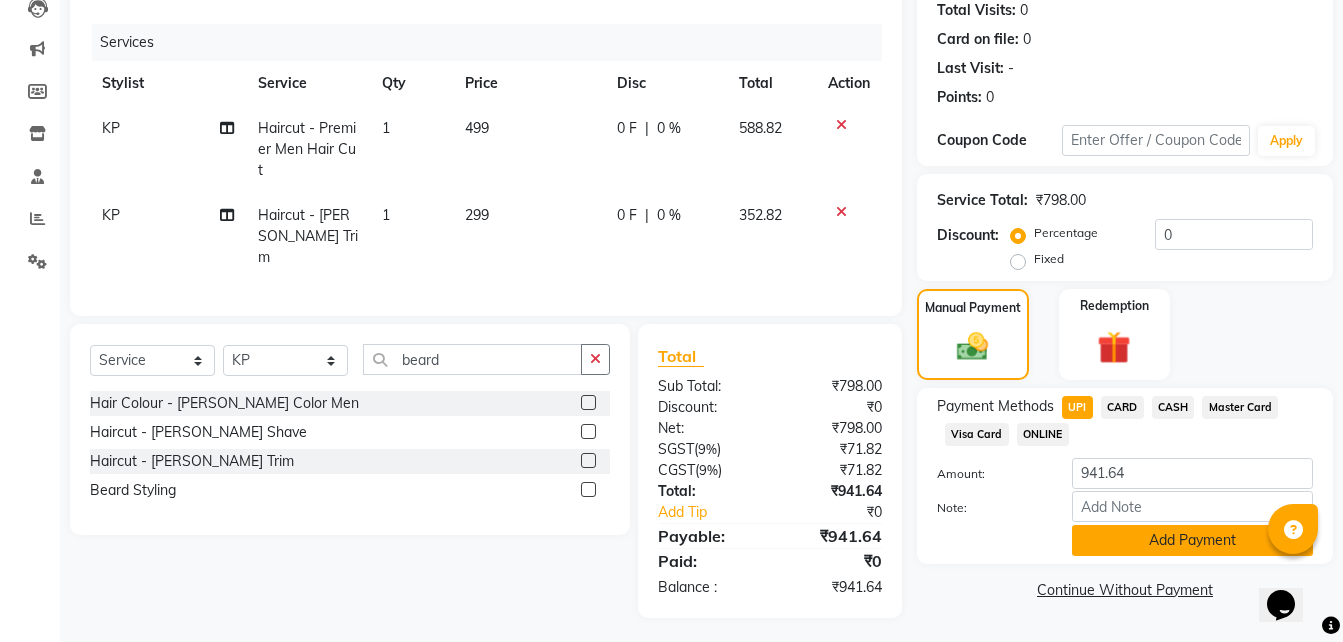 click on "Add Payment" 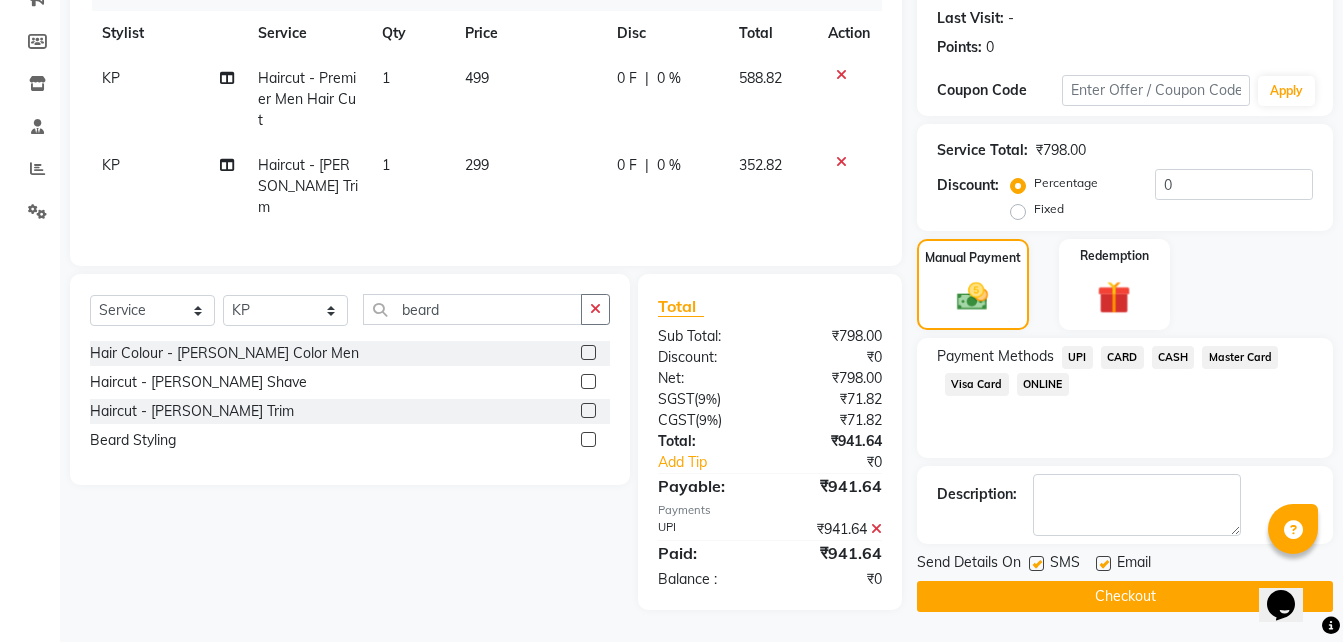 click 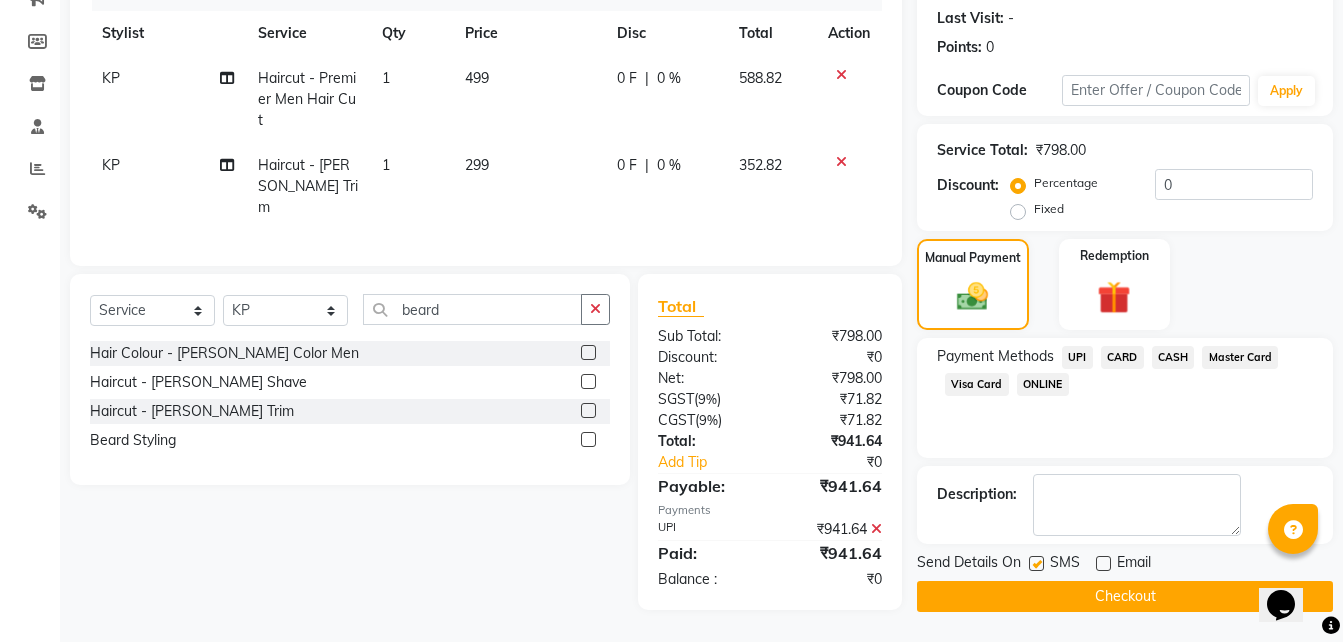 click on "Checkout" 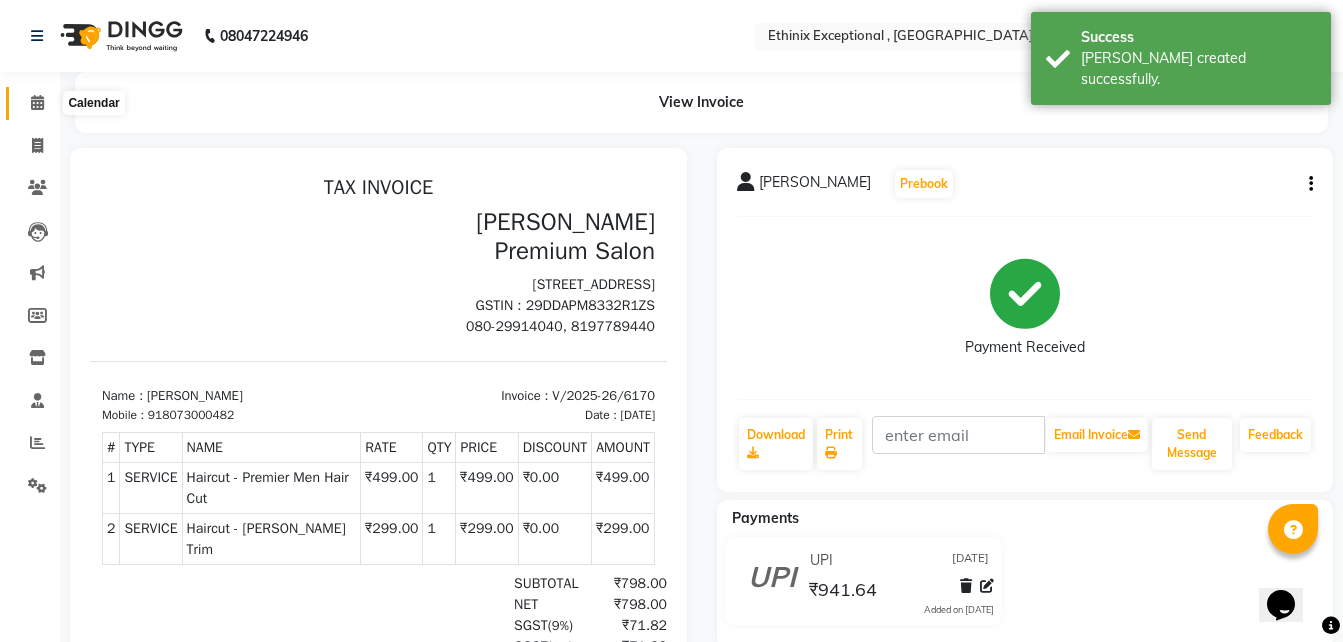 click 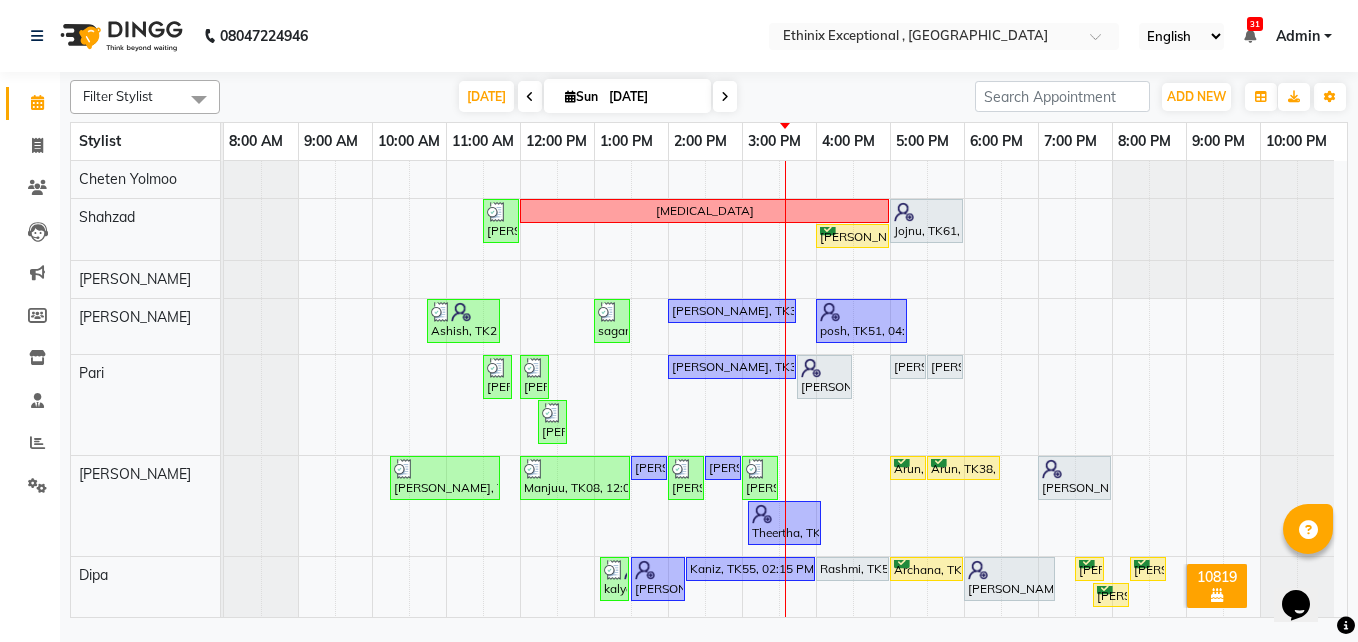 scroll, scrollTop: 156, scrollLeft: 0, axis: vertical 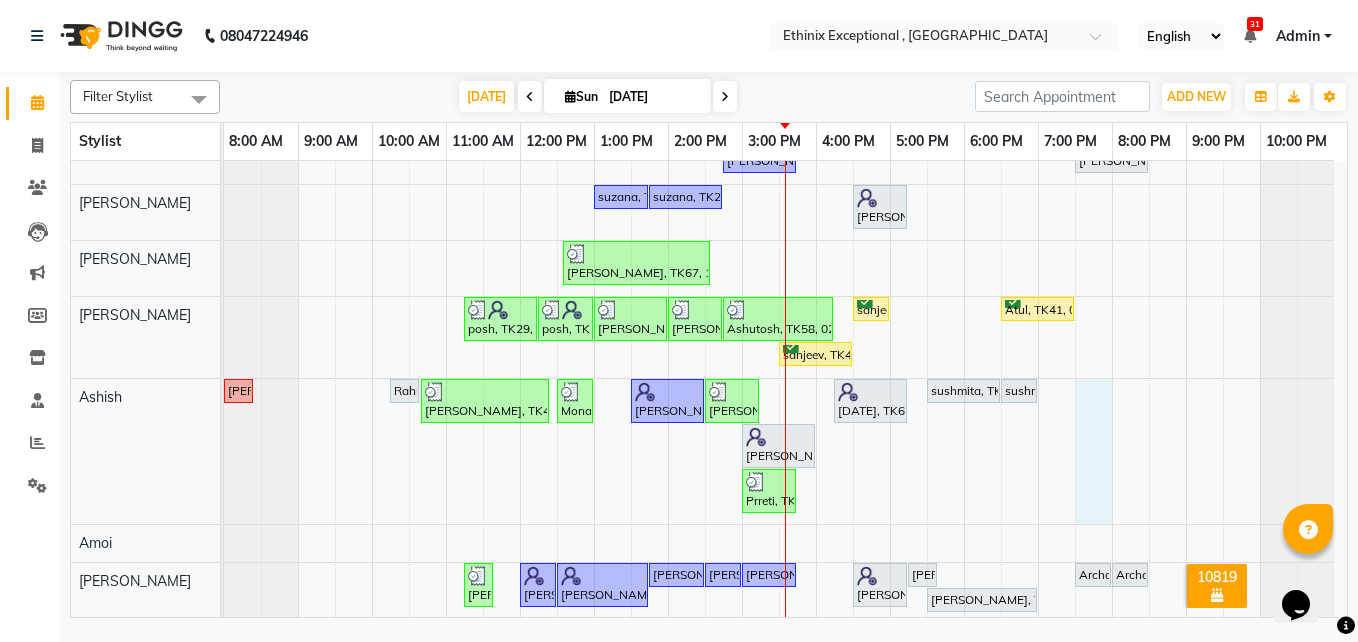 click on "[PERSON_NAME], TK24, 11:30 AM-12:00 PM, Haircut - [PERSON_NAME] Trim  [MEDICAL_DATA]      Jojnu, TK61, 05:00 PM-06:00 PM, Haircut - Premier Women Hair Cut     [PERSON_NAME], TK64, 04:00 PM-05:00 PM, Haircut - Top Tier Women Hair Cut       Ashish, TK21, 10:45 AM-11:45 AM, Stimulate - Head Massage (Men),Threading - Eye Brows     sagar, TK30, 01:00 PM-01:30 PM, Threading - Eye Brows,Threading- Upper Lips    [PERSON_NAME], TK33, 02:00 PM-03:45 PM, Retuals - Power C Range(Unisex)     posh, TK51, 04:00 PM-05:15 PM, Retuals - Power Hyaluronic Range(Unisex)     [PERSON_NAME], TK31, 11:30 AM-11:45 AM, Threading - Eye Brows     [PERSON_NAME], TK05, 12:00 PM-12:15 PM, Threading - Eye Brows    [PERSON_NAME], TK33, 02:00 PM-03:45 PM, Retuals - Power C Range(Unisex)     [PERSON_NAME], TK28, 03:45 PM-04:30 PM, Pedicure - Bombini(Unisex)    [PERSON_NAME], TK11, 05:00 PM-05:30 PM, Waxing - Full Legs([DEMOGRAPHIC_DATA])    [PERSON_NAME], TK11, 05:30 PM-06:00 PM, Waxing - Full Arms([DEMOGRAPHIC_DATA])     [PERSON_NAME], TK05, 12:15 PM-12:30 PM, Threading- Upper Lips" at bounding box center (785, 586) 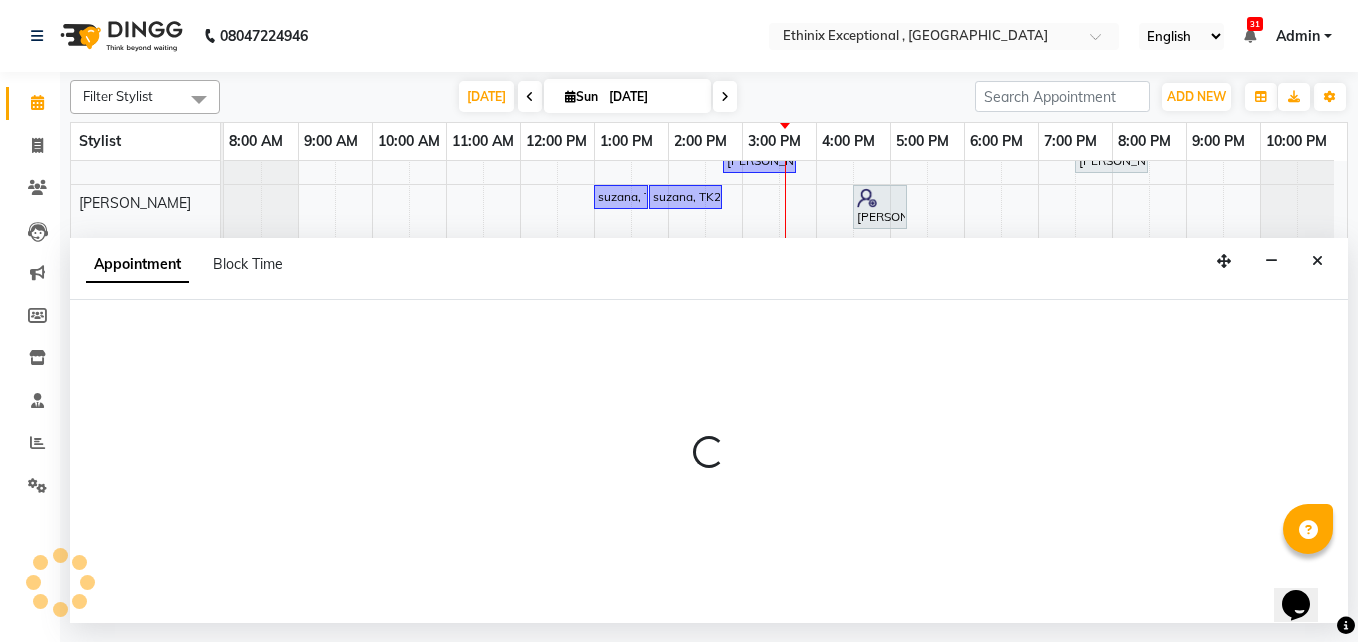 select on "62328" 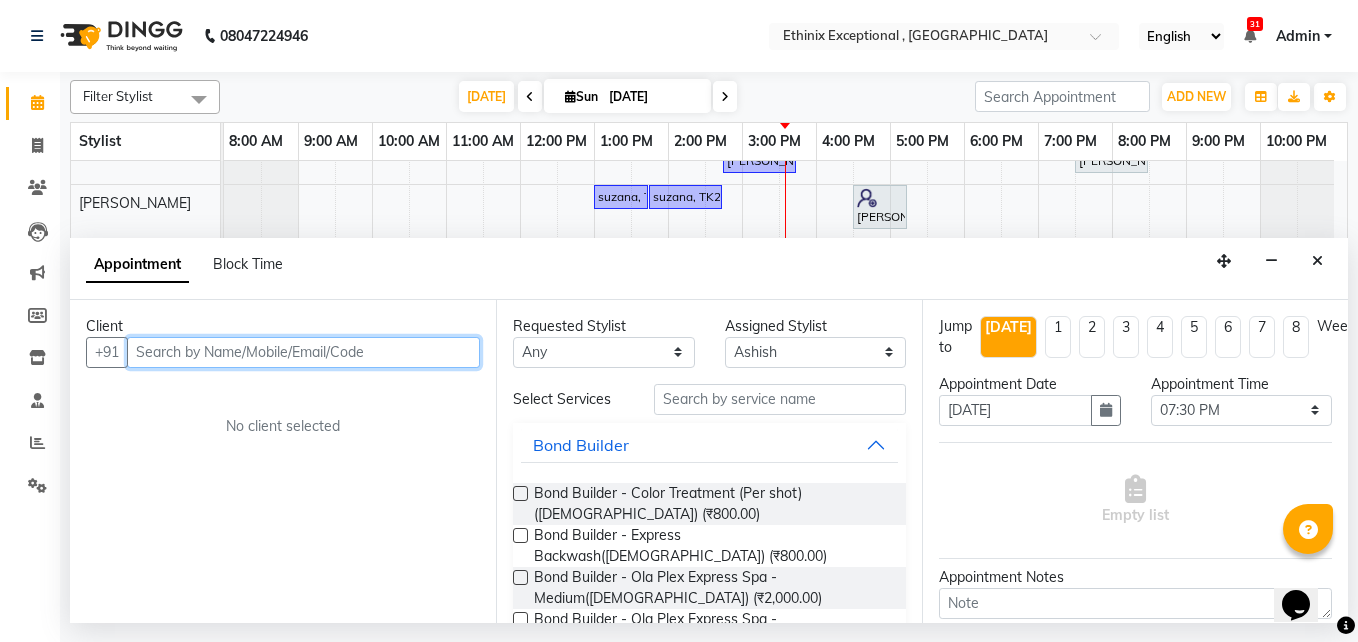 click at bounding box center [303, 352] 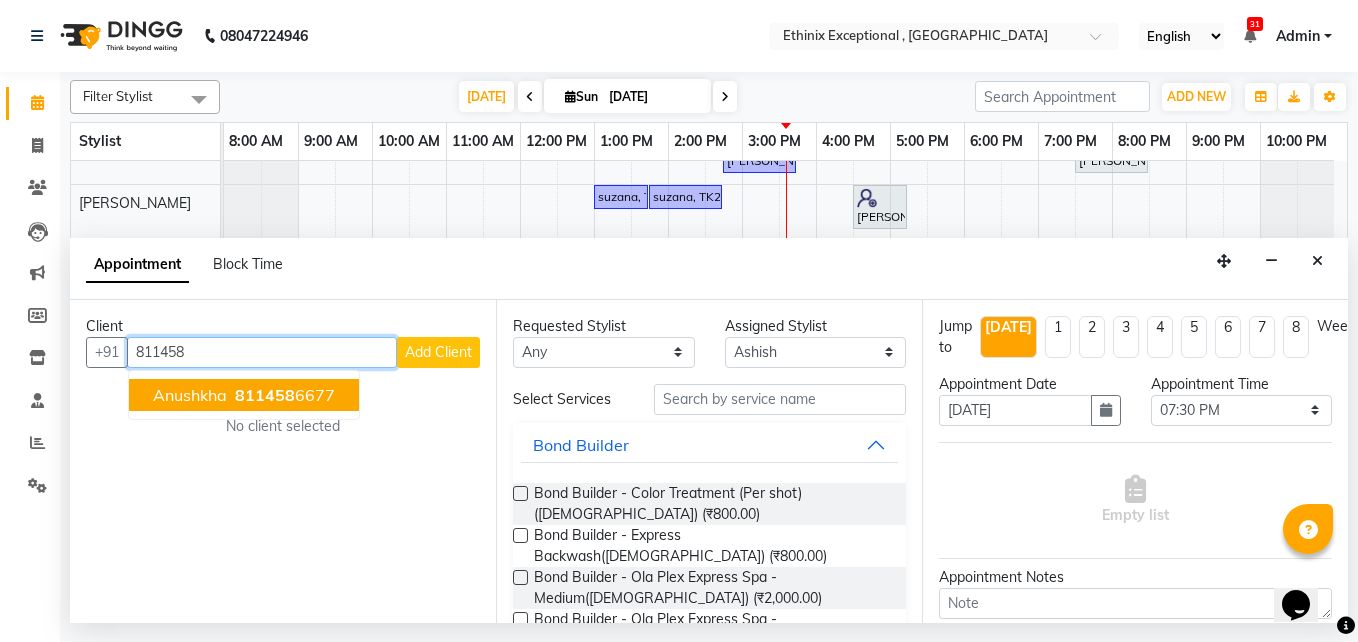 click on "Anushkha" at bounding box center (190, 395) 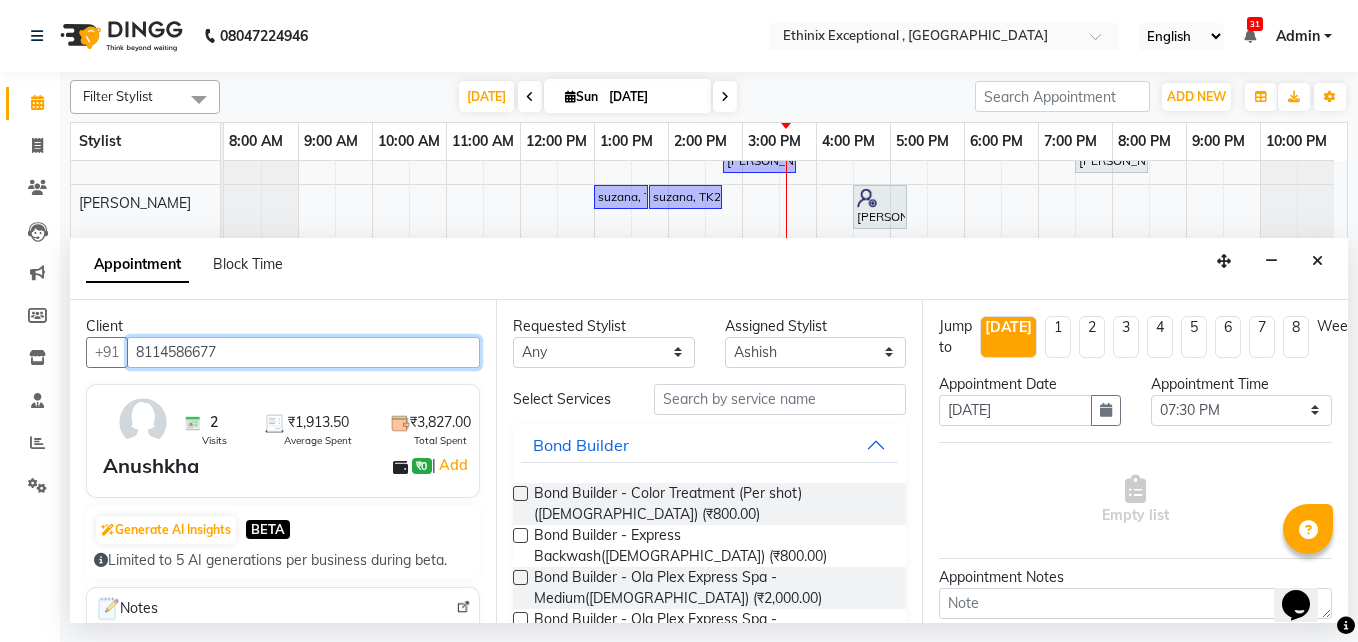 type on "8114586677" 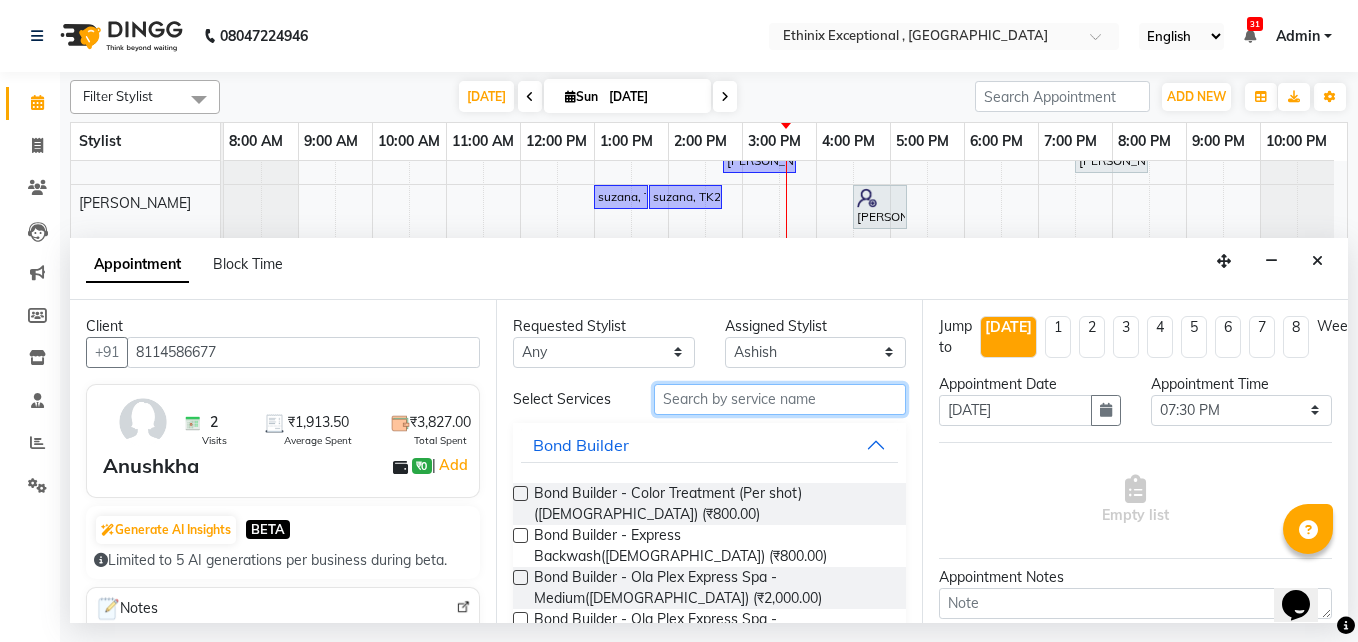 click at bounding box center [780, 399] 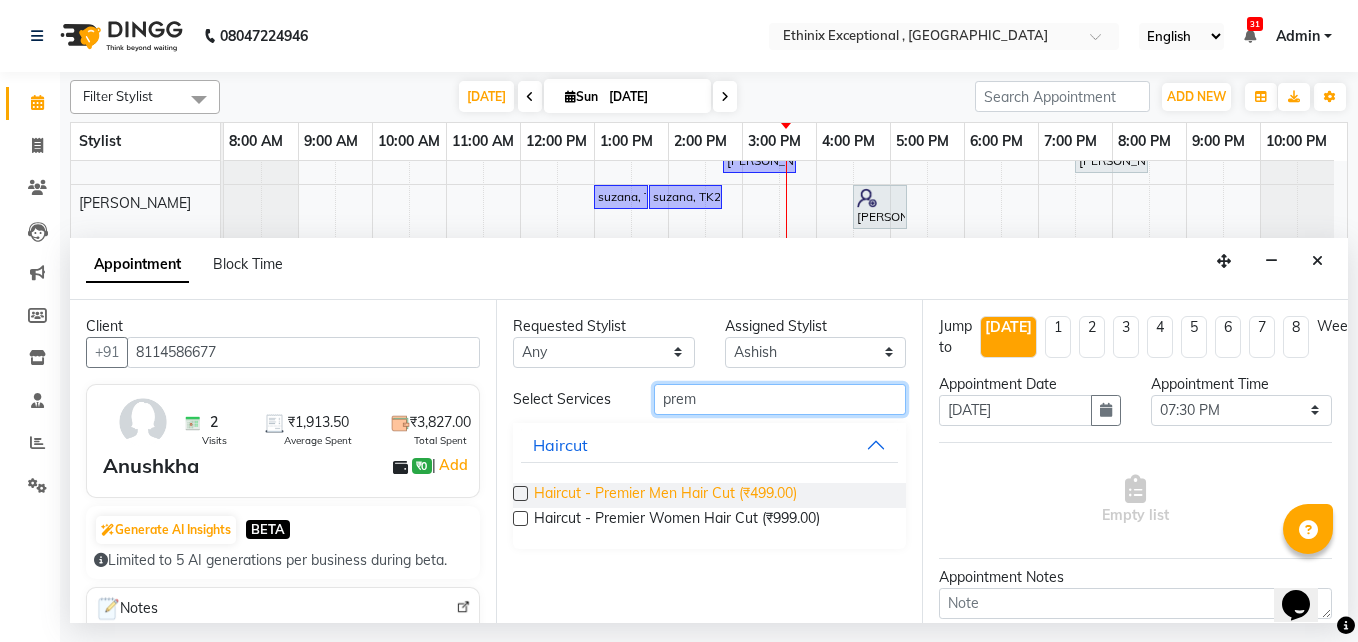type on "prem" 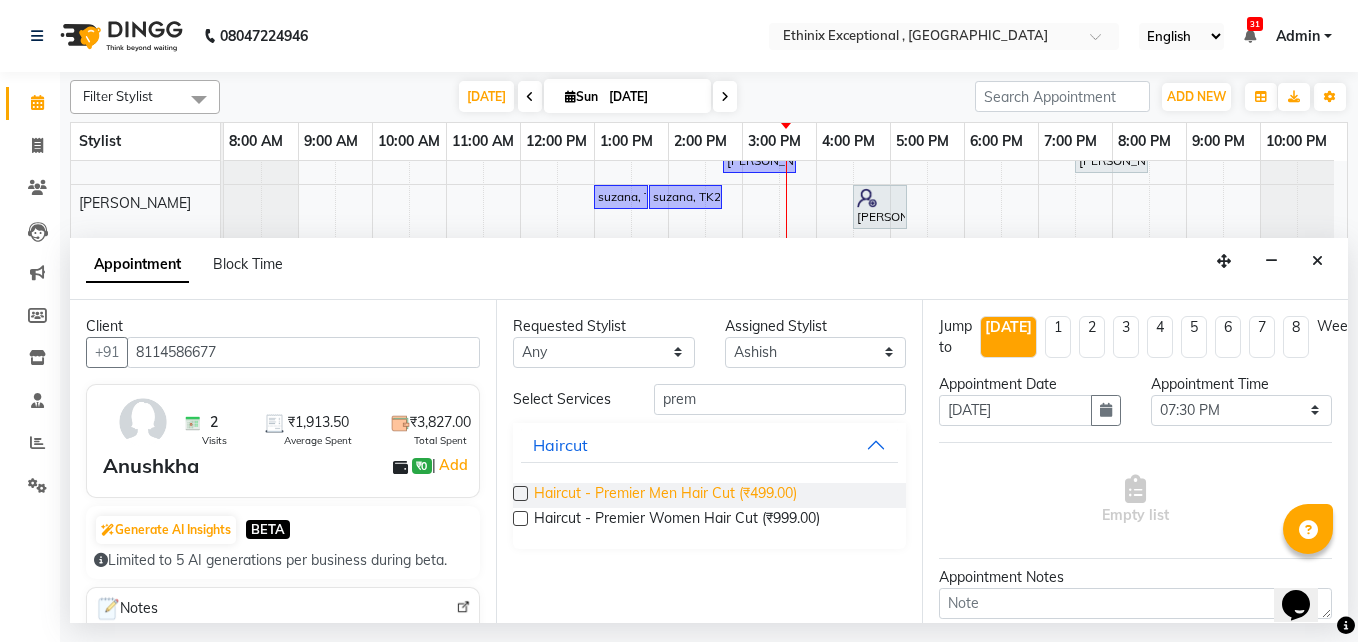 click on "Haircut - Premier Men Hair Cut  (₹499.00)" at bounding box center (665, 495) 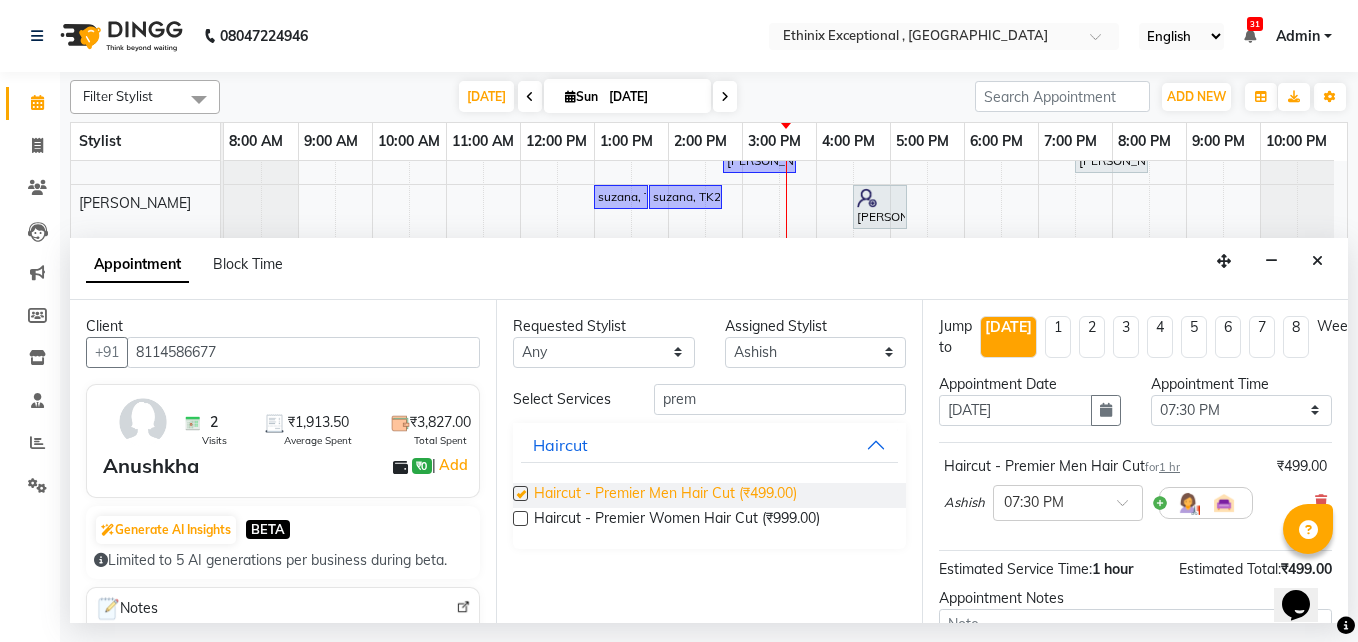checkbox on "false" 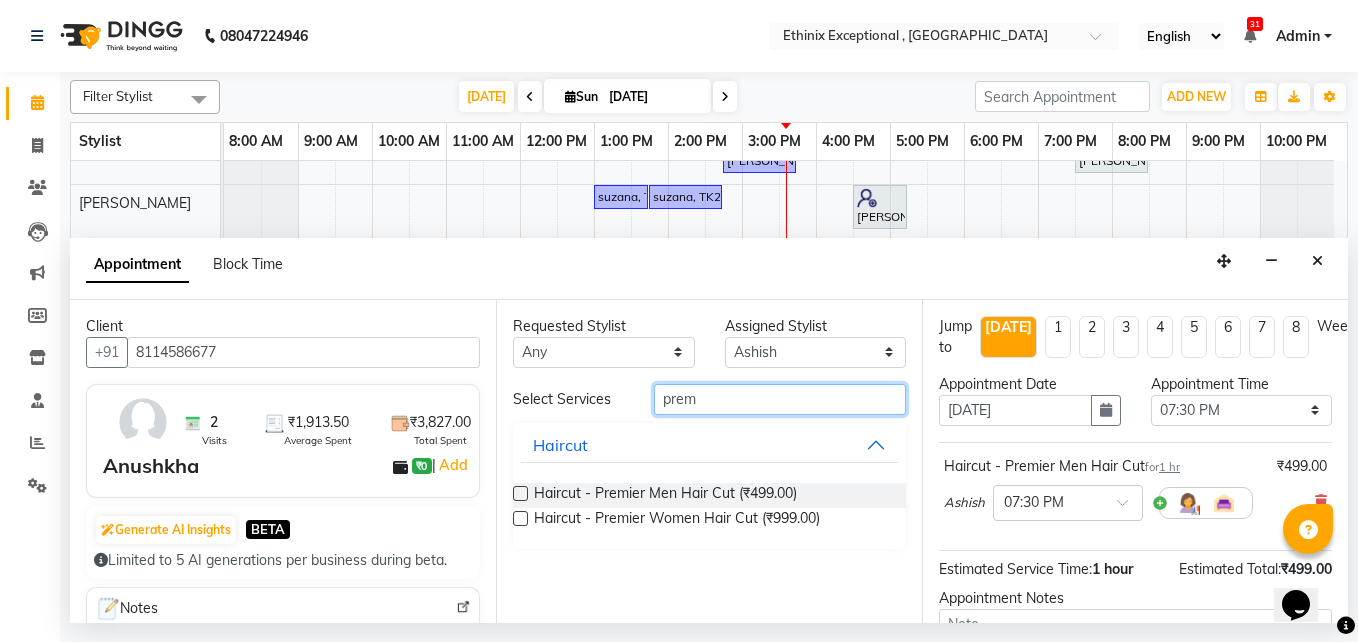 click on "prem" at bounding box center [780, 399] 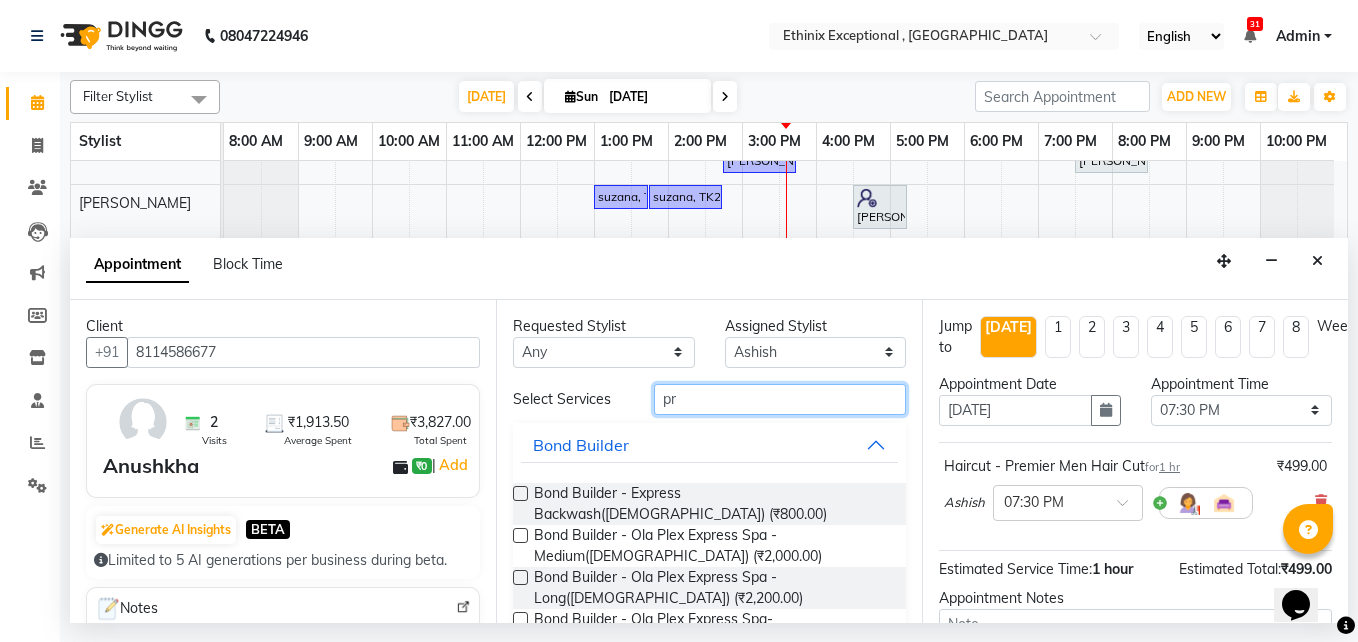 type on "p" 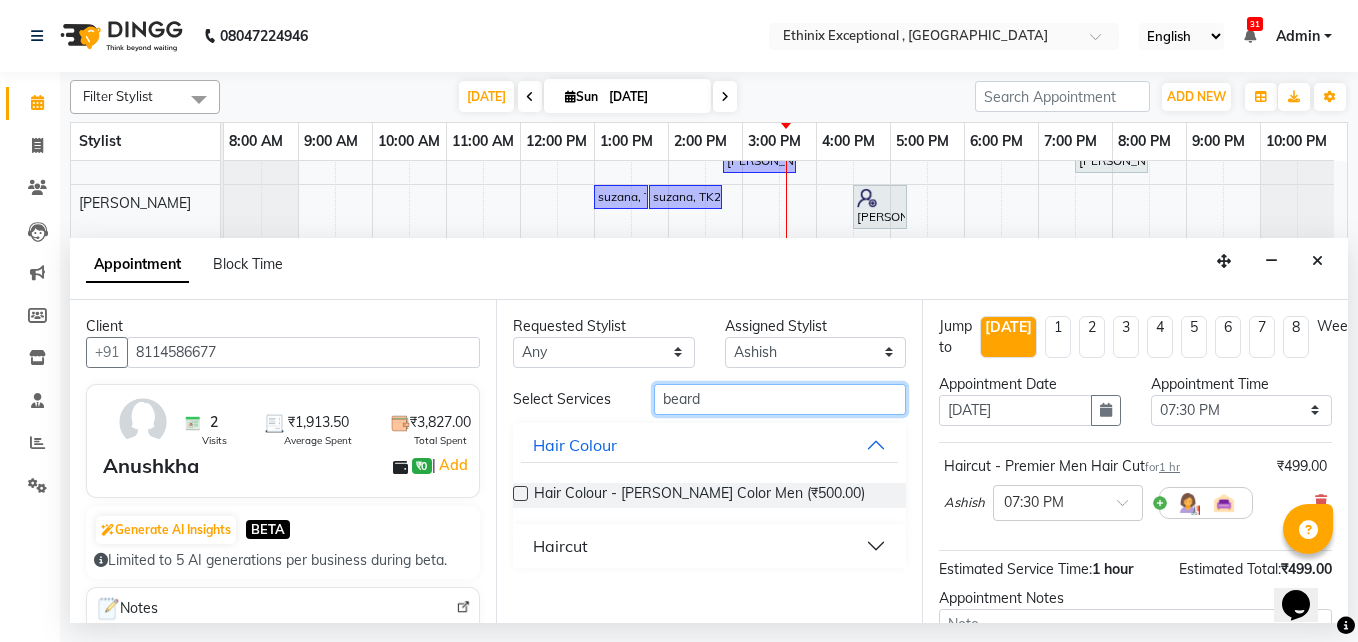 type on "beard" 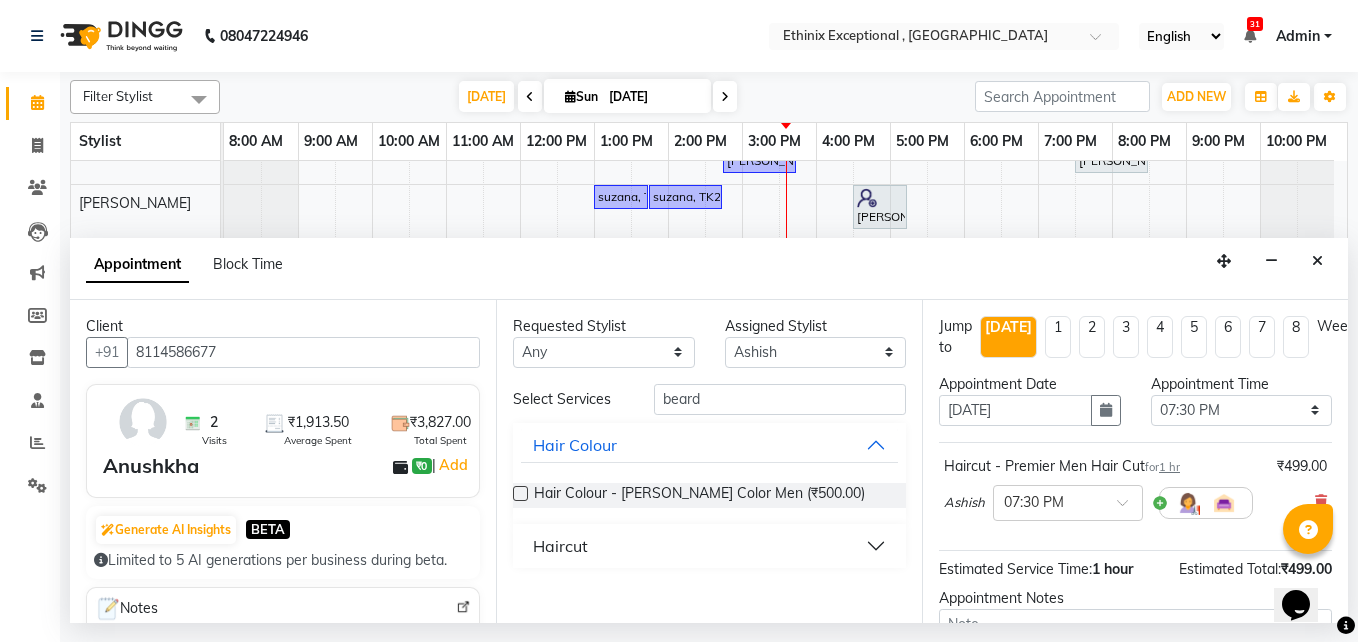 click on "Haircut" at bounding box center (709, 546) 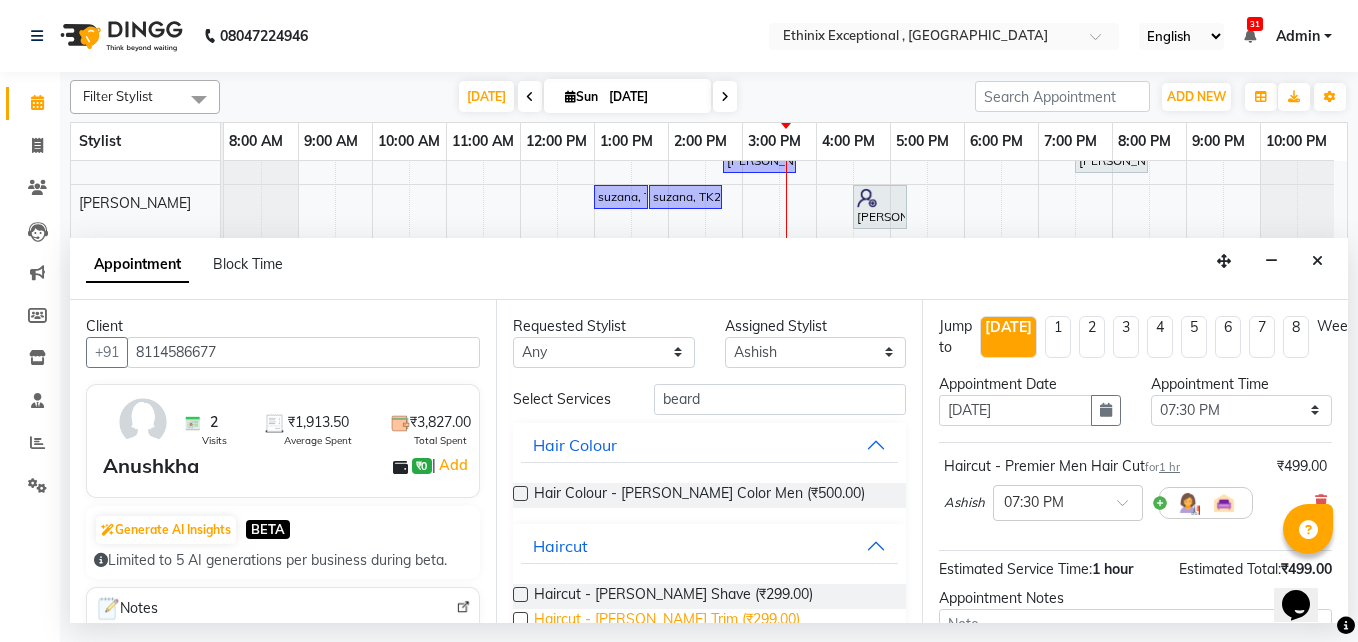 click on "Haircut - [PERSON_NAME] Trim (₹299.00)" at bounding box center (667, 621) 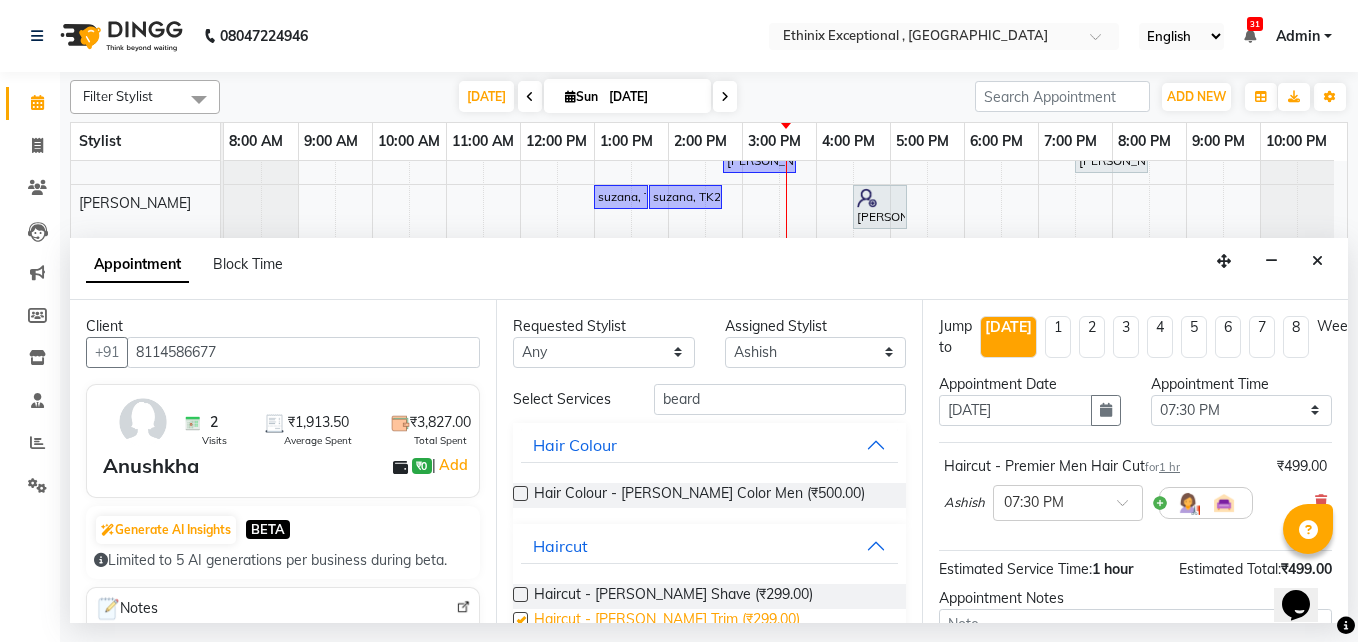 checkbox on "false" 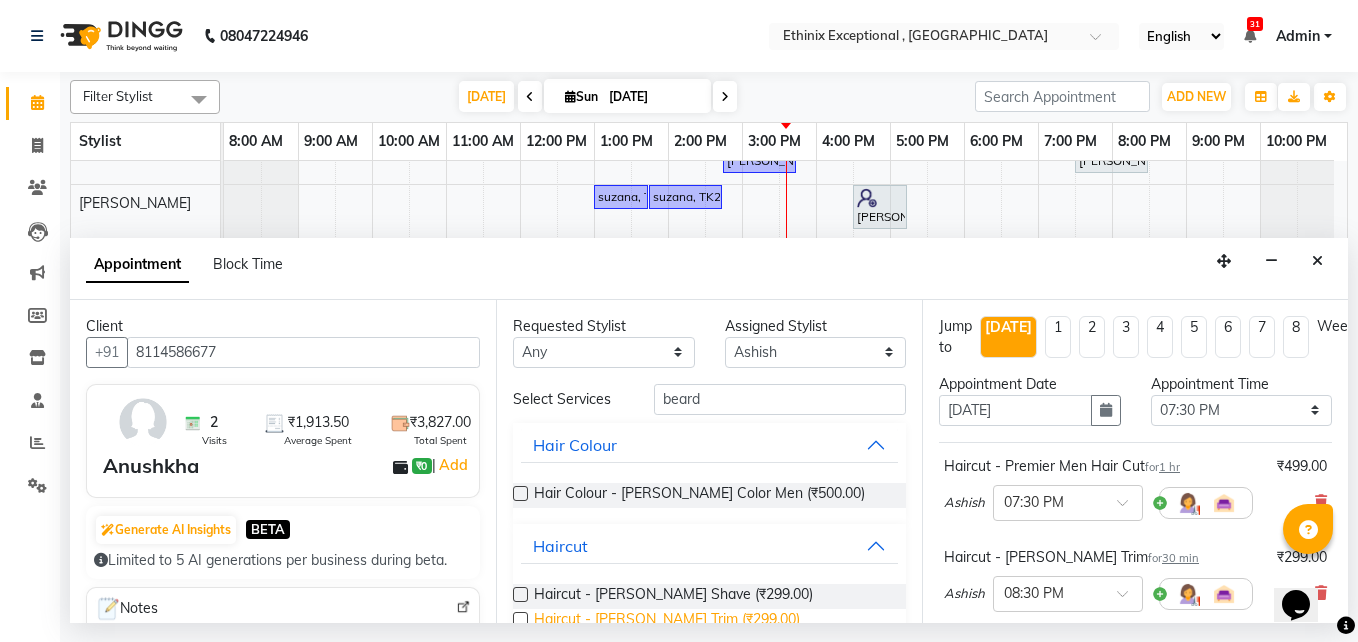 scroll, scrollTop: 68, scrollLeft: 0, axis: vertical 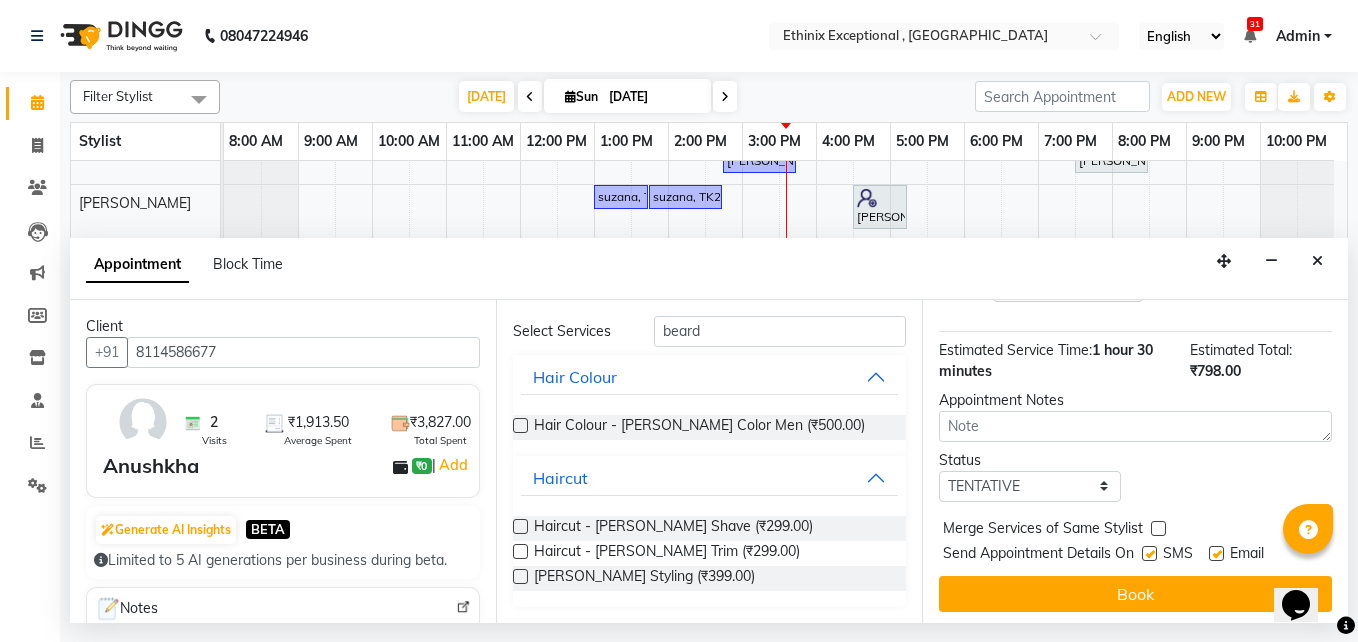 click at bounding box center (1216, 553) 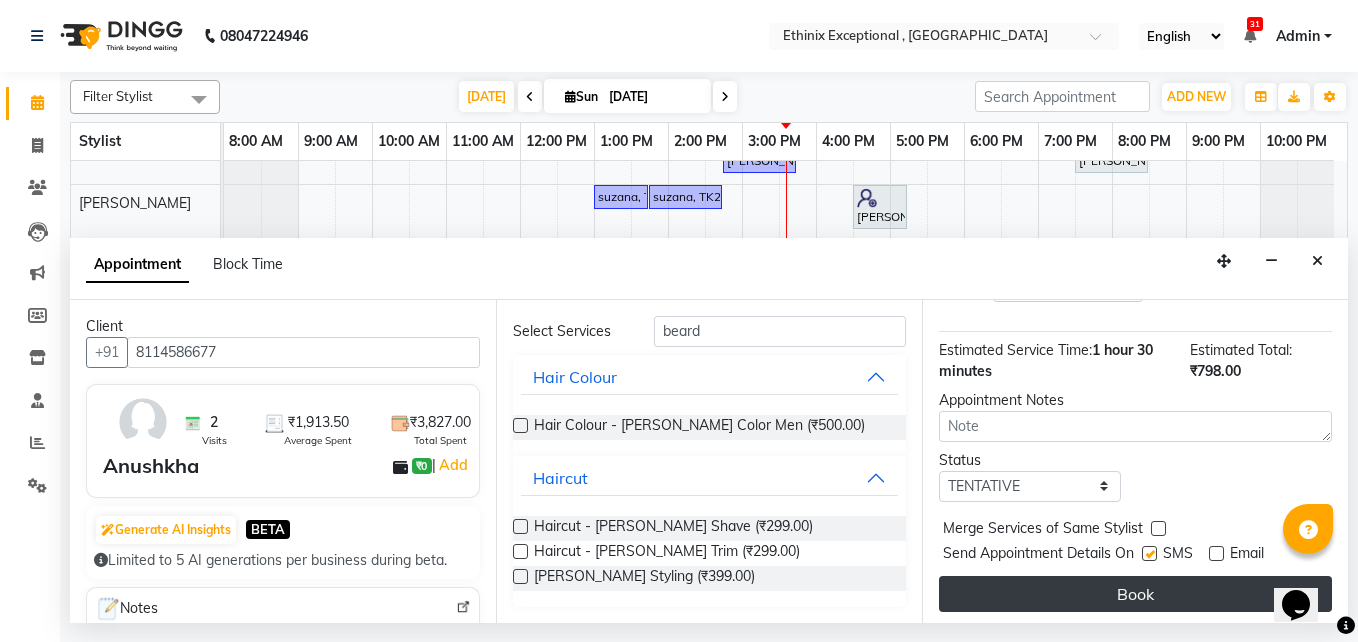 click on "Book" at bounding box center (1135, 594) 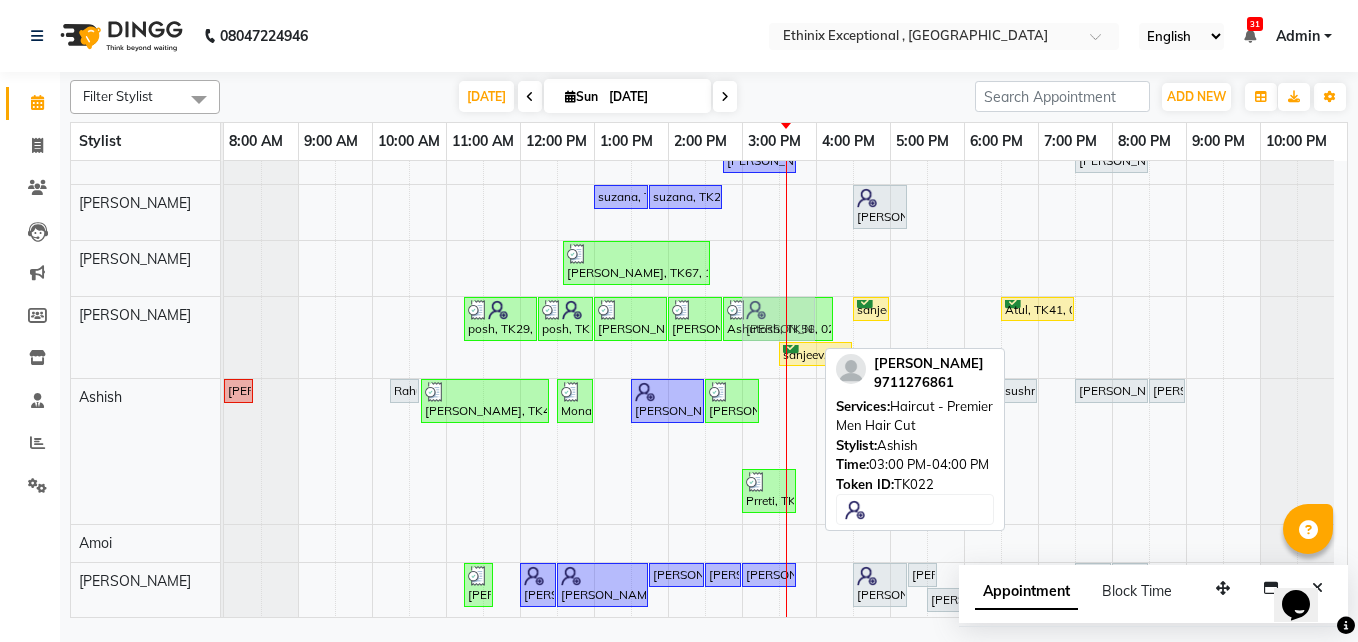 drag, startPoint x: 774, startPoint y: 449, endPoint x: 792, endPoint y: 353, distance: 97.67292 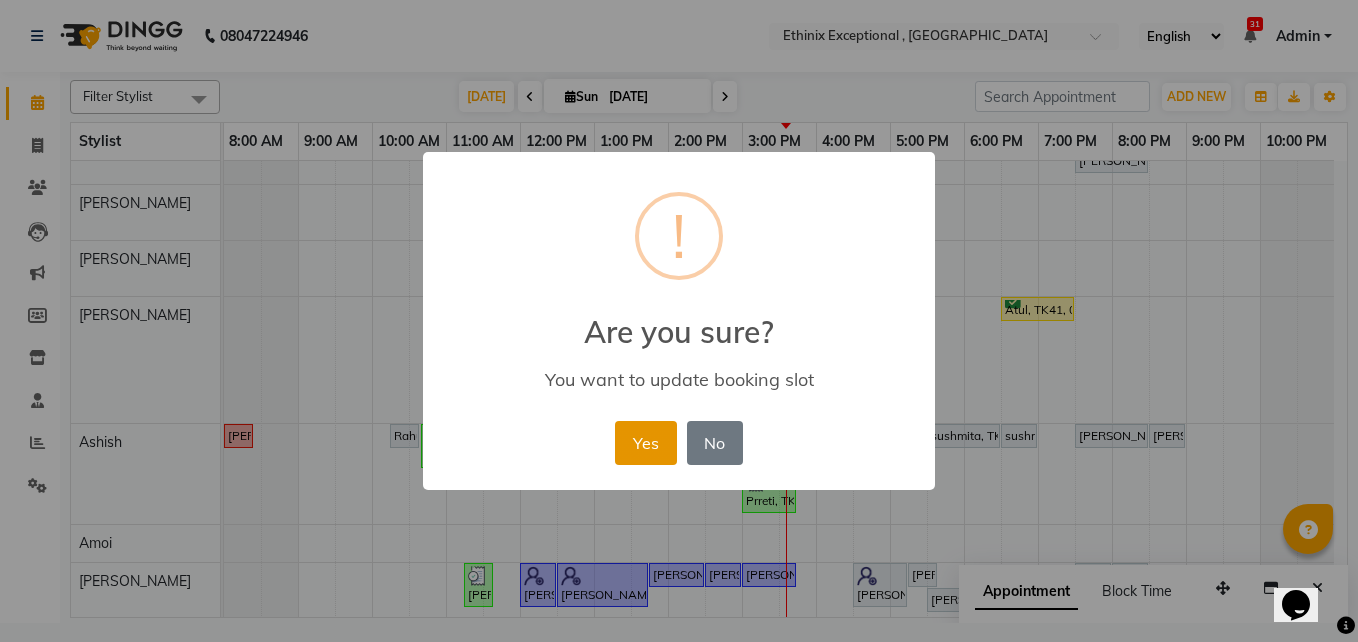 click on "Yes" at bounding box center [645, 443] 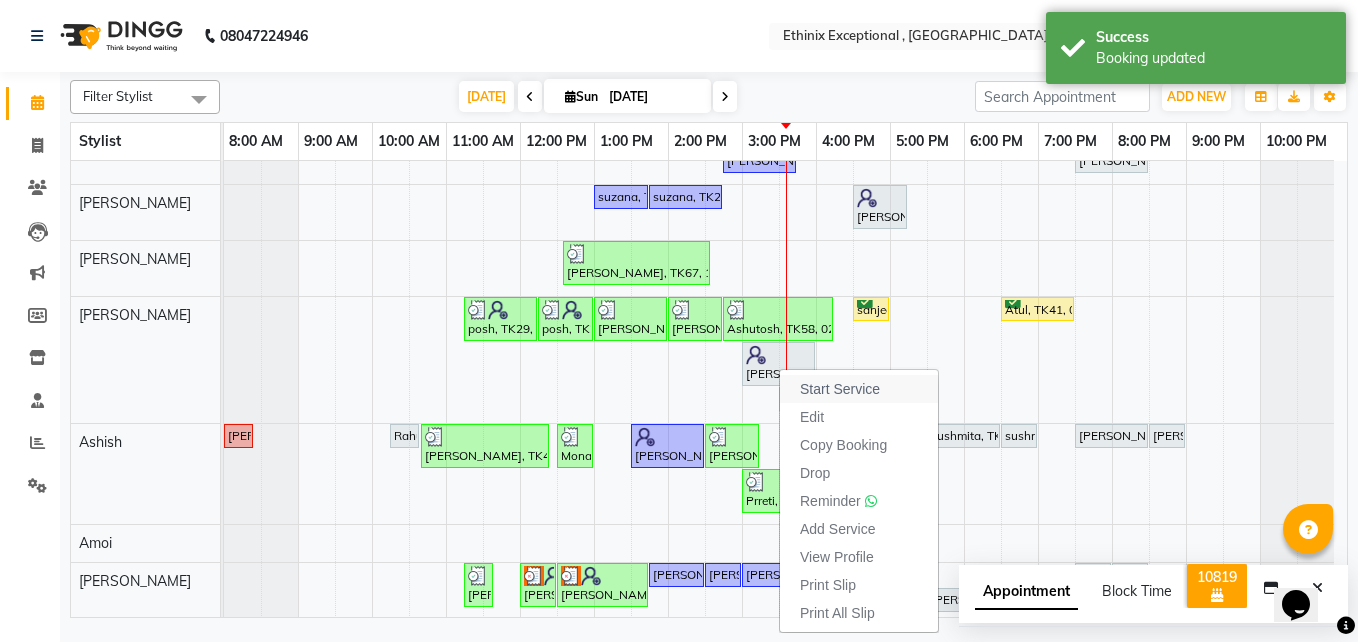click on "Start Service" at bounding box center [840, 389] 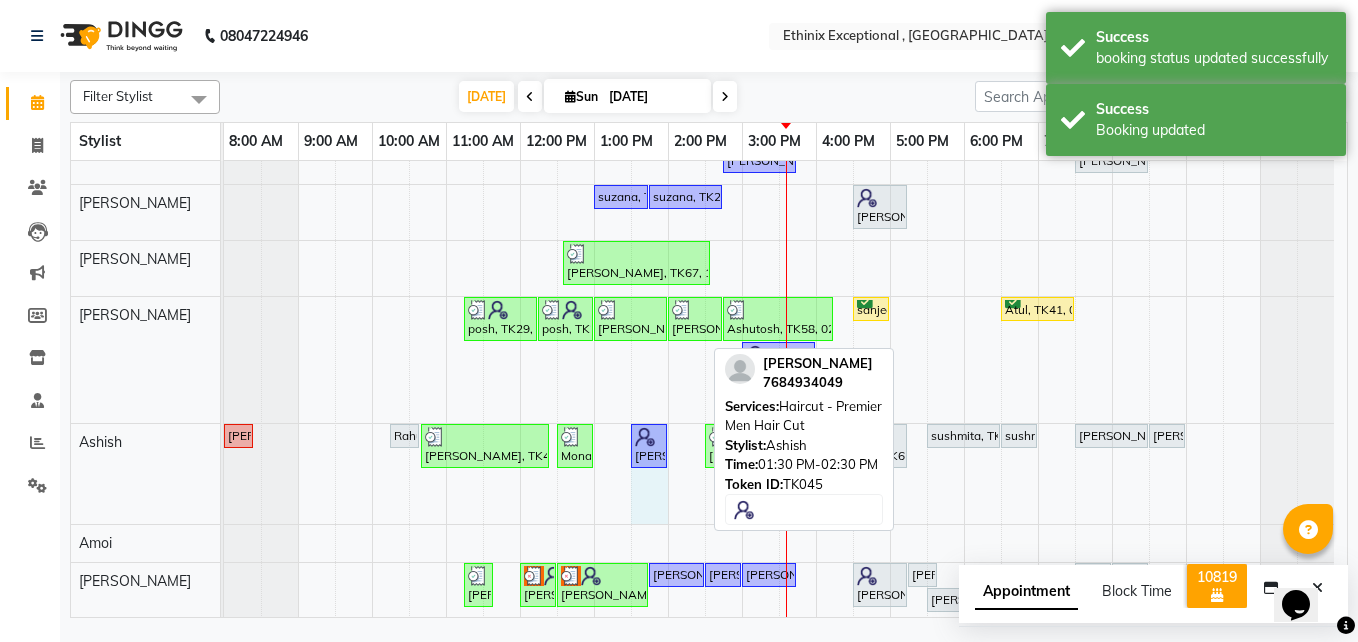 drag, startPoint x: 701, startPoint y: 444, endPoint x: 661, endPoint y: 443, distance: 40.012497 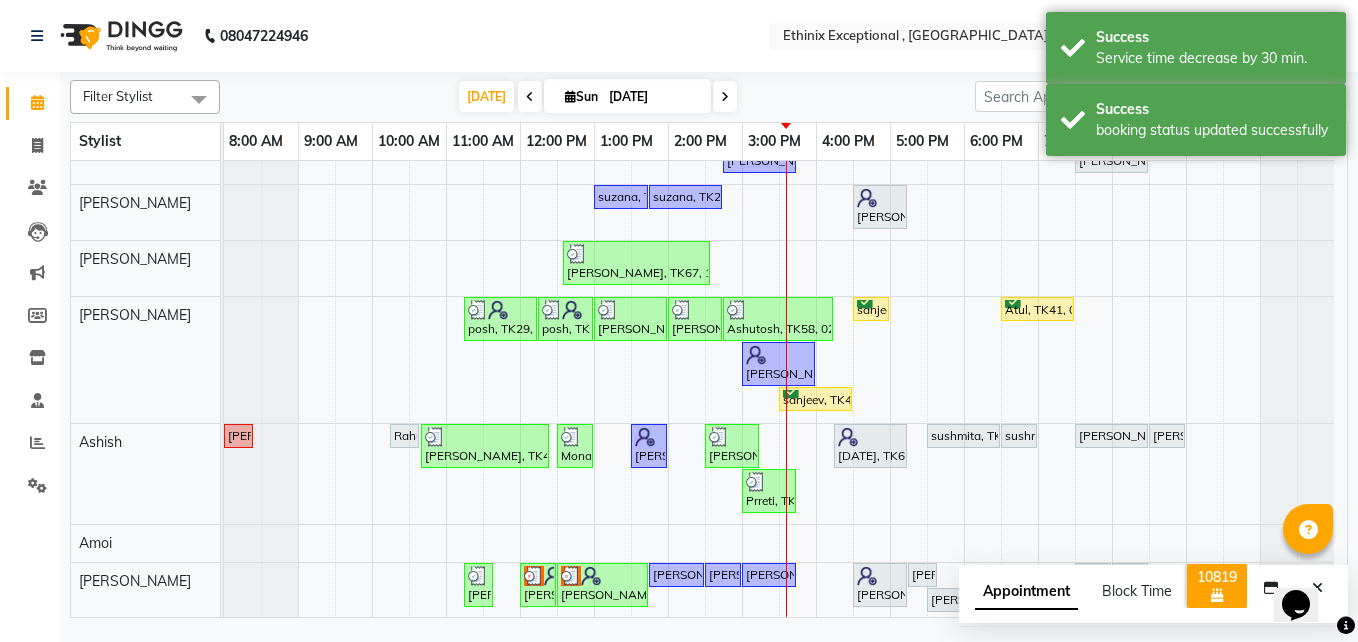 scroll, scrollTop: 406, scrollLeft: 0, axis: vertical 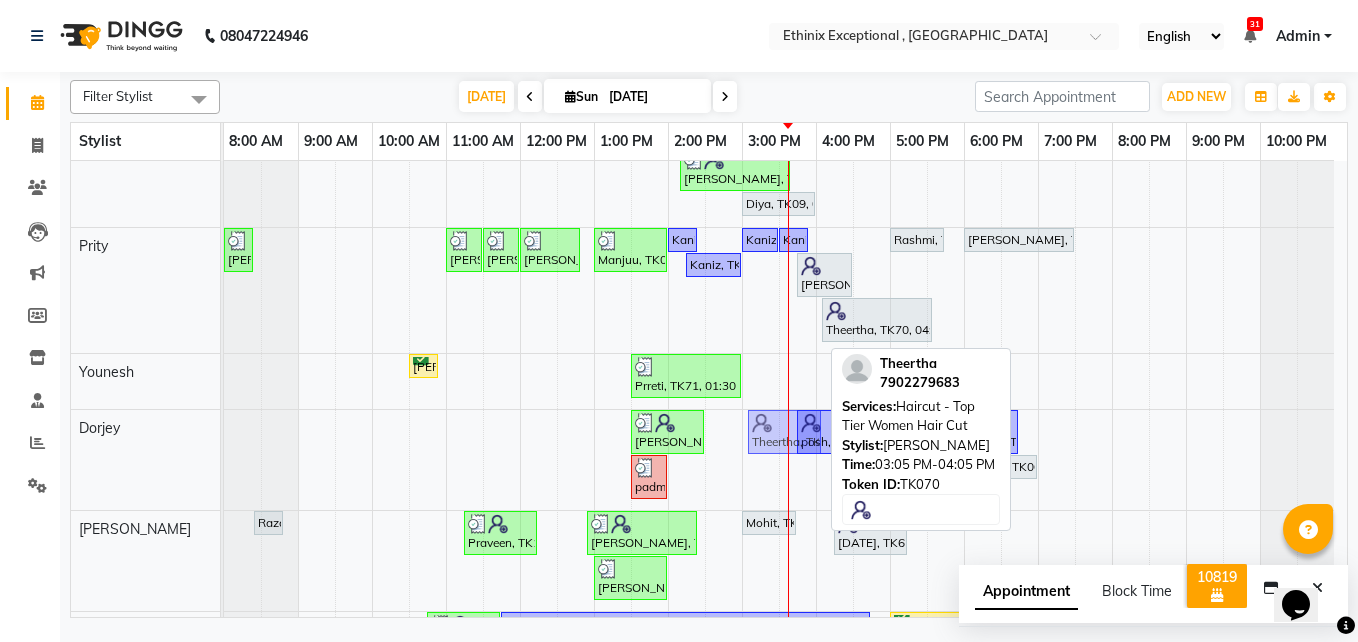 drag, startPoint x: 774, startPoint y: 518, endPoint x: 755, endPoint y: 497, distance: 28.319605 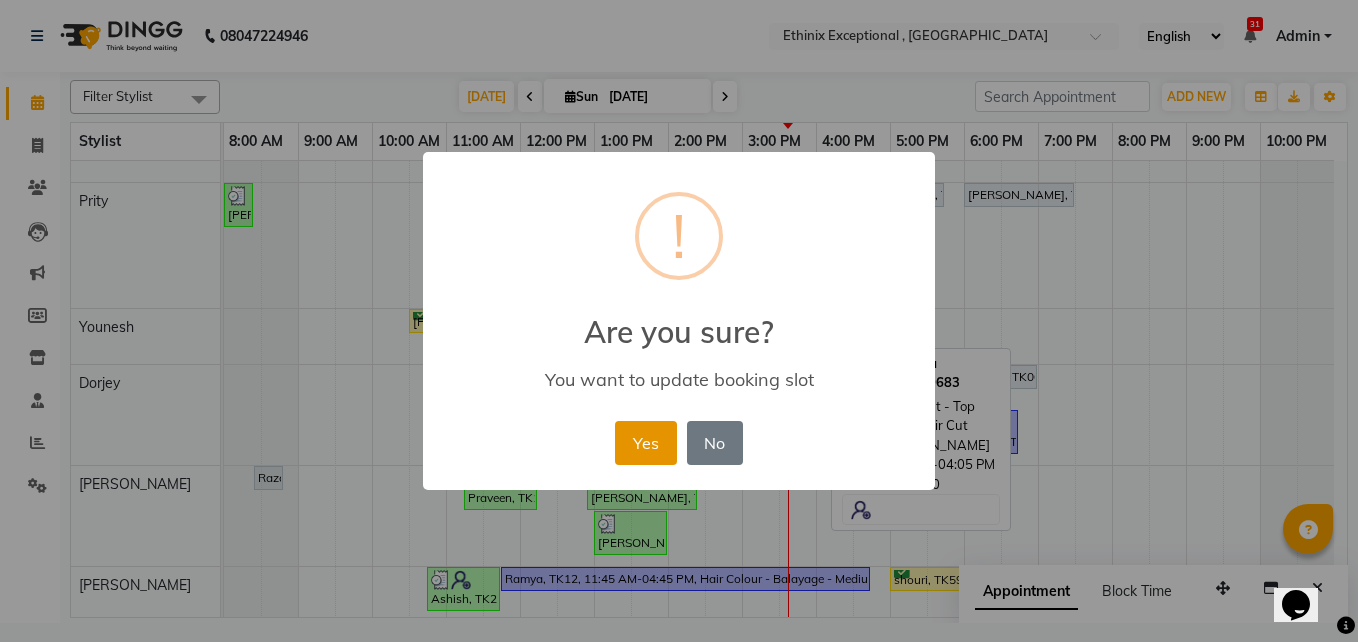 click on "Yes" at bounding box center [645, 443] 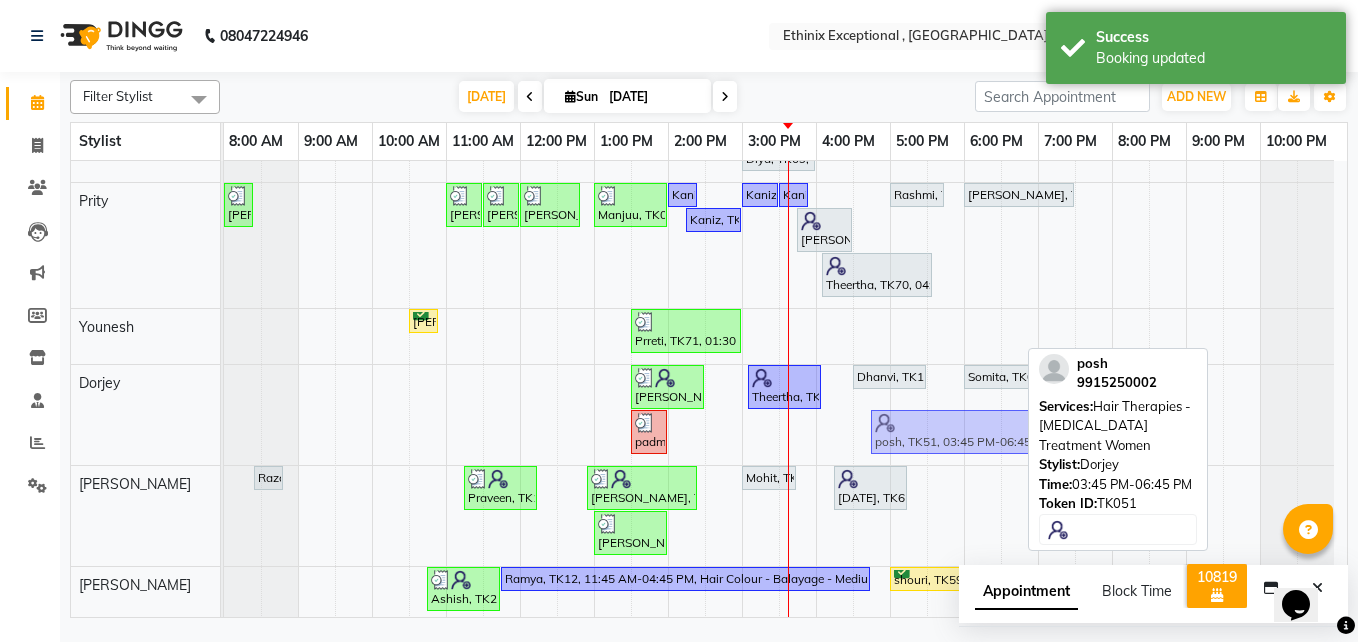 drag, startPoint x: 832, startPoint y: 435, endPoint x: 909, endPoint y: 434, distance: 77.00649 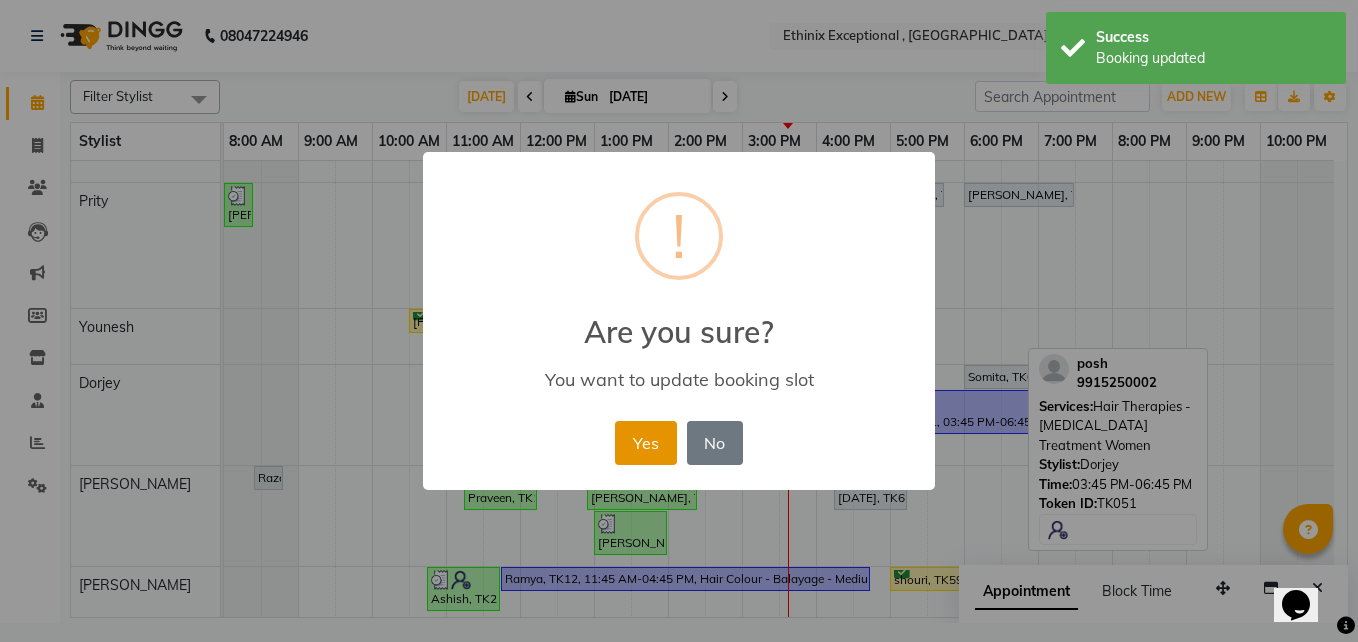 click on "Yes" at bounding box center [645, 443] 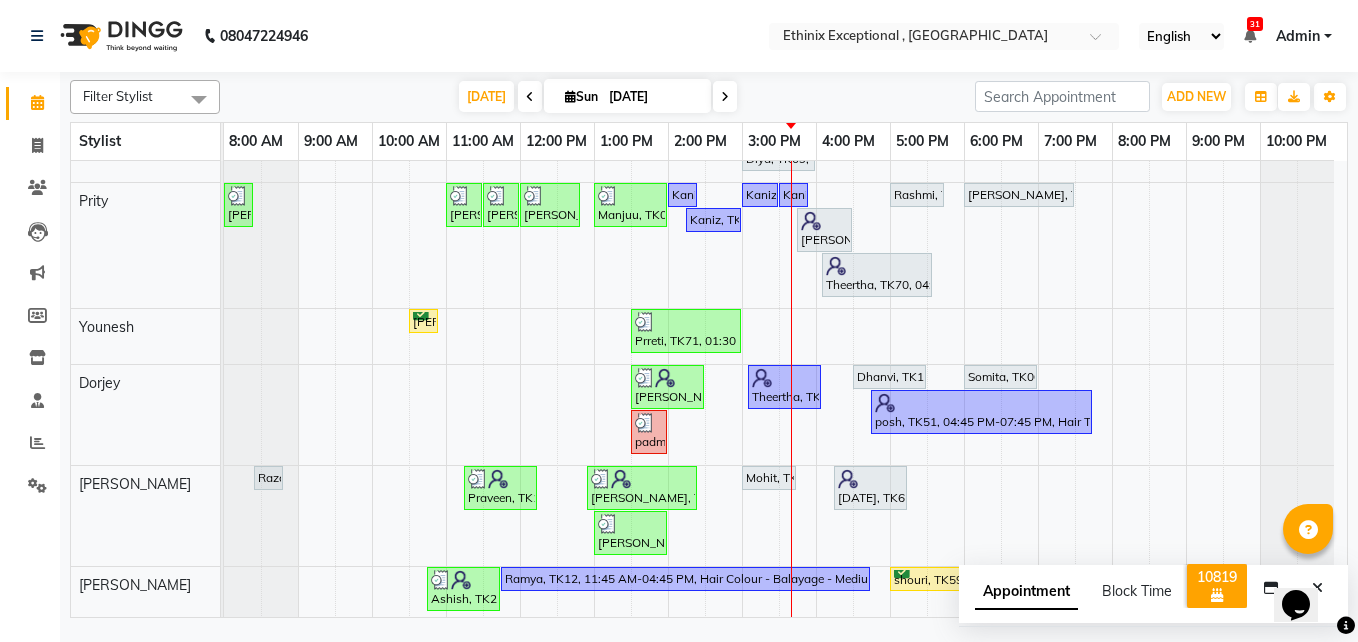 scroll, scrollTop: 1379, scrollLeft: 0, axis: vertical 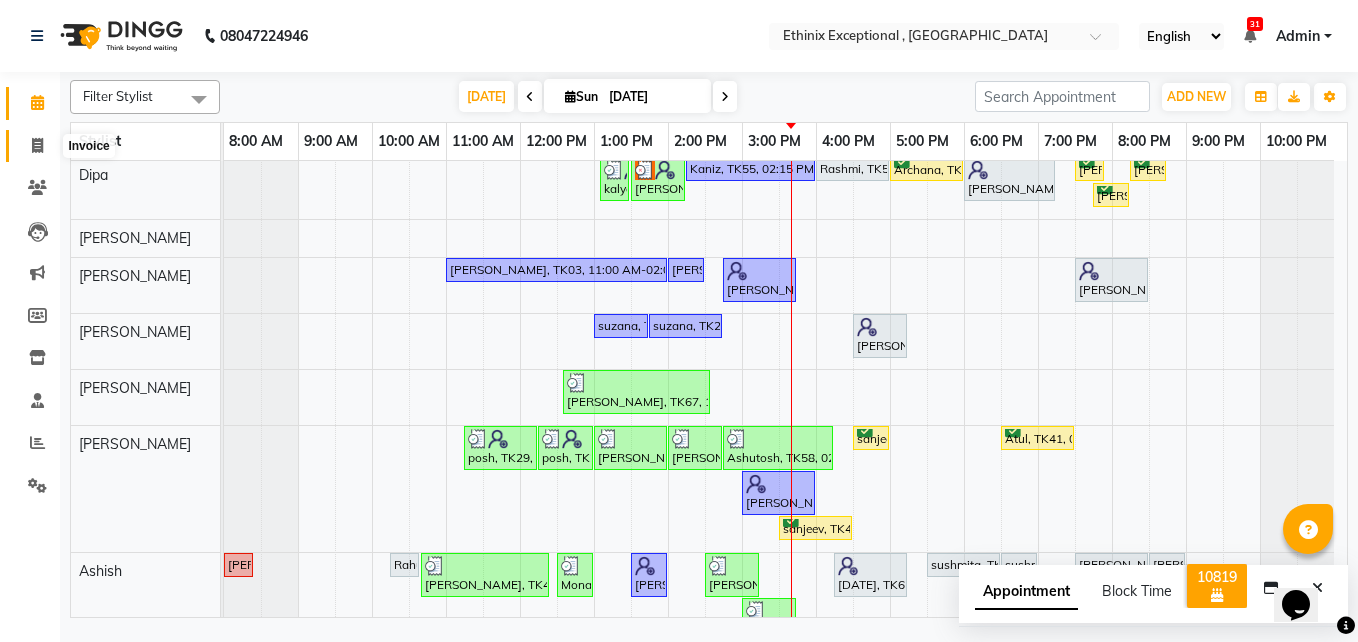 click 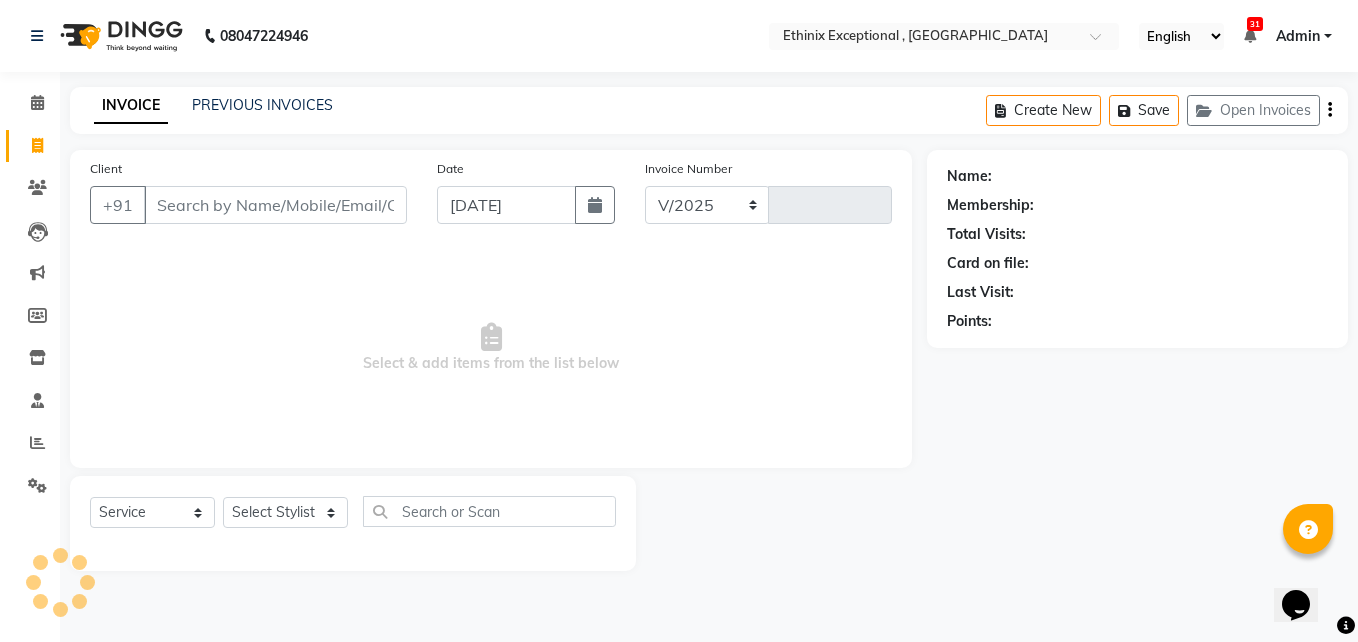 select on "3625" 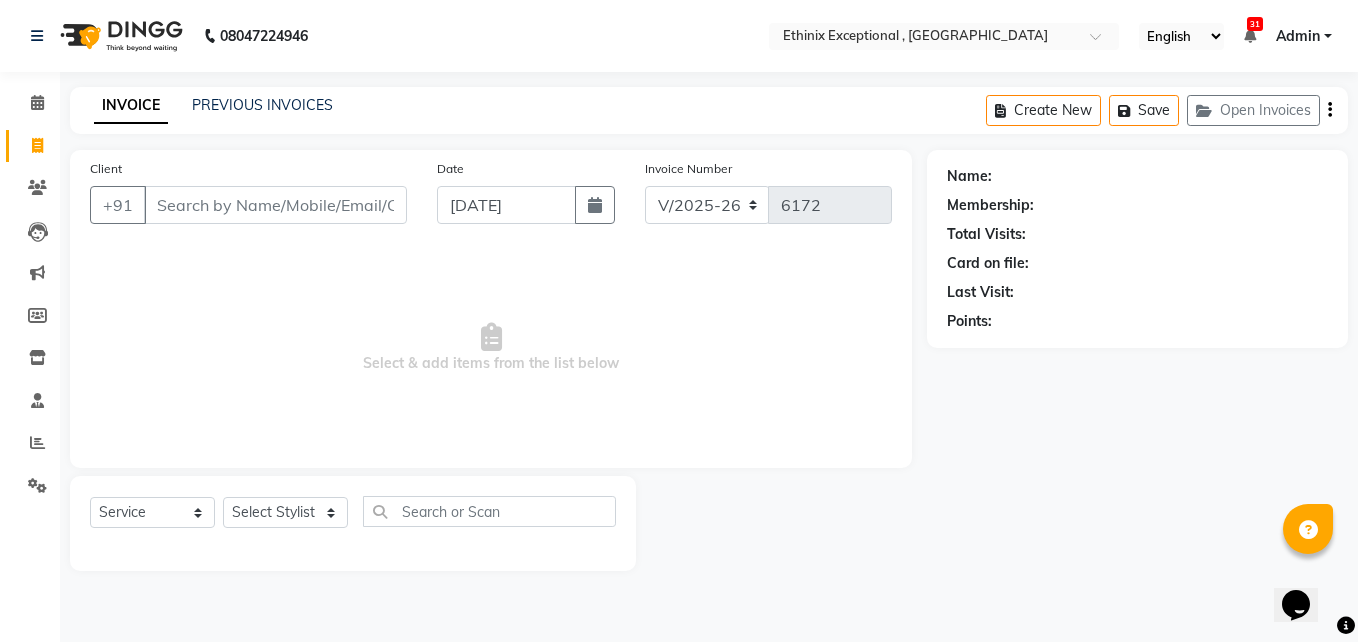 click on "Client" at bounding box center (275, 205) 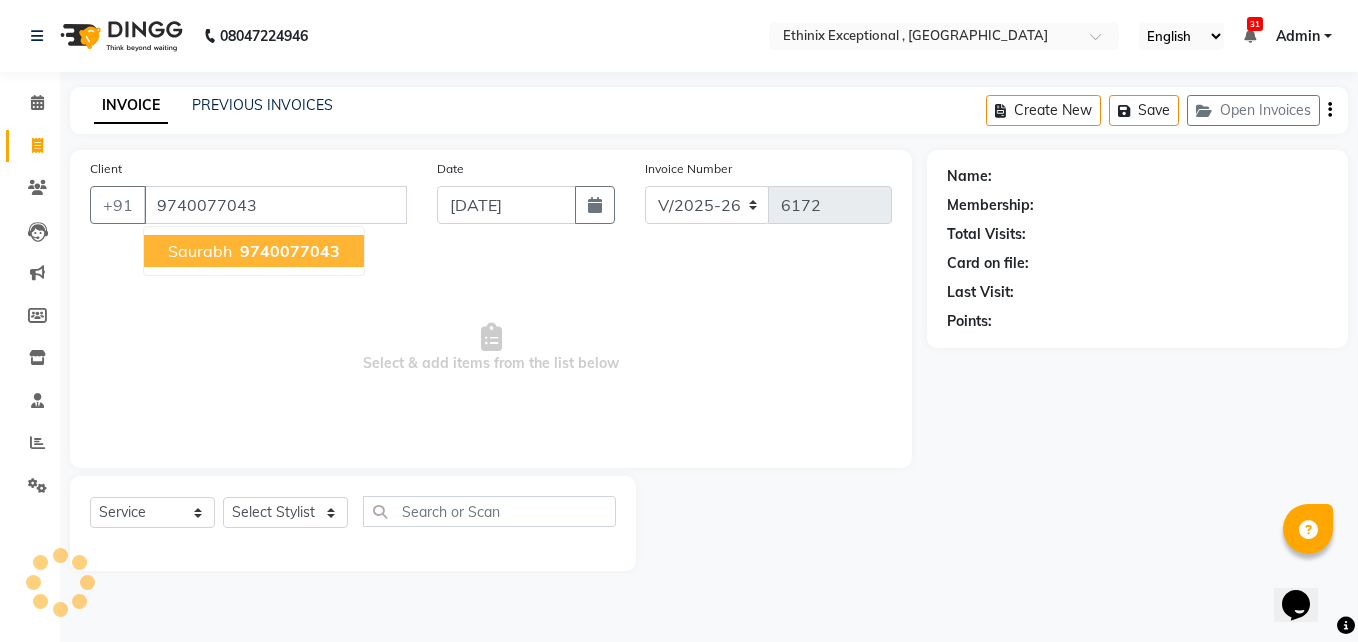 click on "Saurabh" at bounding box center (200, 251) 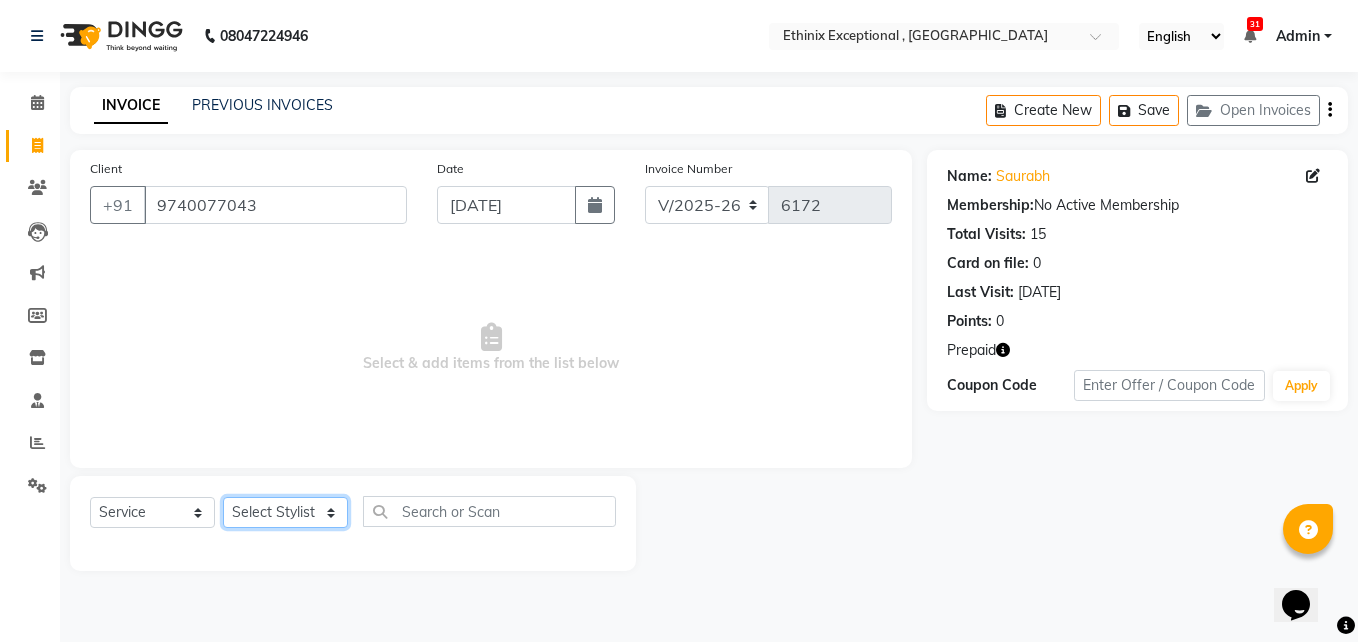 click on "Select Stylist Amoi Ashish [PERSON_NAME] [PERSON_NAME] [PERSON_NAME]  [PERSON_NAME] [PERSON_NAME] [PERSON_NAME] [PERSON_NAME] [PERSON_NAME] Rahul [PERSON_NAME] [PERSON_NAME] [PERSON_NAME] [PERSON_NAME] [PERSON_NAME]" 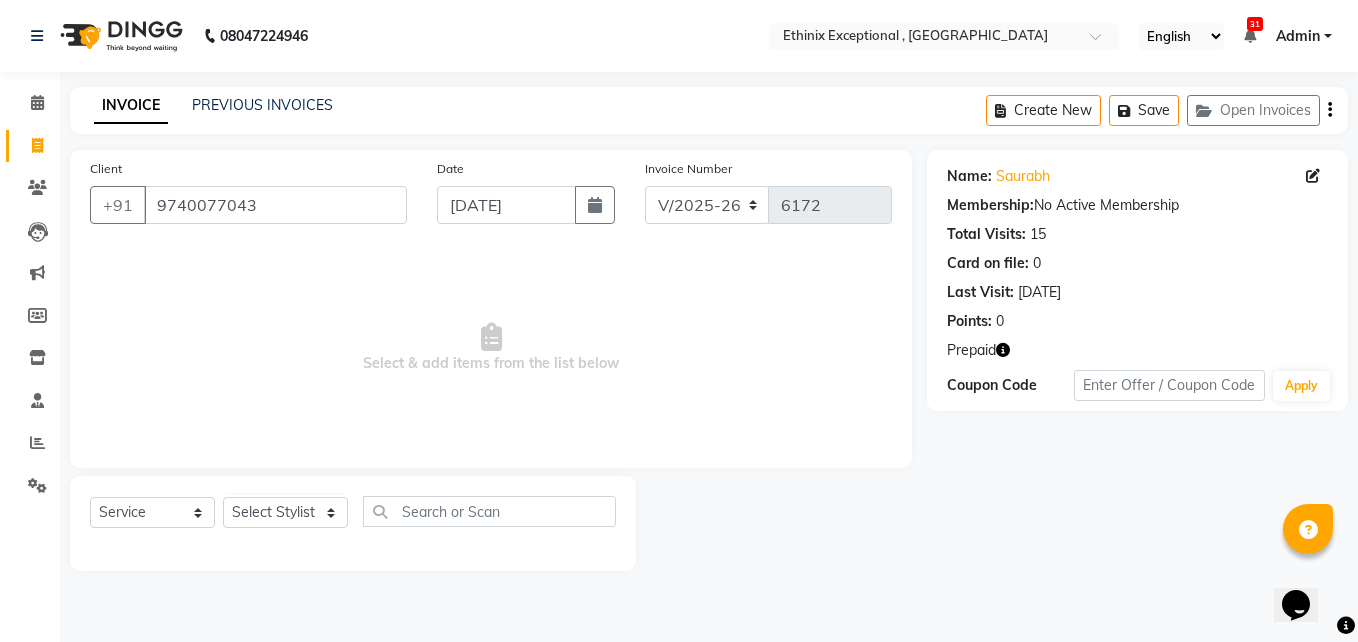click 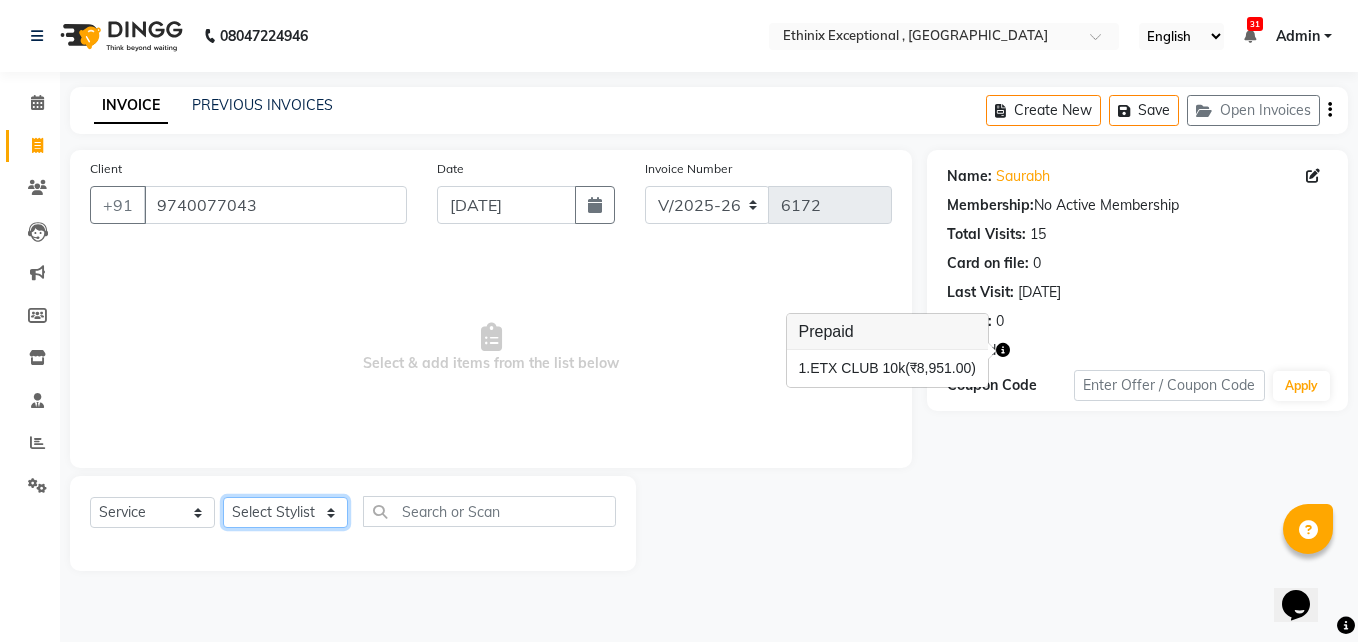 click on "Select Stylist Amoi Ashish [PERSON_NAME] [PERSON_NAME] [PERSON_NAME]  [PERSON_NAME] [PERSON_NAME] [PERSON_NAME] [PERSON_NAME] [PERSON_NAME] Rahul [PERSON_NAME] [PERSON_NAME] [PERSON_NAME] [PERSON_NAME] [PERSON_NAME]" 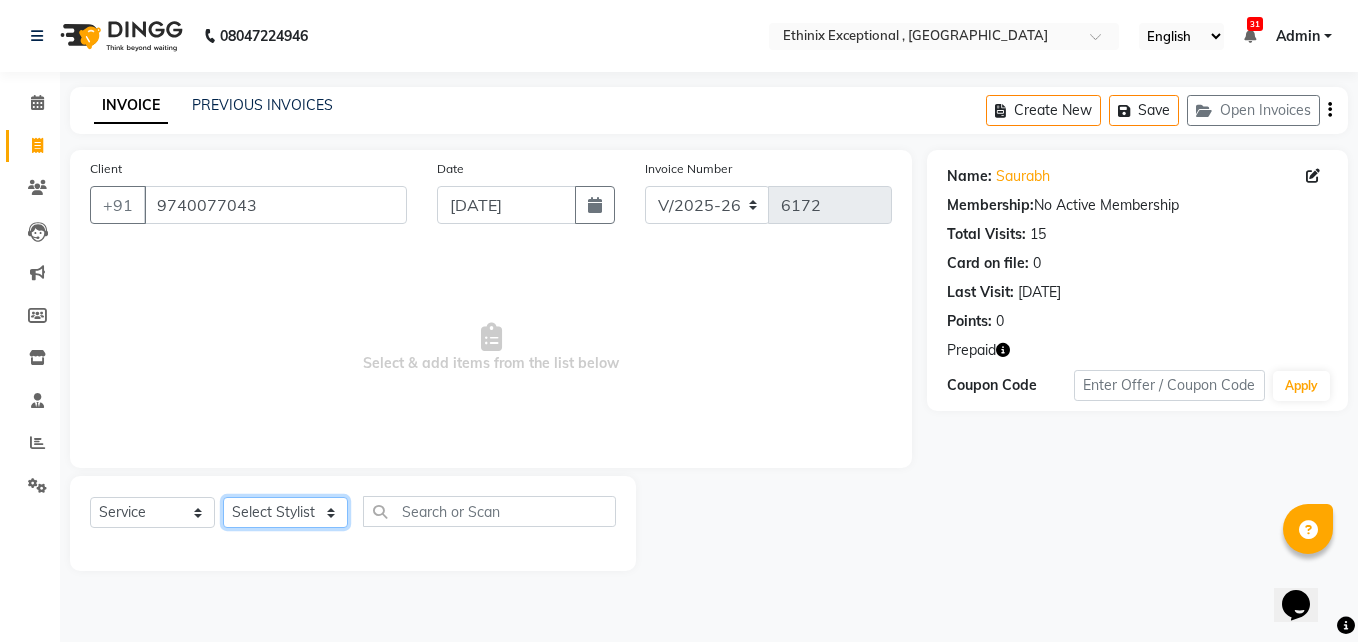 click on "Select Stylist Amoi Ashish [PERSON_NAME] [PERSON_NAME] [PERSON_NAME]  [PERSON_NAME] [PERSON_NAME] [PERSON_NAME] [PERSON_NAME] [PERSON_NAME] Rahul [PERSON_NAME] [PERSON_NAME] [PERSON_NAME] [PERSON_NAME] [PERSON_NAME]" 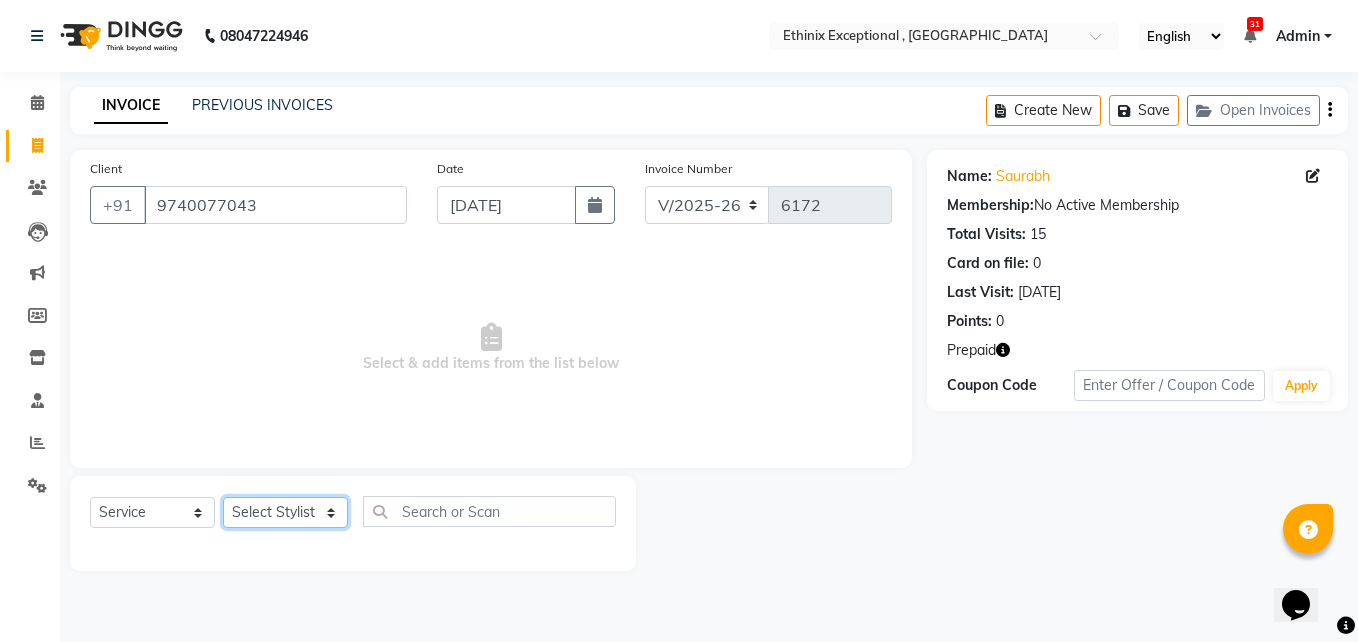 select on "58037" 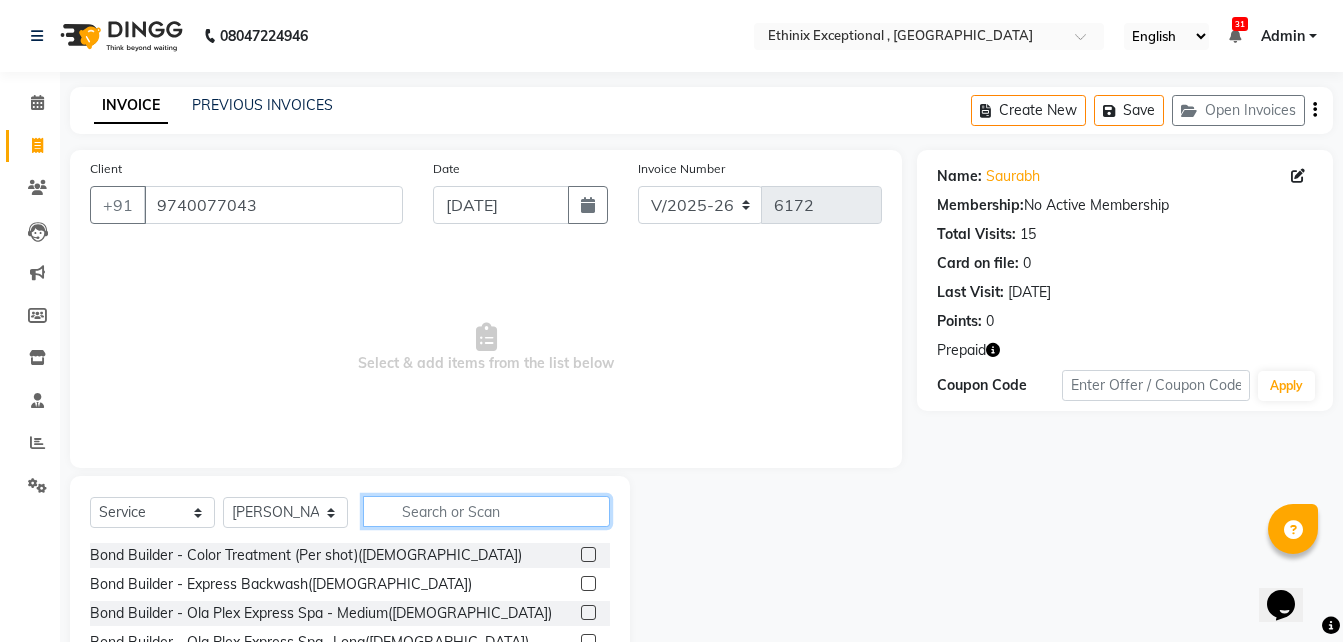click 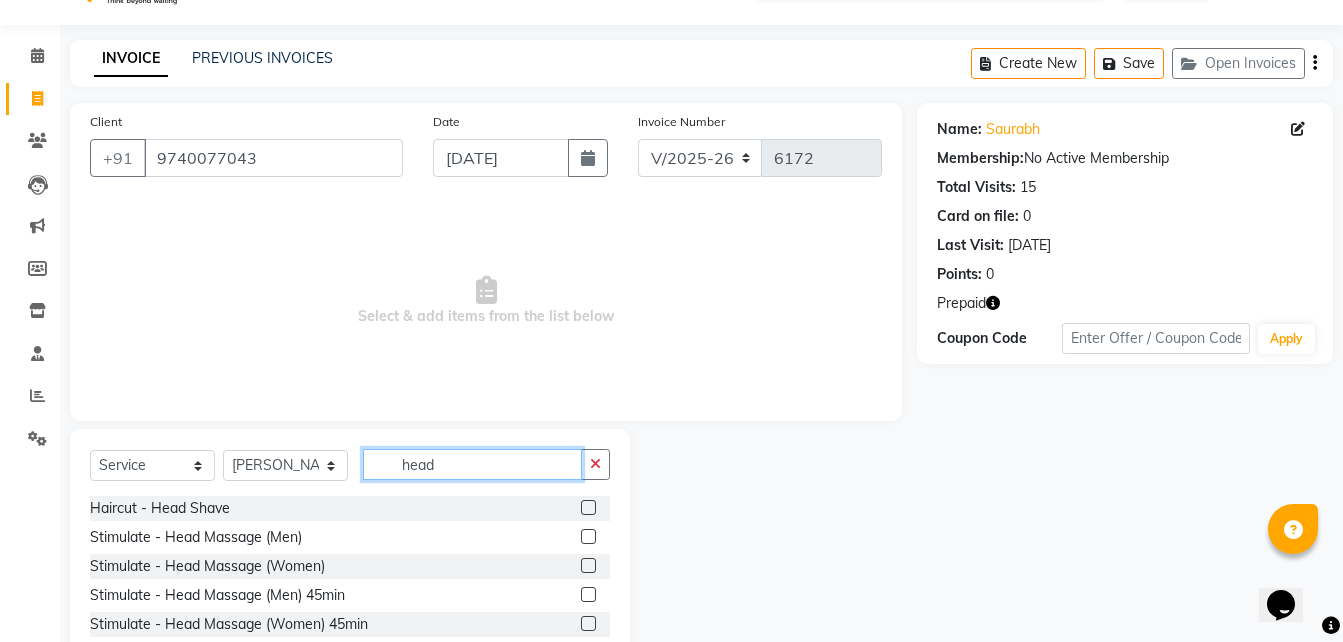 scroll, scrollTop: 48, scrollLeft: 0, axis: vertical 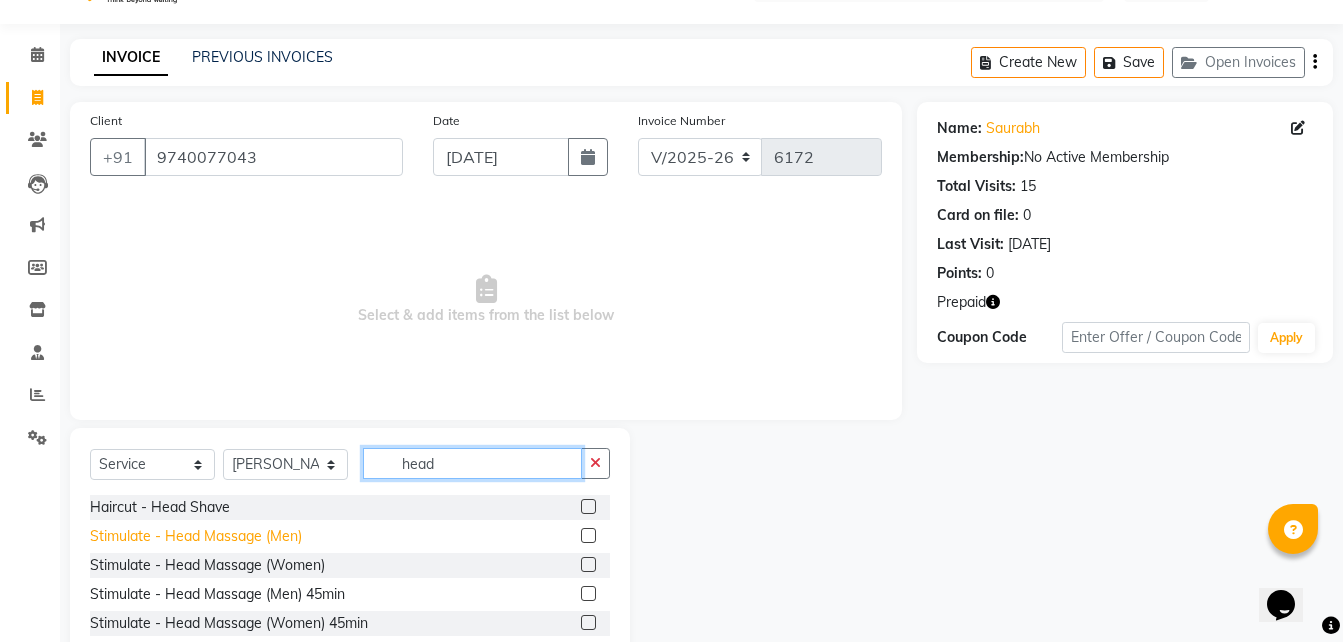 type on "head" 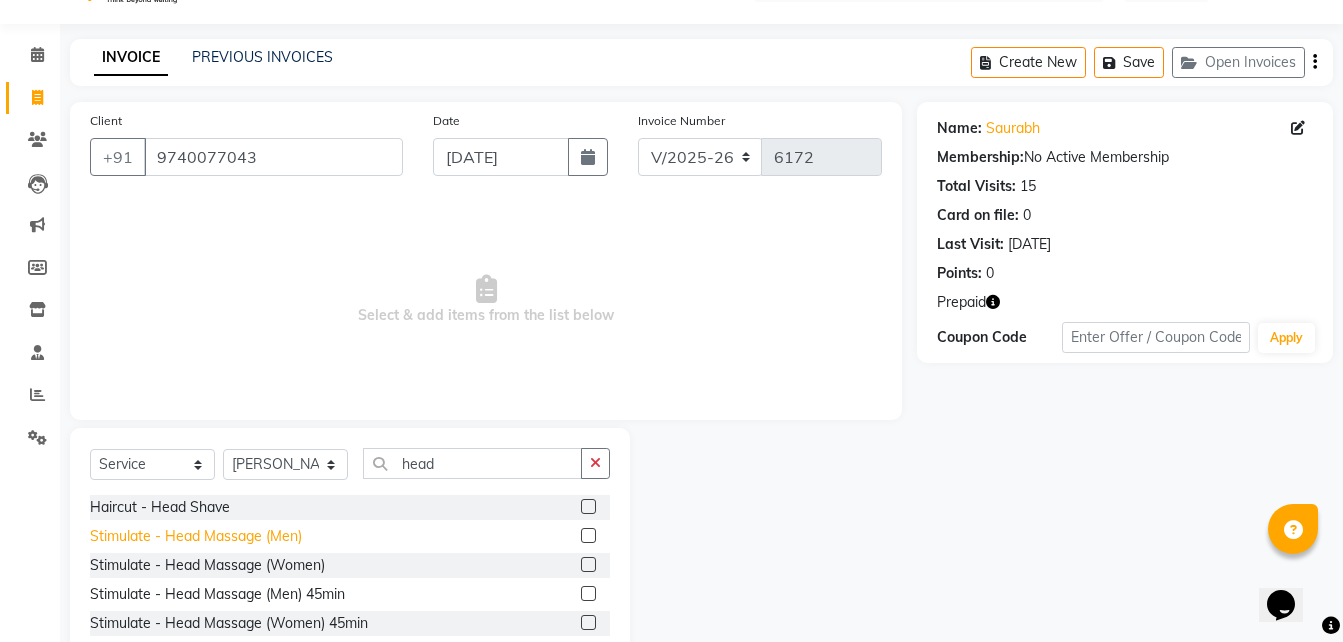 click on "Stimulate - Head Massage (Men)" 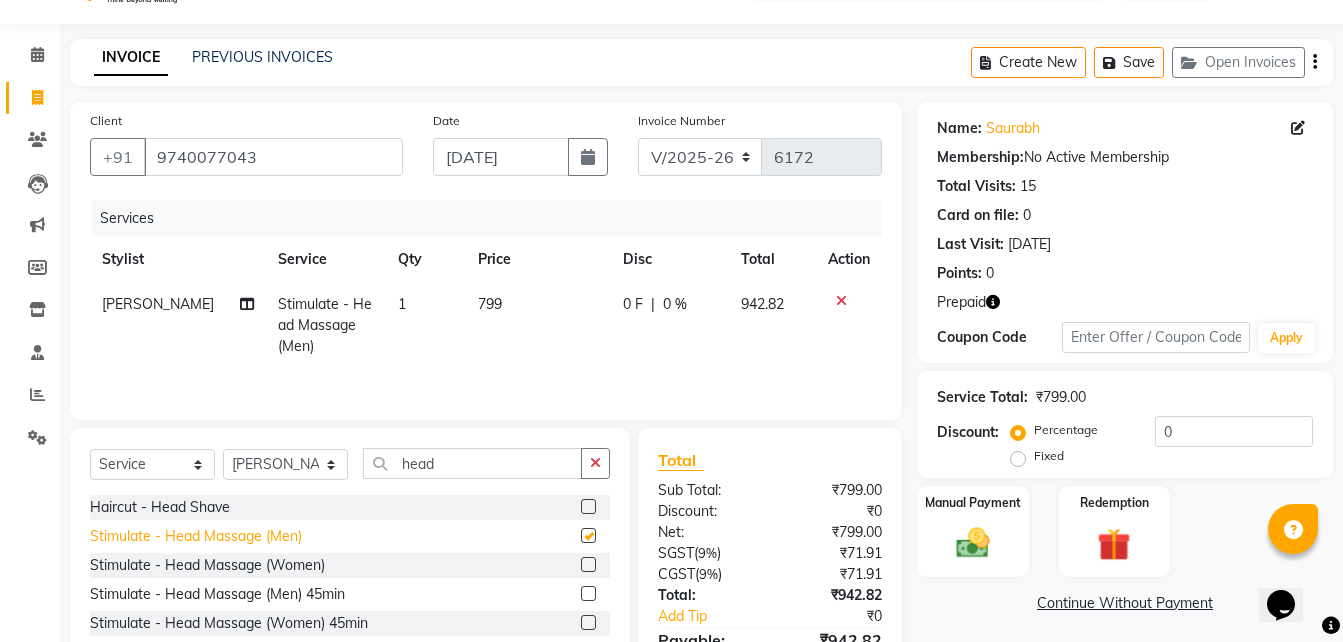 checkbox on "false" 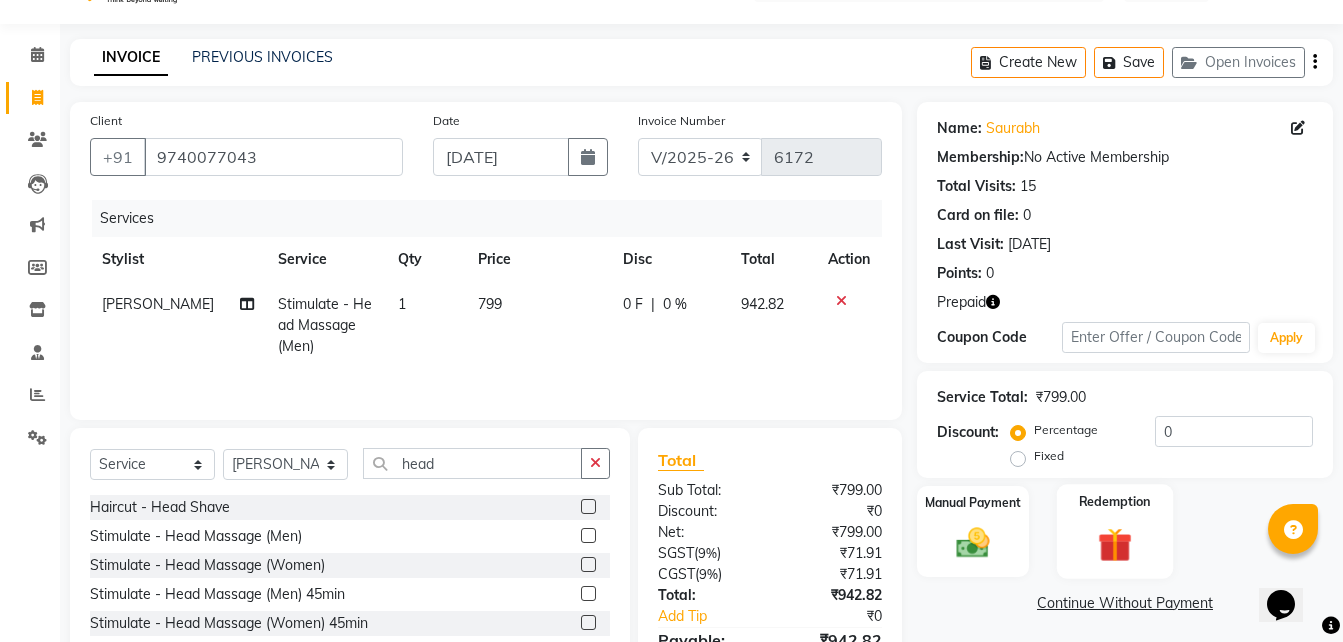 click 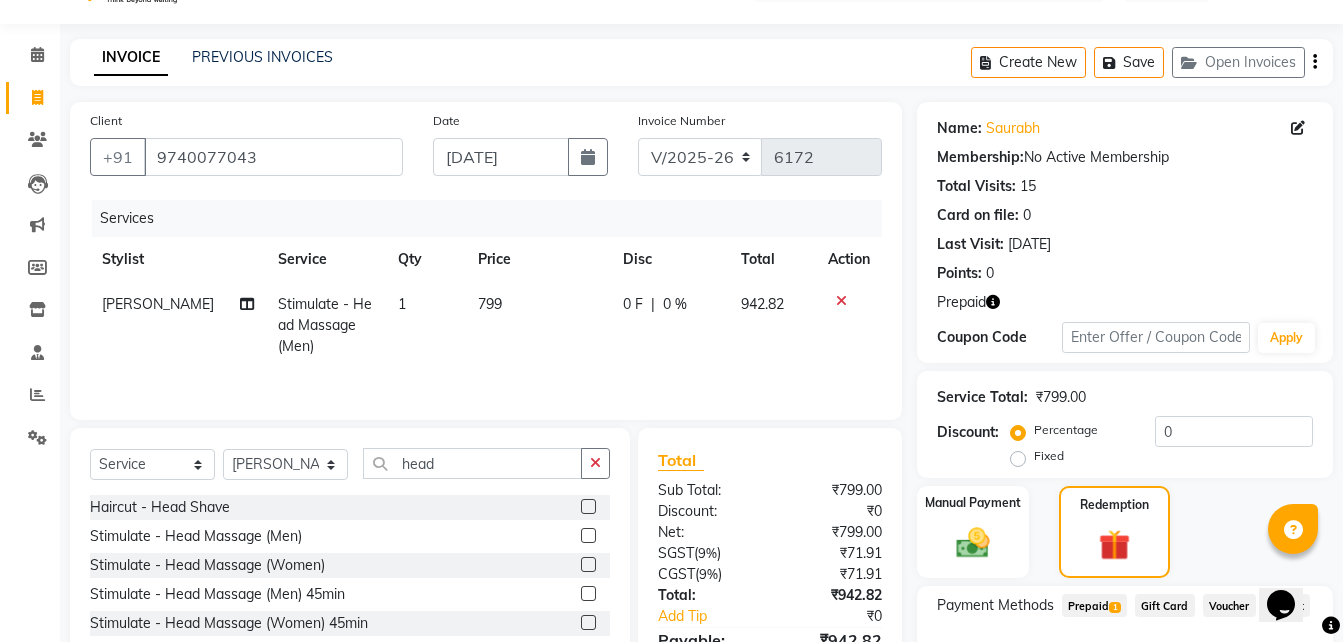 drag, startPoint x: 1089, startPoint y: 603, endPoint x: 1077, endPoint y: 626, distance: 25.942244 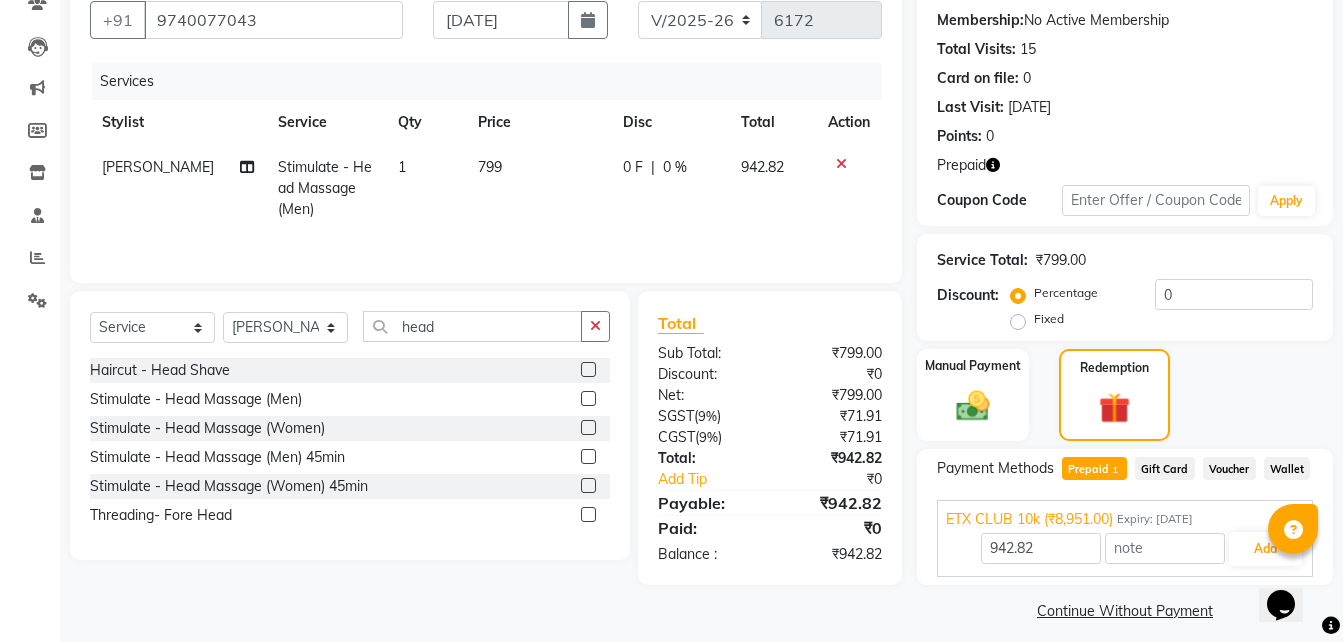 scroll, scrollTop: 199, scrollLeft: 0, axis: vertical 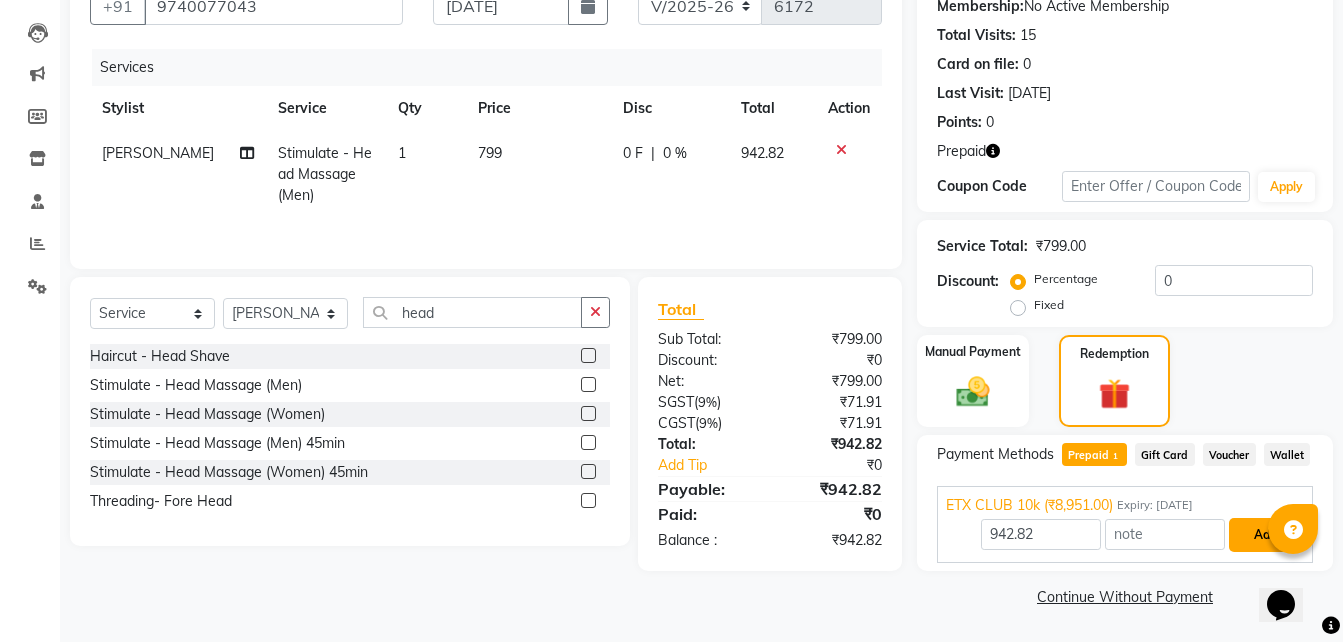click on "Add" at bounding box center [1265, 535] 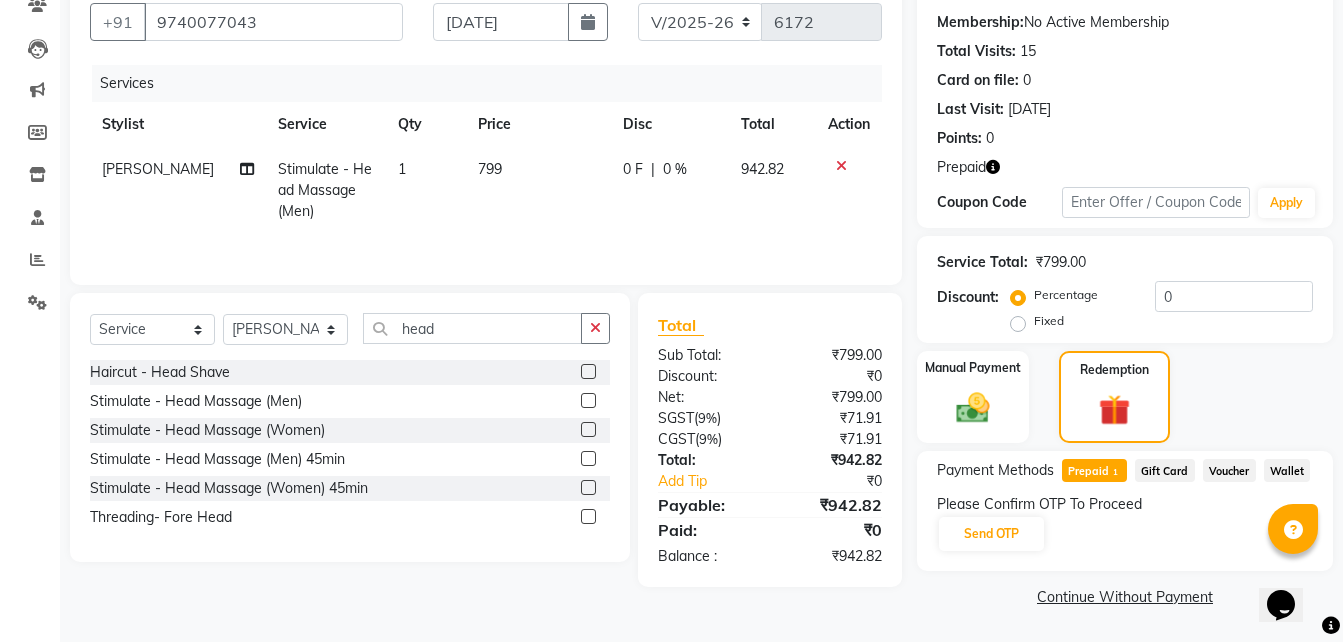 scroll, scrollTop: 183, scrollLeft: 0, axis: vertical 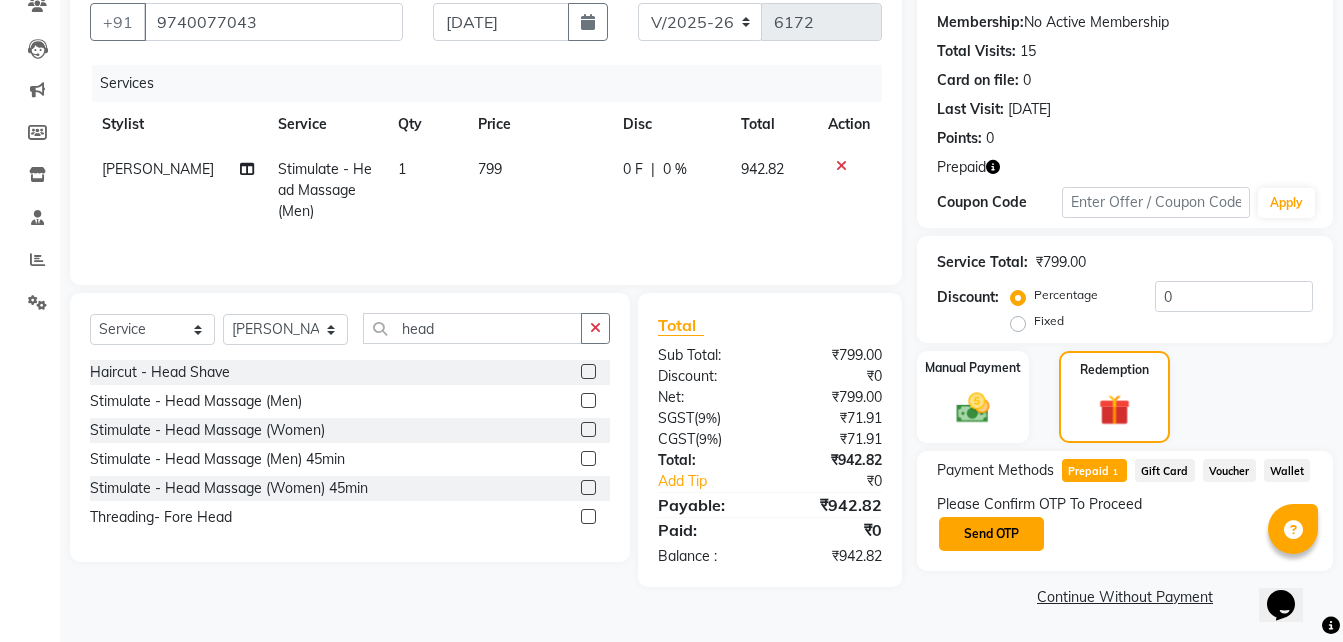 click on "Send OTP" 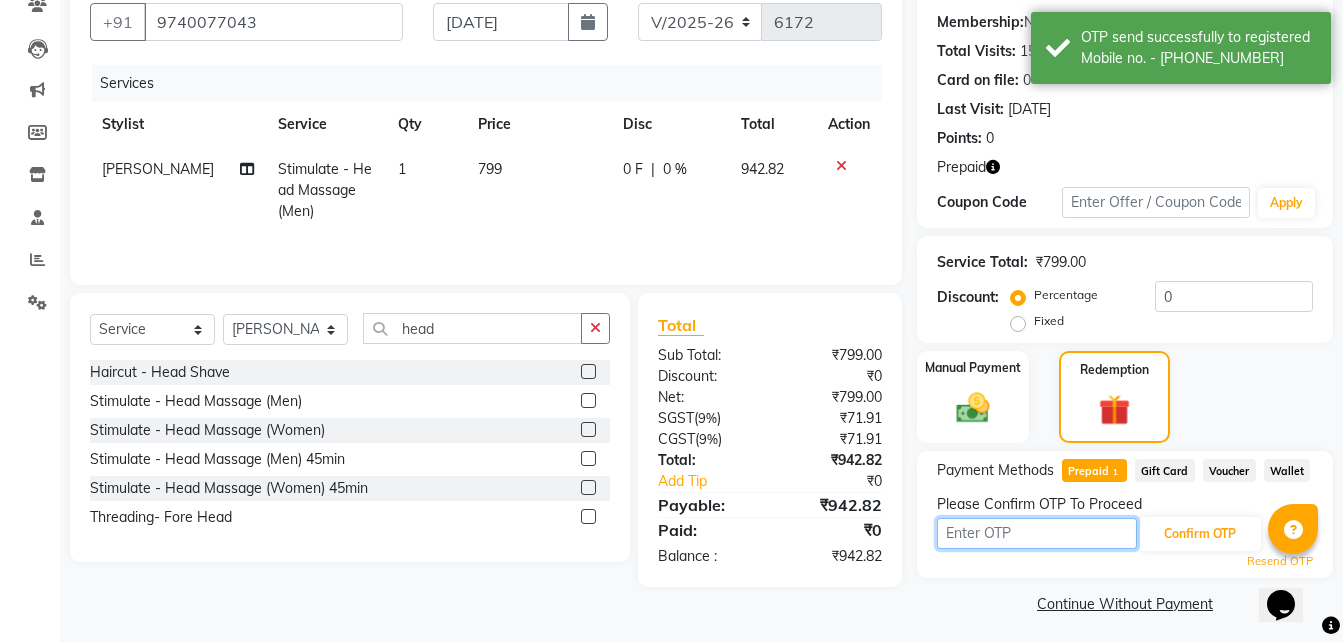 click at bounding box center (1037, 533) 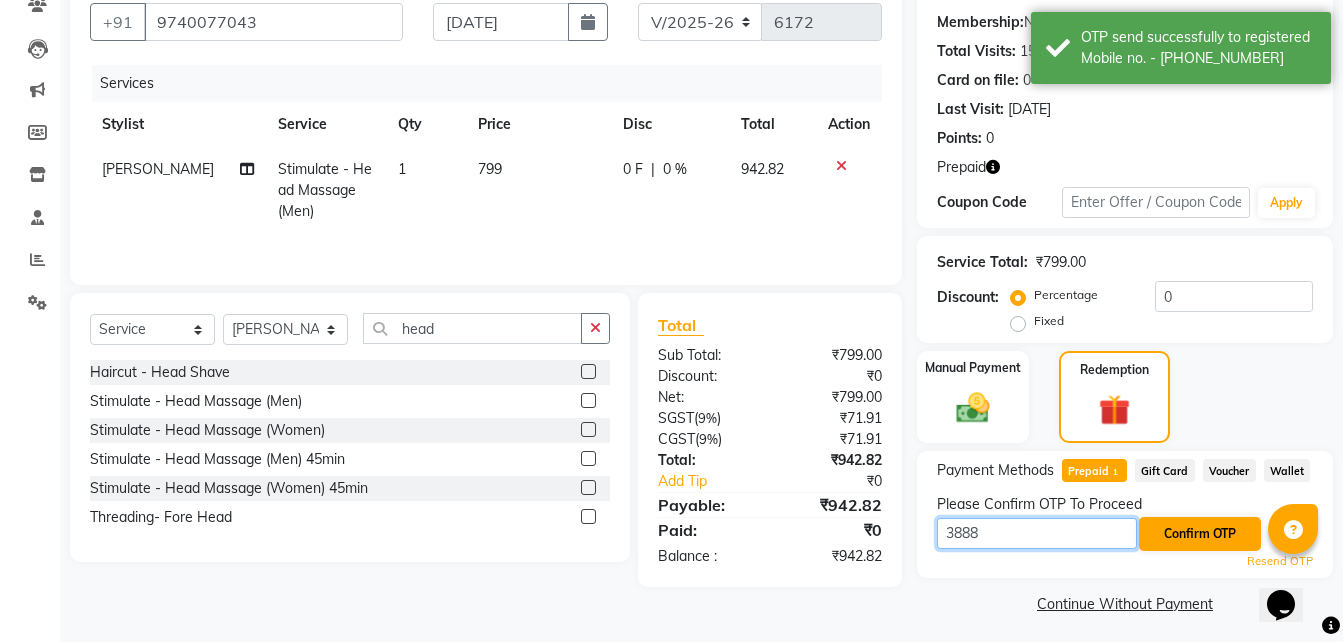 type on "3888" 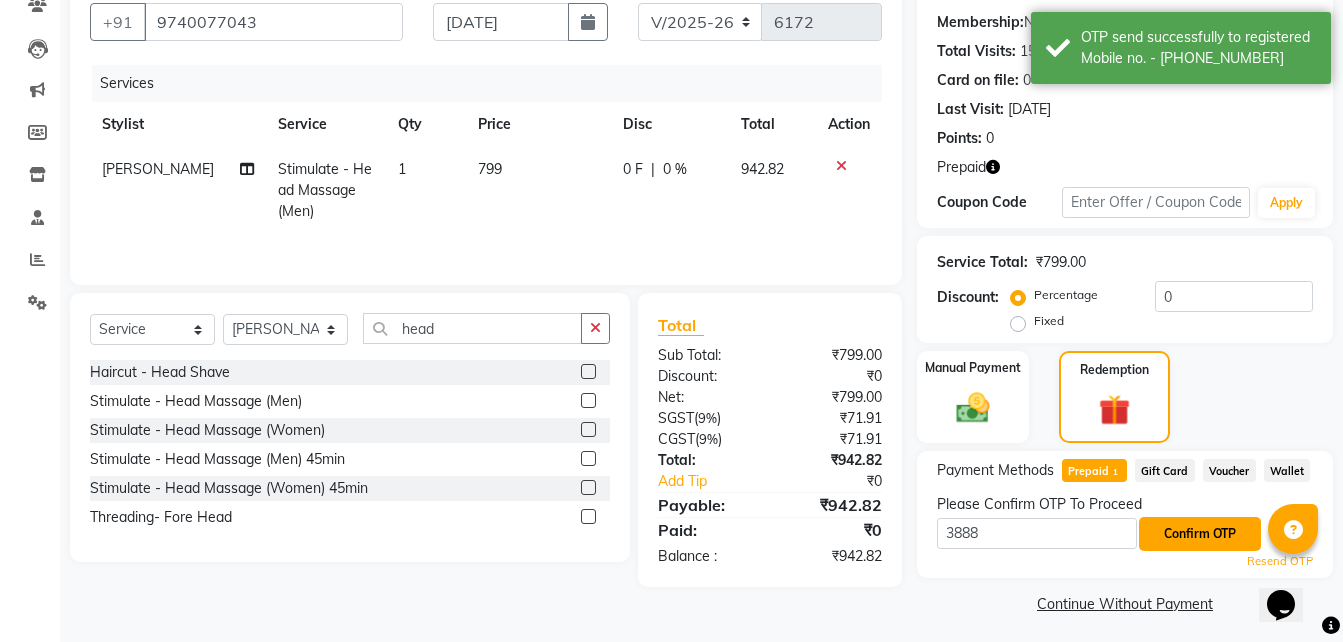 click on "Confirm OTP" 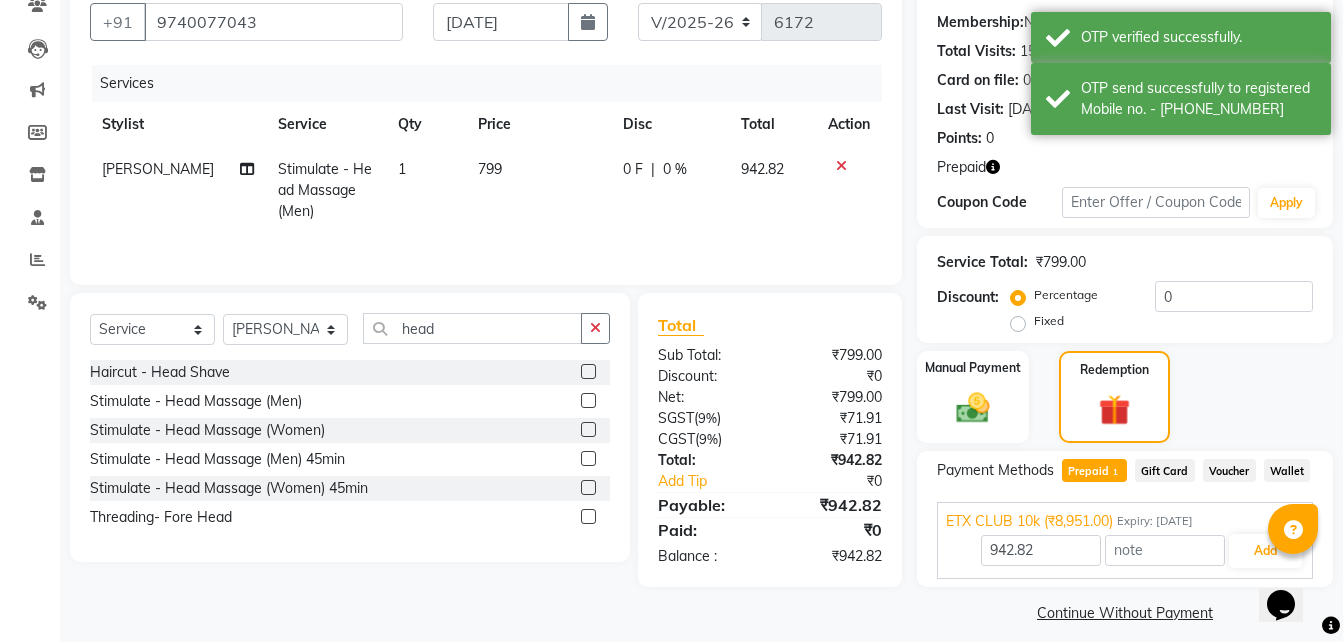 scroll, scrollTop: 199, scrollLeft: 0, axis: vertical 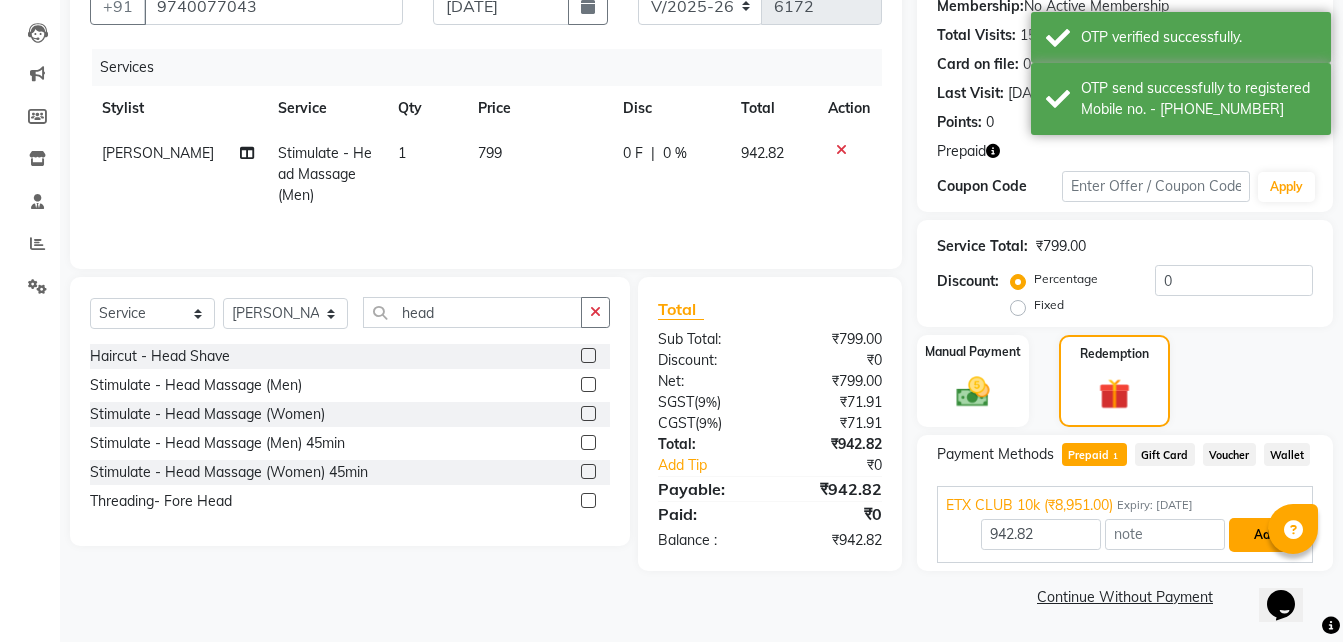 click on "Add" at bounding box center (1265, 535) 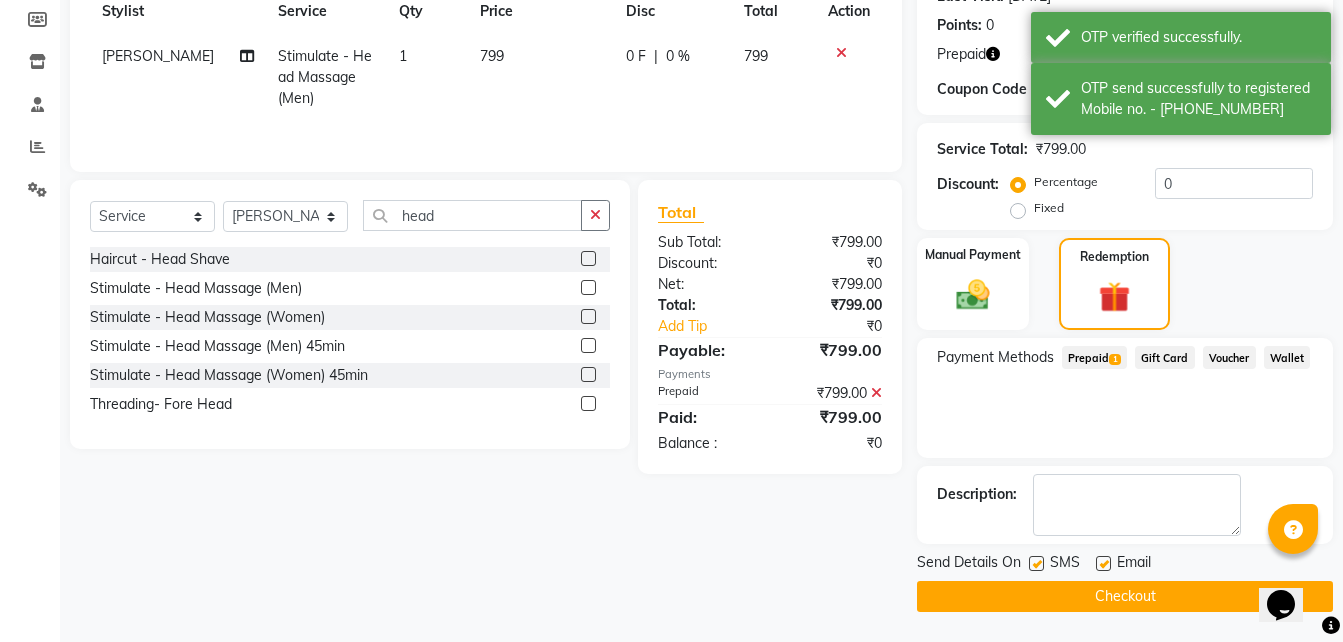 click on "Checkout" 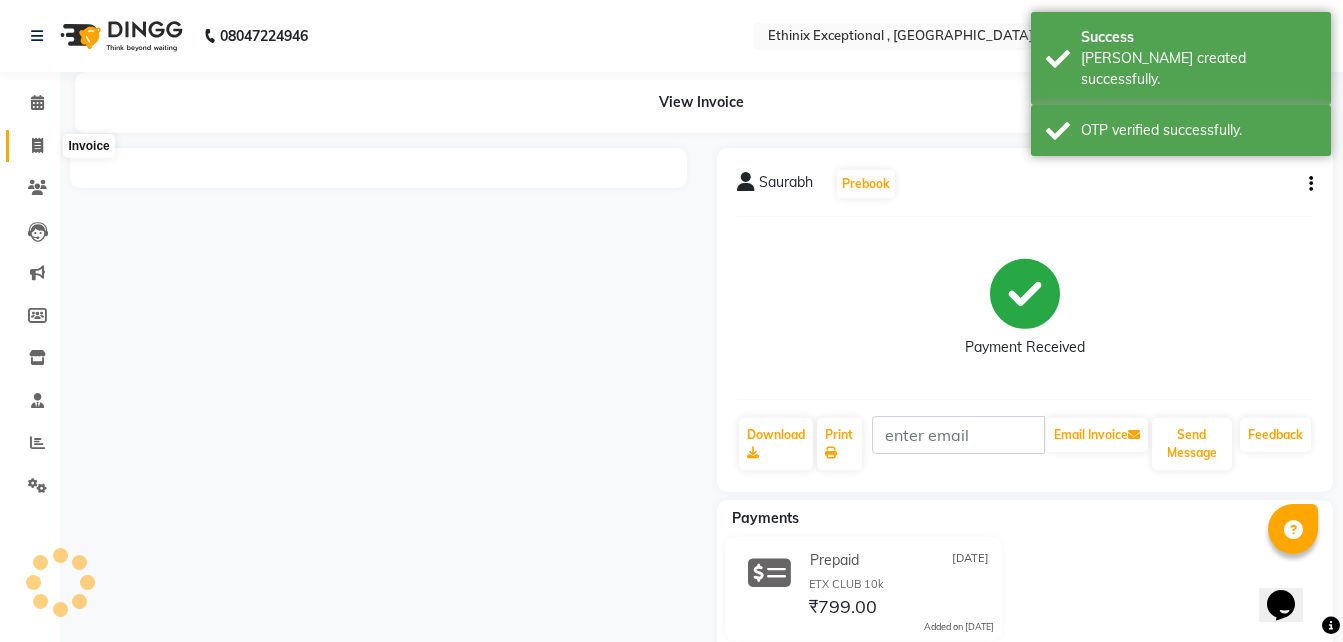 click 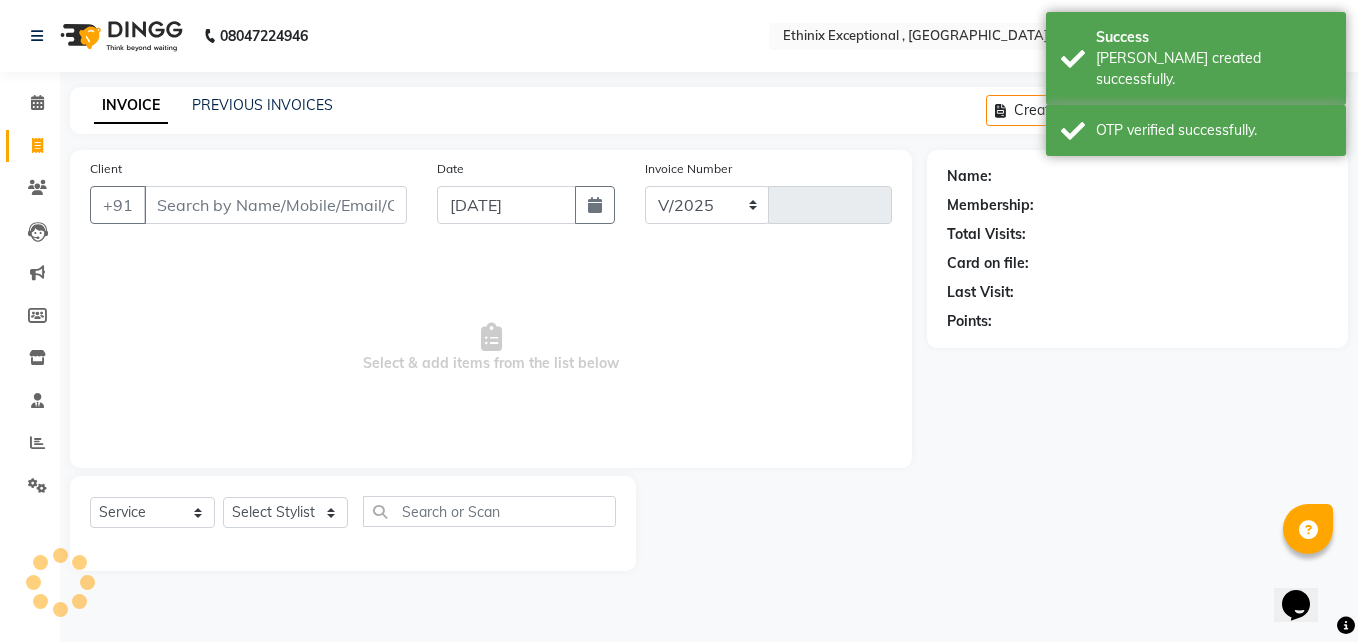 select on "3625" 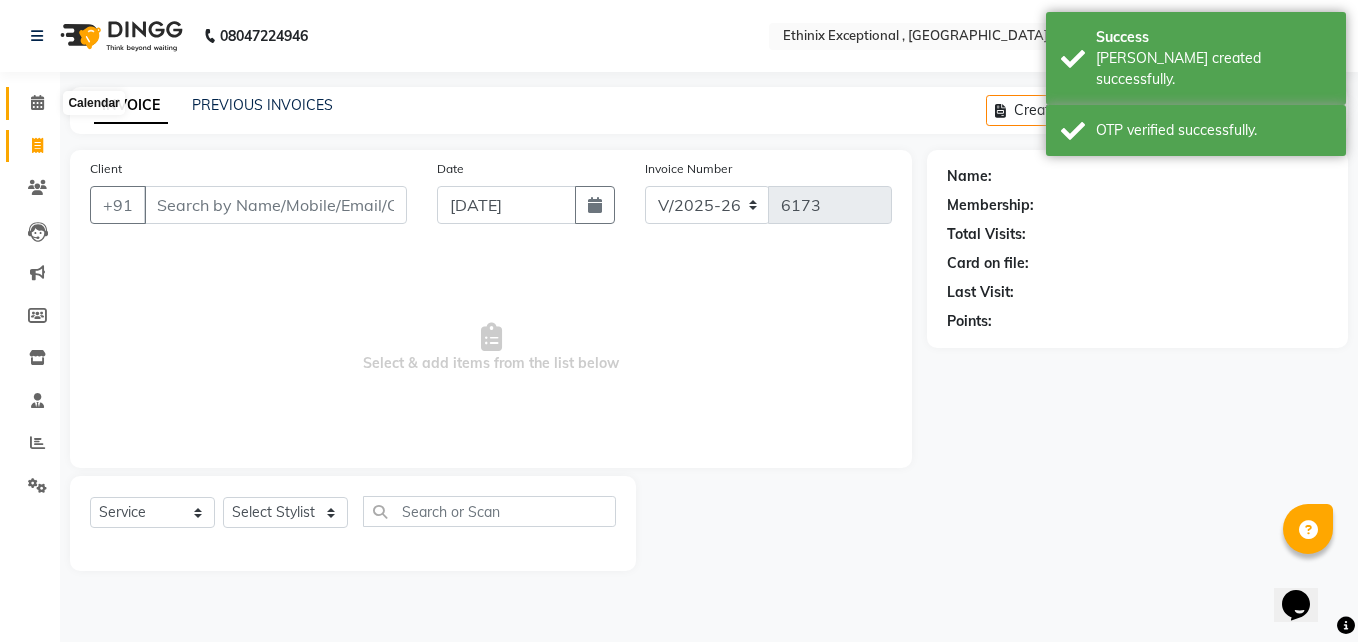 click 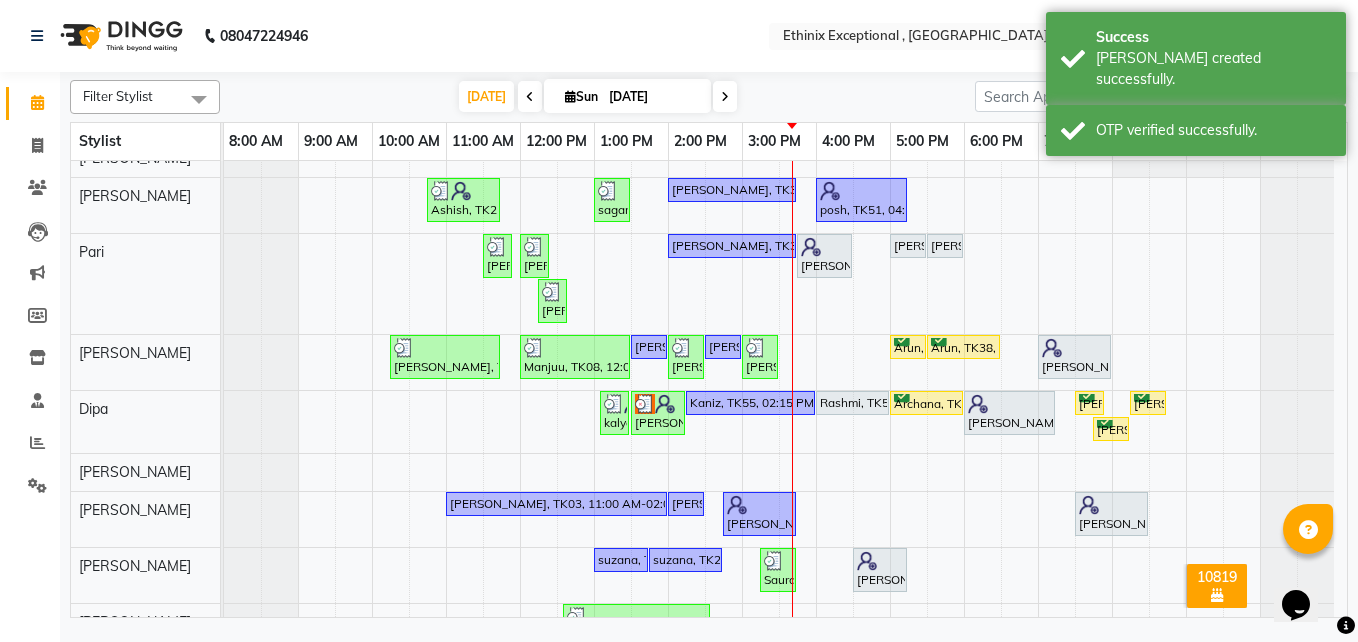 scroll, scrollTop: 413, scrollLeft: 0, axis: vertical 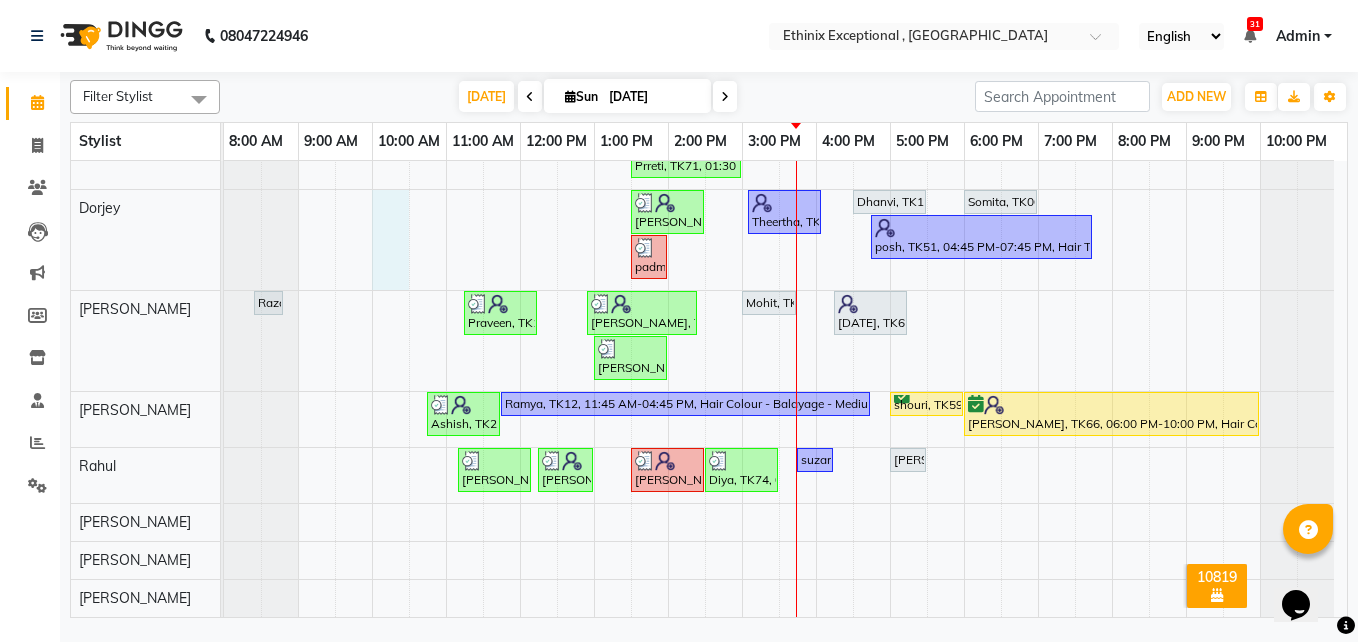 click on "[PERSON_NAME], TK24, 11:30 AM-12:00 PM, Haircut - [PERSON_NAME] Trim  [MEDICAL_DATA]      Jojnu, TK61, 05:00 PM-06:00 PM, Haircut - Premier Women Hair Cut     [PERSON_NAME], TK64, 04:00 PM-05:00 PM, Haircut - Top Tier Women Hair Cut       Ashish, TK21, 10:45 AM-11:45 AM, Stimulate - Head Massage (Men),Threading - Eye Brows     sagar, TK30, 01:00 PM-01:30 PM, Threading - Eye Brows,Threading- Upper Lips    [PERSON_NAME], TK33, 02:00 PM-03:45 PM, Retuals - Power C Range(Unisex)     posh, TK51, 04:00 PM-05:15 PM, Retuals - Power Hyaluronic Range(Unisex)     [PERSON_NAME], TK31, 11:30 AM-11:45 AM, Threading - Eye Brows     [PERSON_NAME], TK05, 12:00 PM-12:15 PM, Threading - Eye Brows    [PERSON_NAME], TK33, 02:00 PM-03:45 PM, Retuals - Power C Range(Unisex)     [PERSON_NAME], TK28, 03:45 PM-04:30 PM, Pedicure - Bombini(Unisex)    [PERSON_NAME], TK11, 05:00 PM-05:30 PM, Waxing - Full Legs([DEMOGRAPHIC_DATA])    [PERSON_NAME], TK11, 05:30 PM-06:00 PM, Waxing - Full Arms([DEMOGRAPHIC_DATA])     [PERSON_NAME], TK05, 12:15 PM-12:30 PM, Threading- Upper Lips" at bounding box center (785, -338) 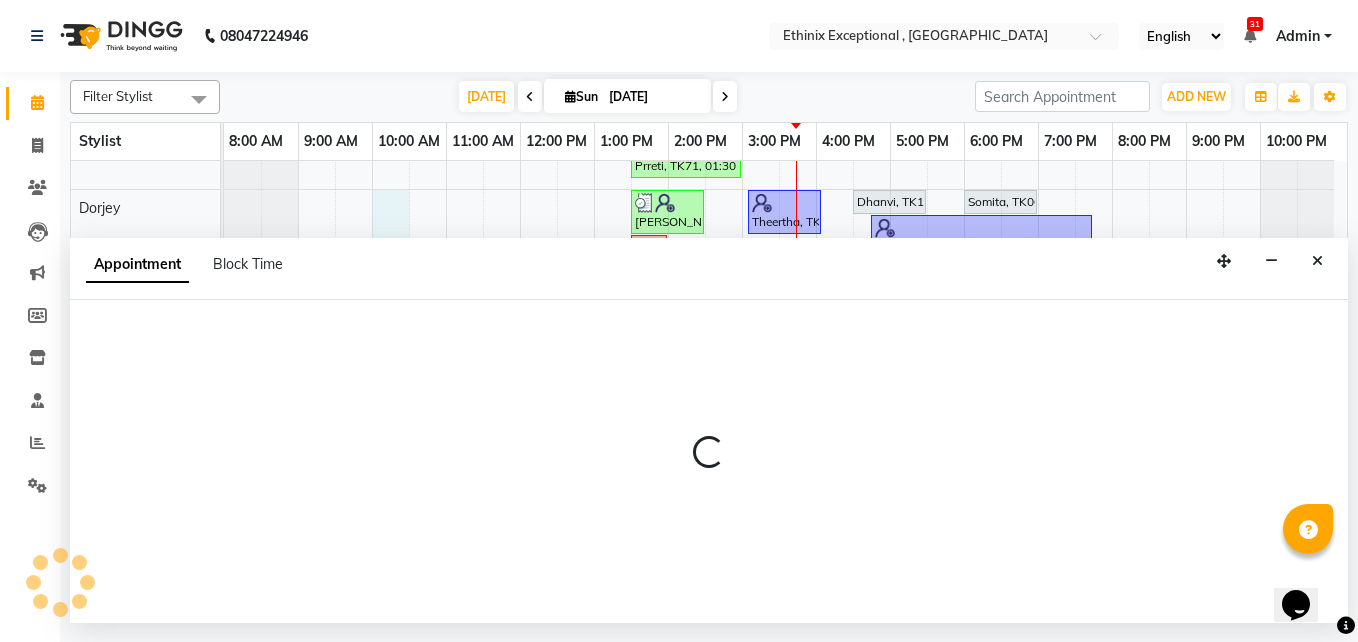 click on "Appointment Block Time" at bounding box center (709, 269) 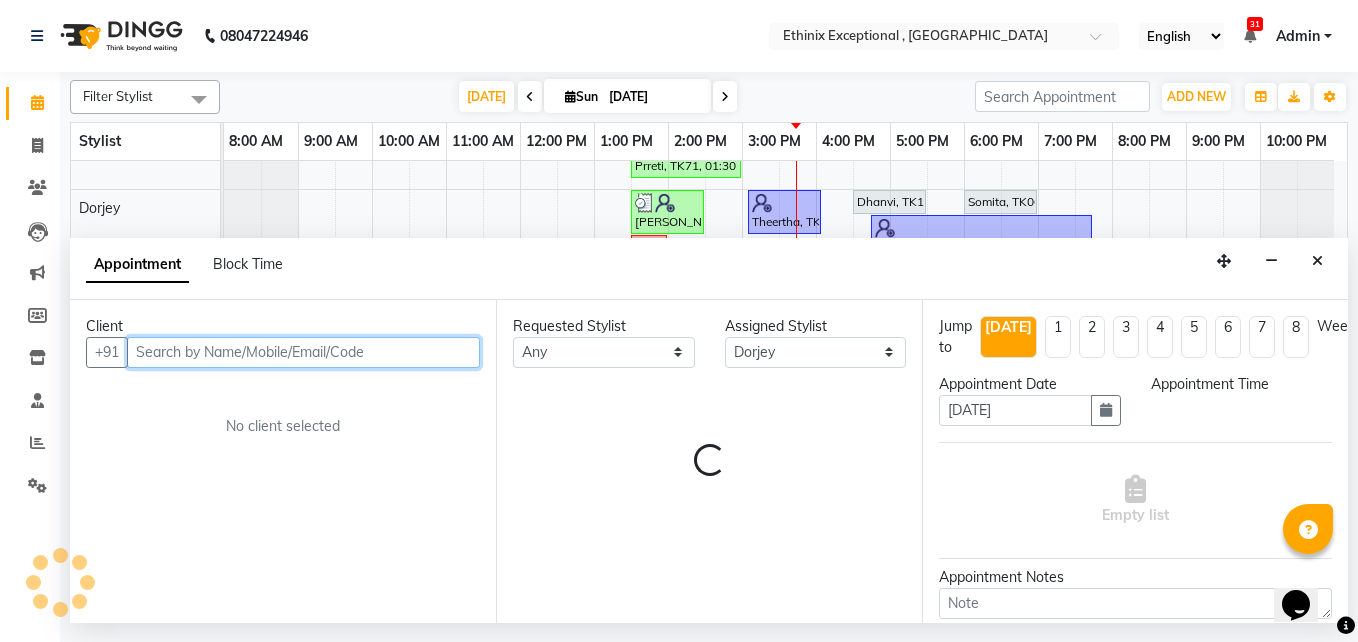 select on "600" 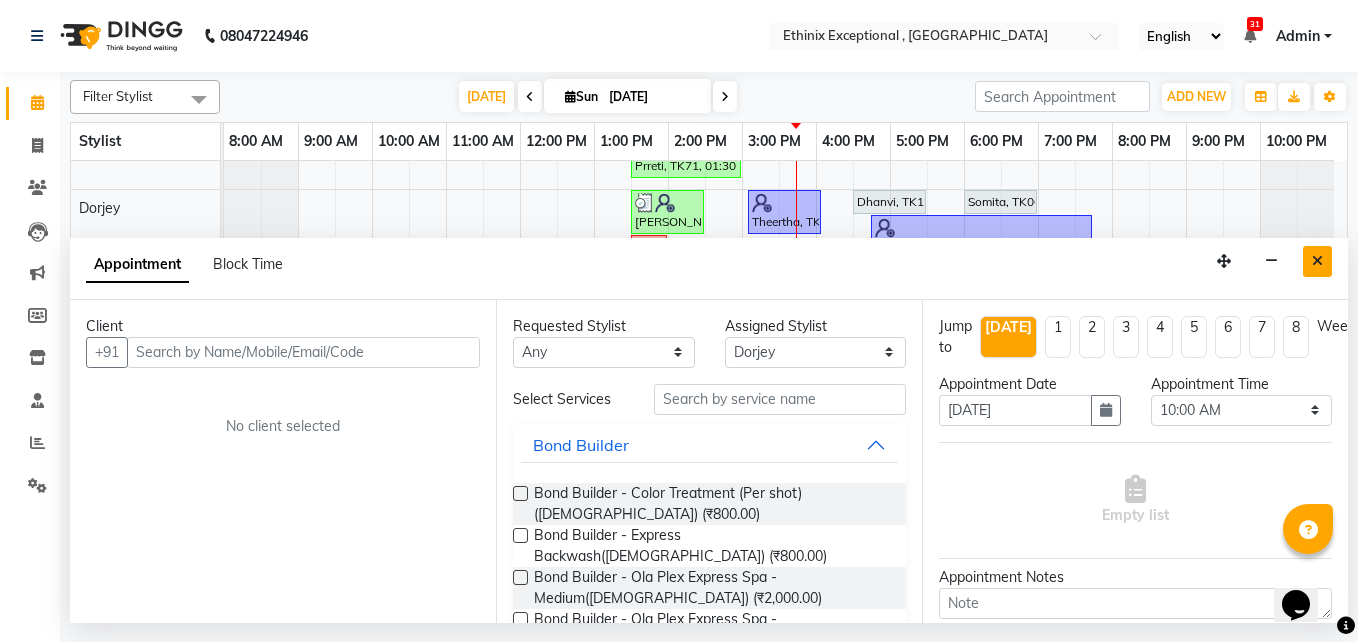 click at bounding box center [1317, 261] 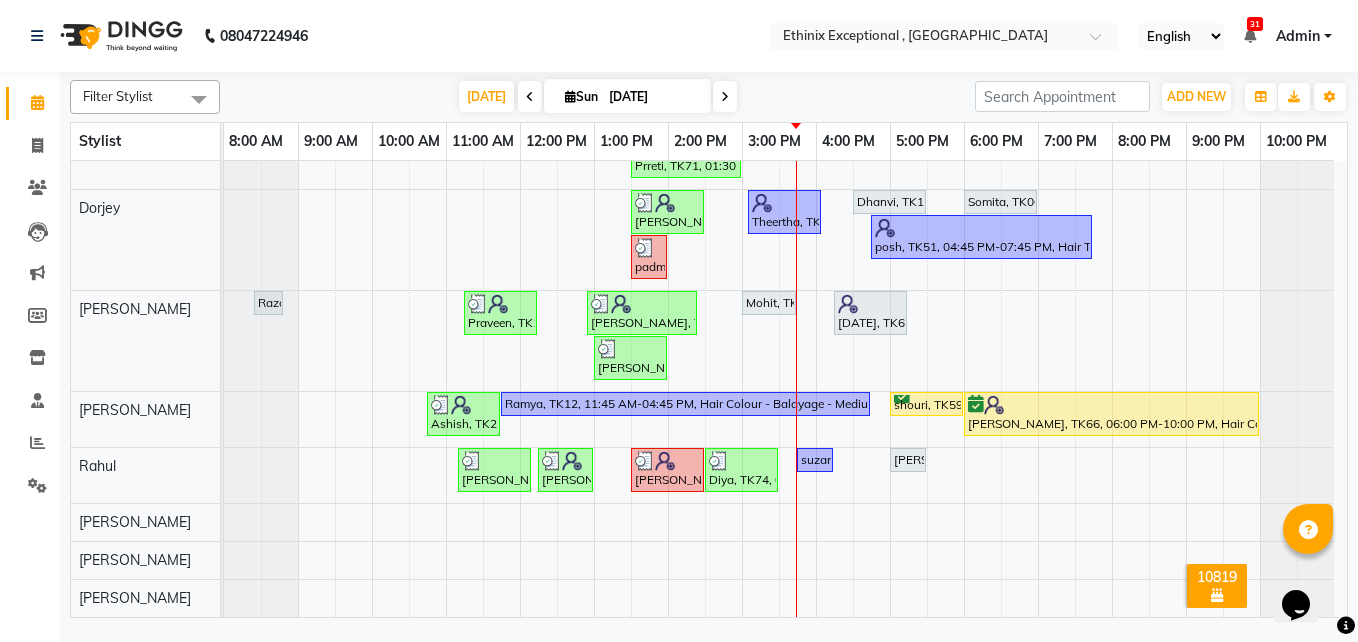 scroll, scrollTop: 1382, scrollLeft: 0, axis: vertical 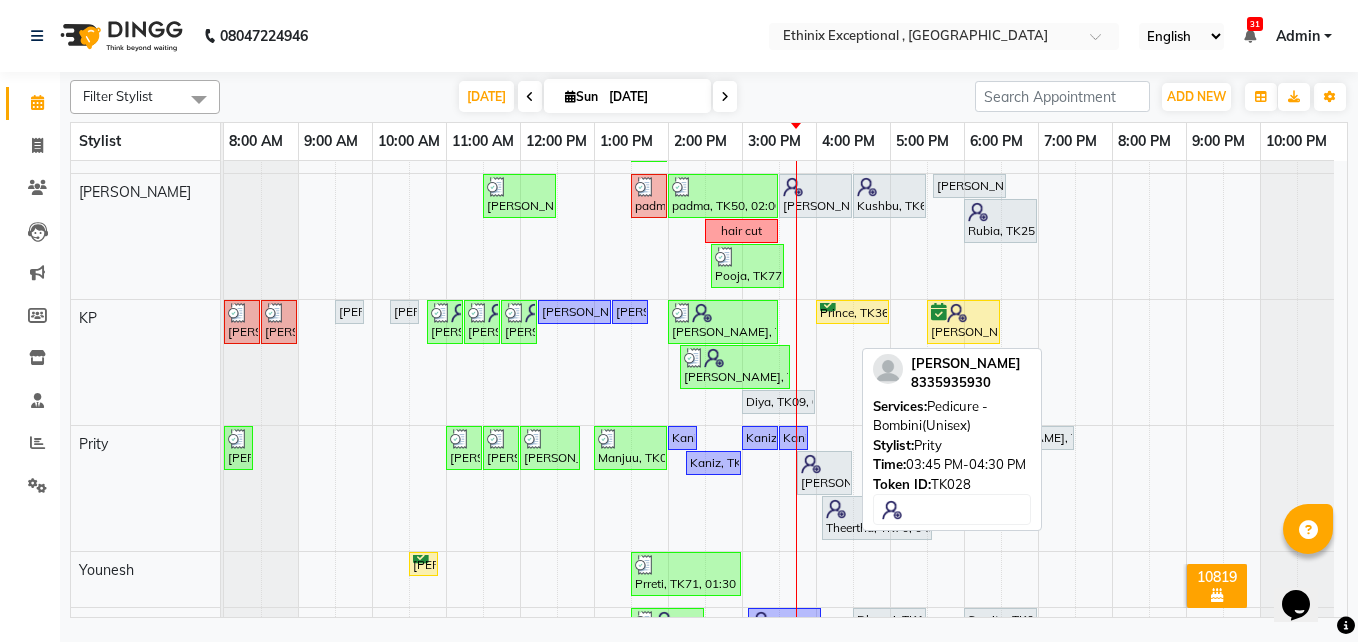 click on "[PERSON_NAME], TK28, 03:45 PM-04:30 PM, Pedicure - Bombini(Unisex)" at bounding box center (824, 473) 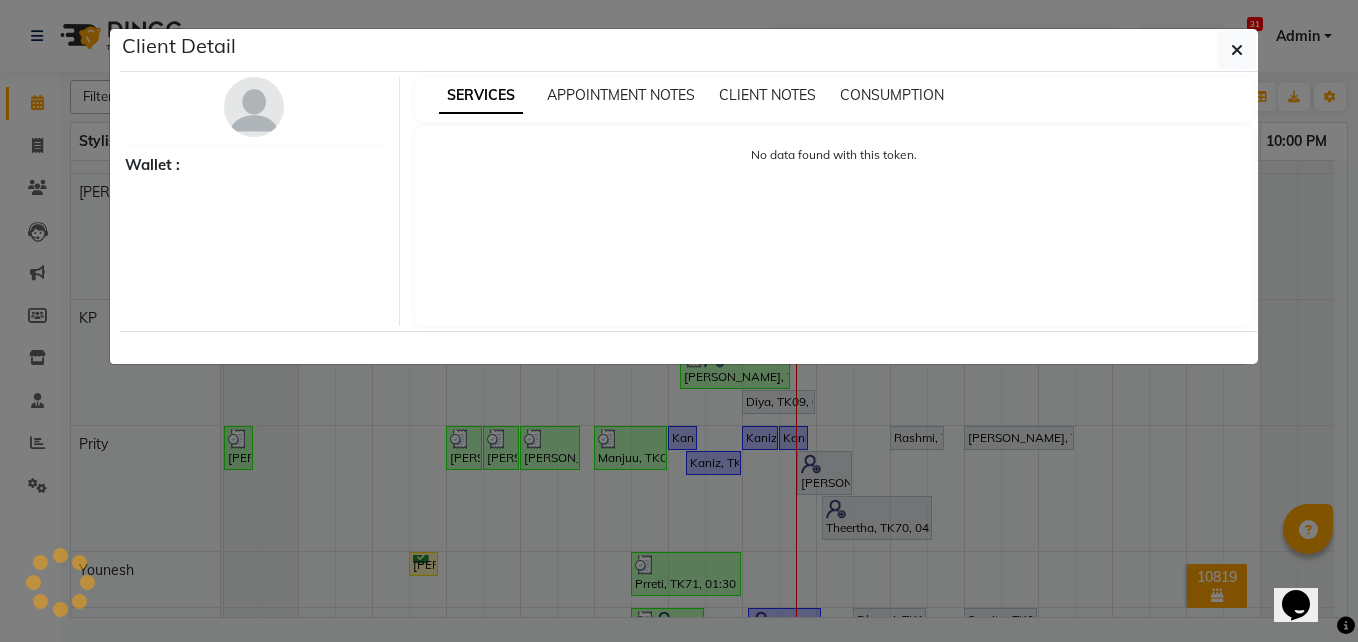 select on "7" 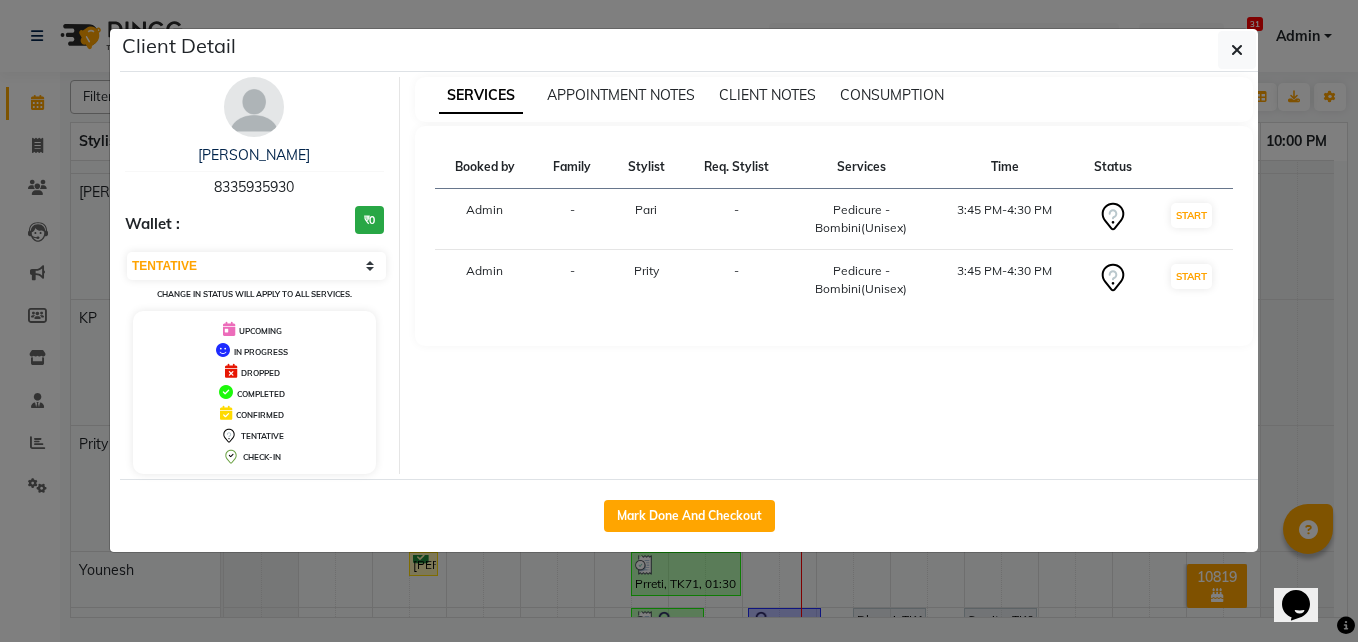 click on "Booked by Family Stylist Req. Stylist Services Time Status  Admin  - Pari -  Pedicure - Bombini(Unisex)   3:45 PM-4:30 PM   START   Admin  - Prity -  Pedicure - Bombini(Unisex)   3:45 PM-4:30 PM   START" at bounding box center [834, 236] 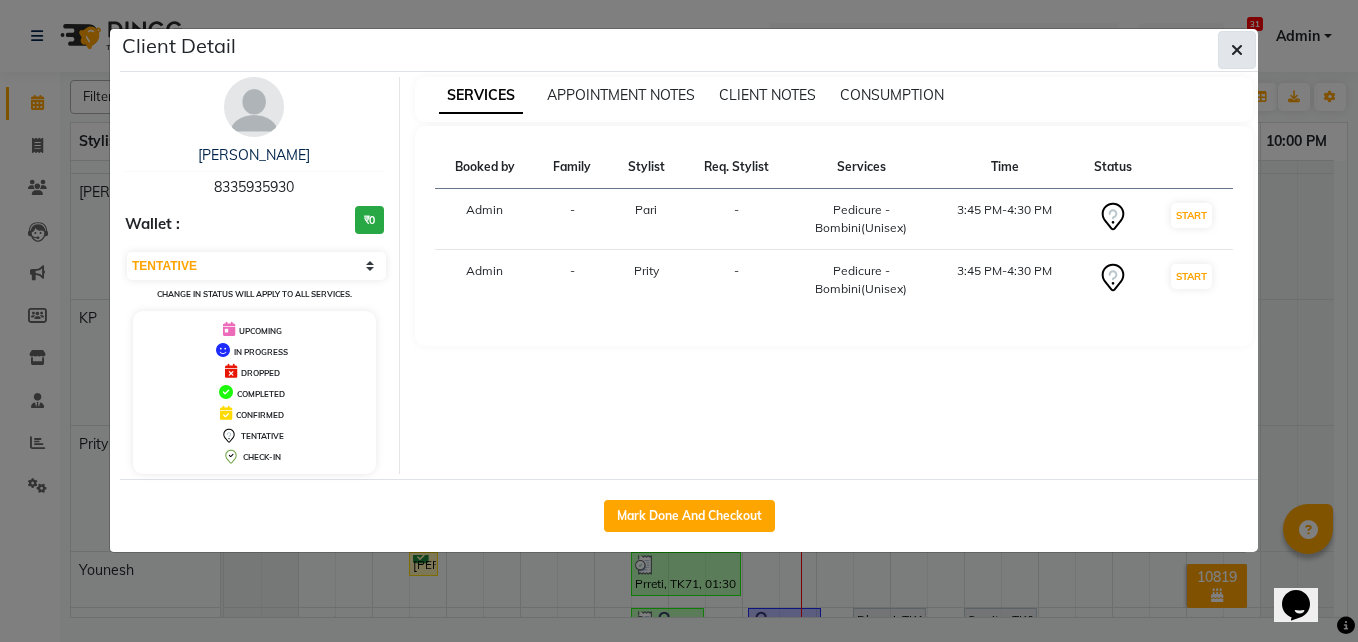 click 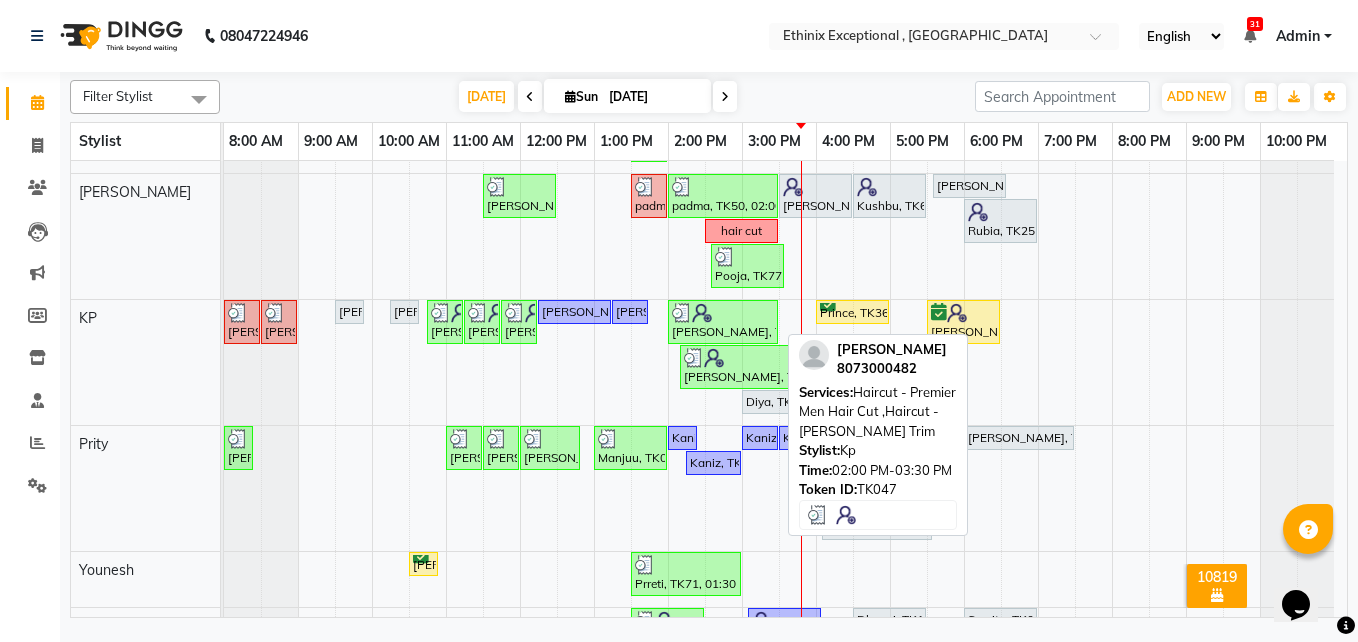 scroll, scrollTop: 1416, scrollLeft: 0, axis: vertical 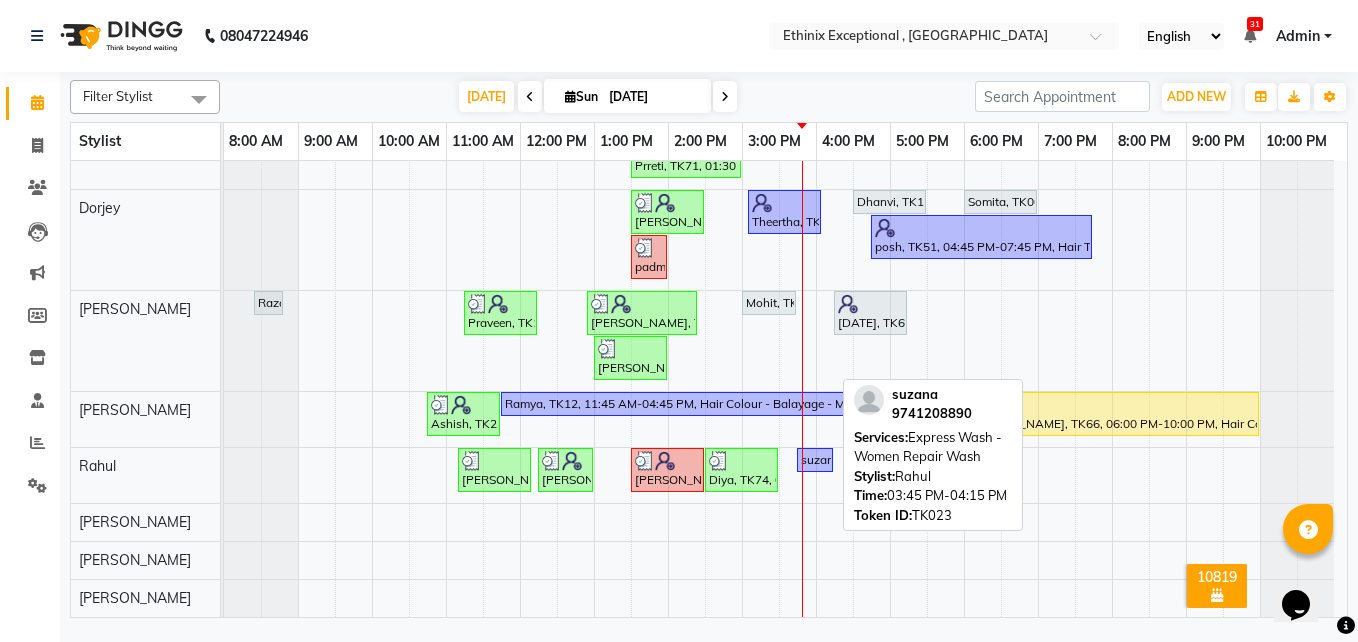 click on "suzana, TK23, 03:45 PM-04:15 PM, Express Wash - Women Repair Wash" at bounding box center [815, 460] 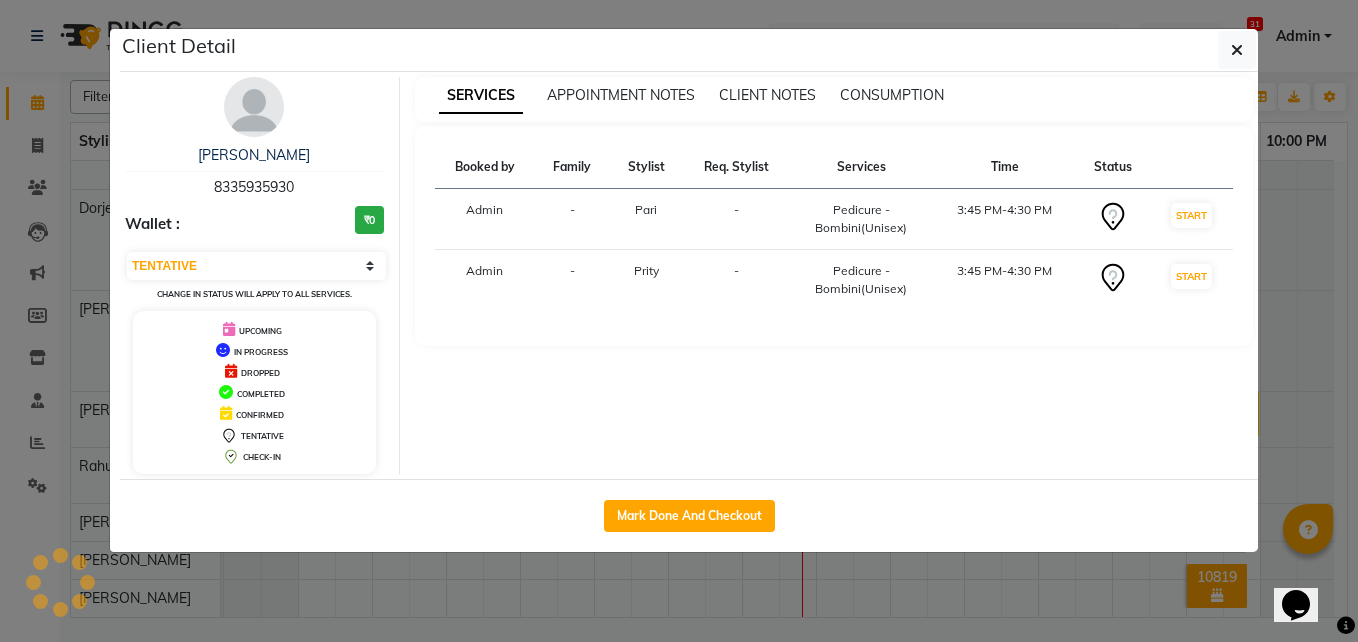 select on "1" 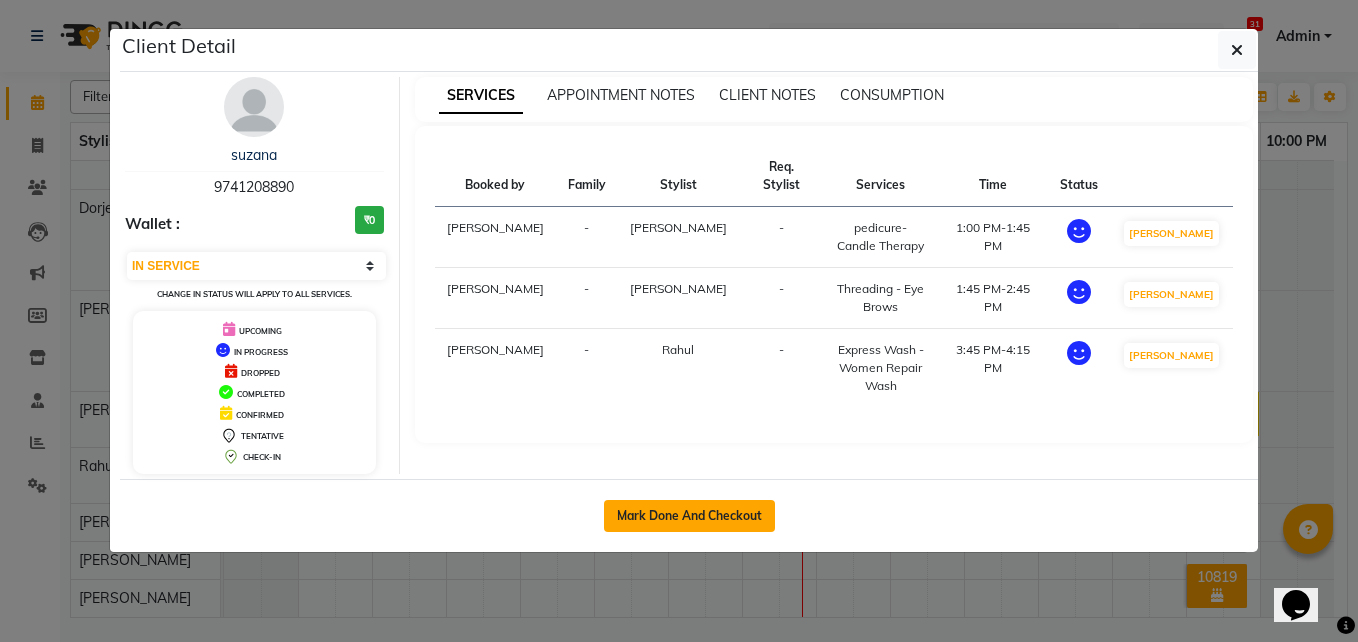 click on "Mark Done And Checkout" 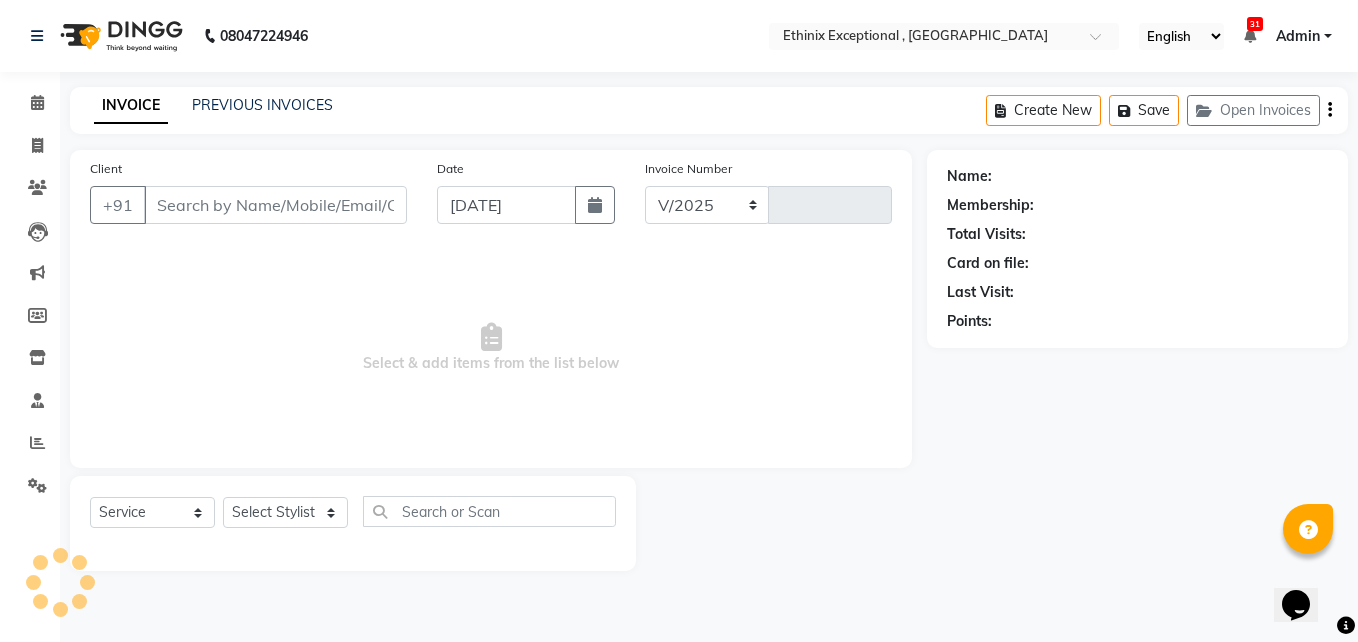 select on "3625" 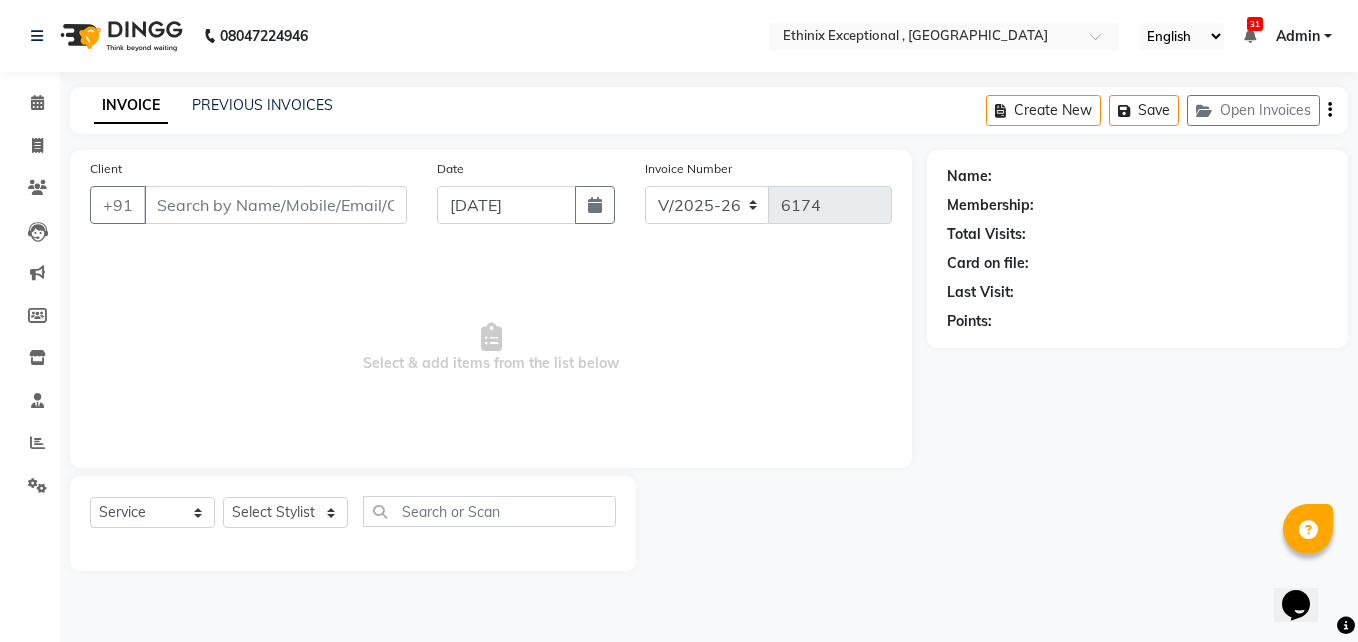 type on "9741208890" 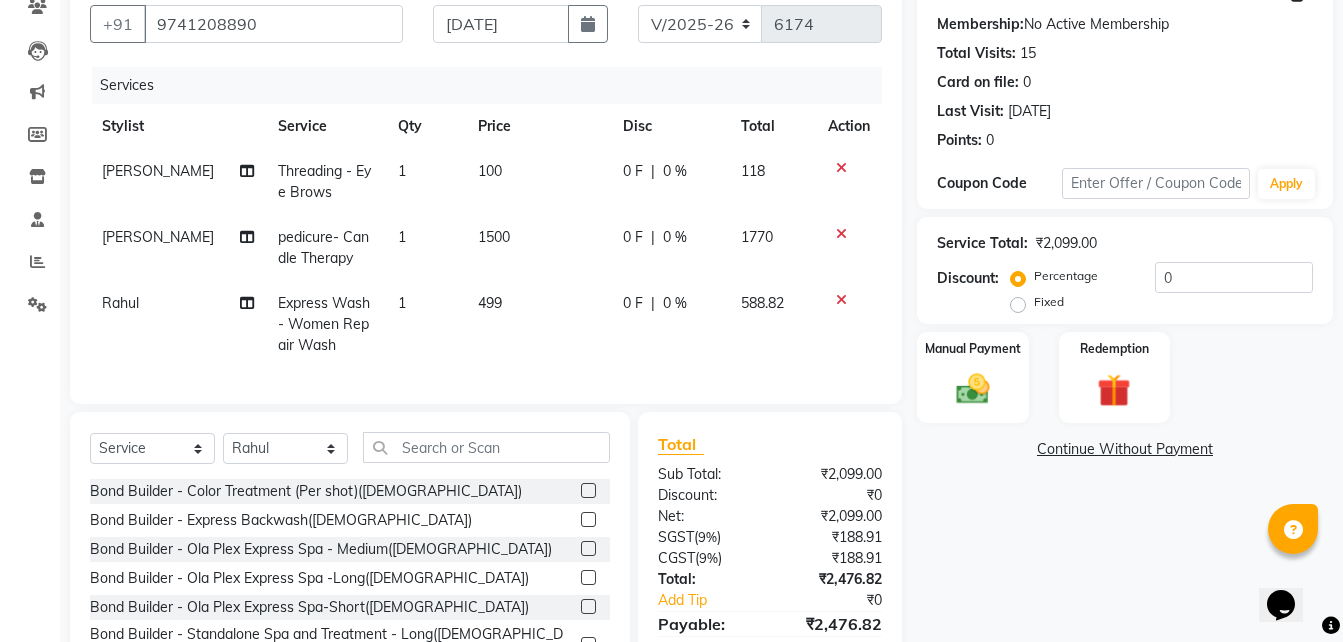 scroll, scrollTop: 182, scrollLeft: 0, axis: vertical 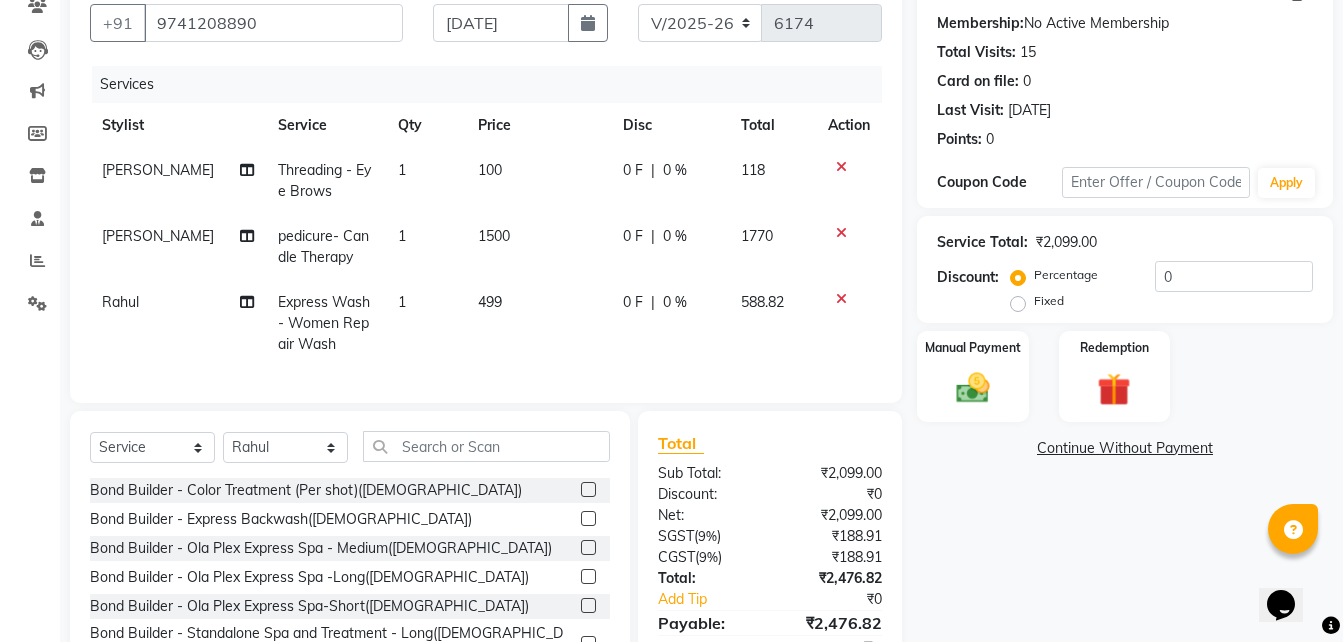 click on "Net:" 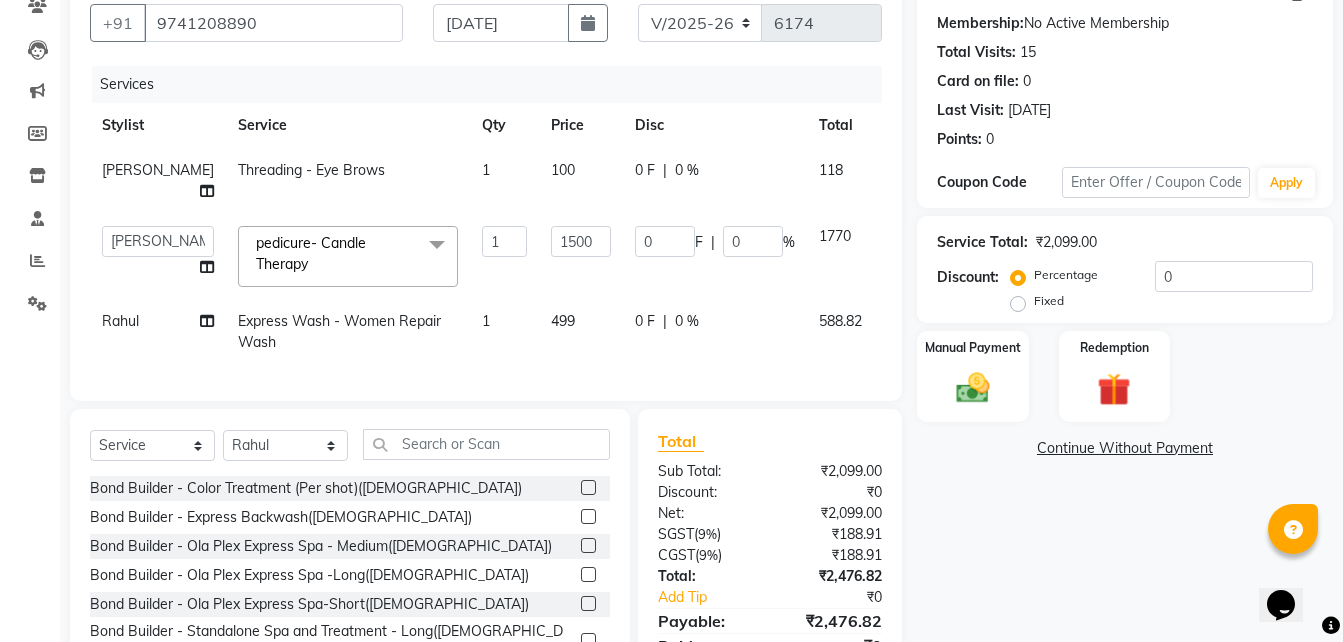 click on "pedicure- Candle Therapy" 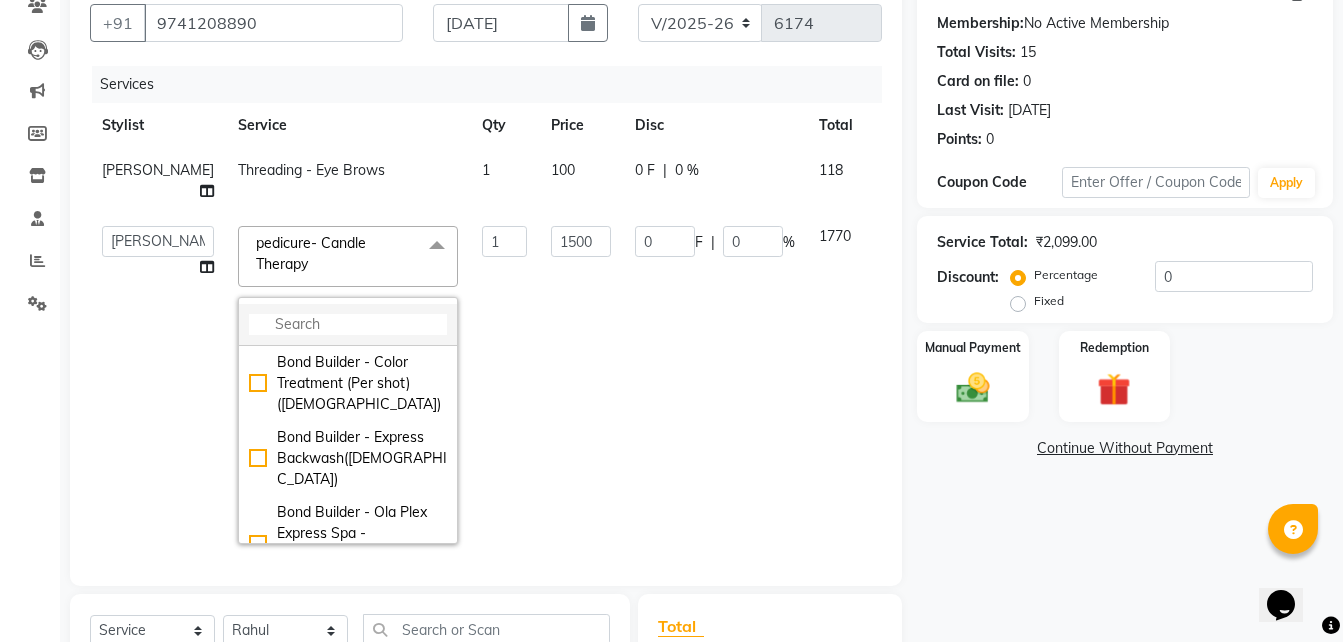 click 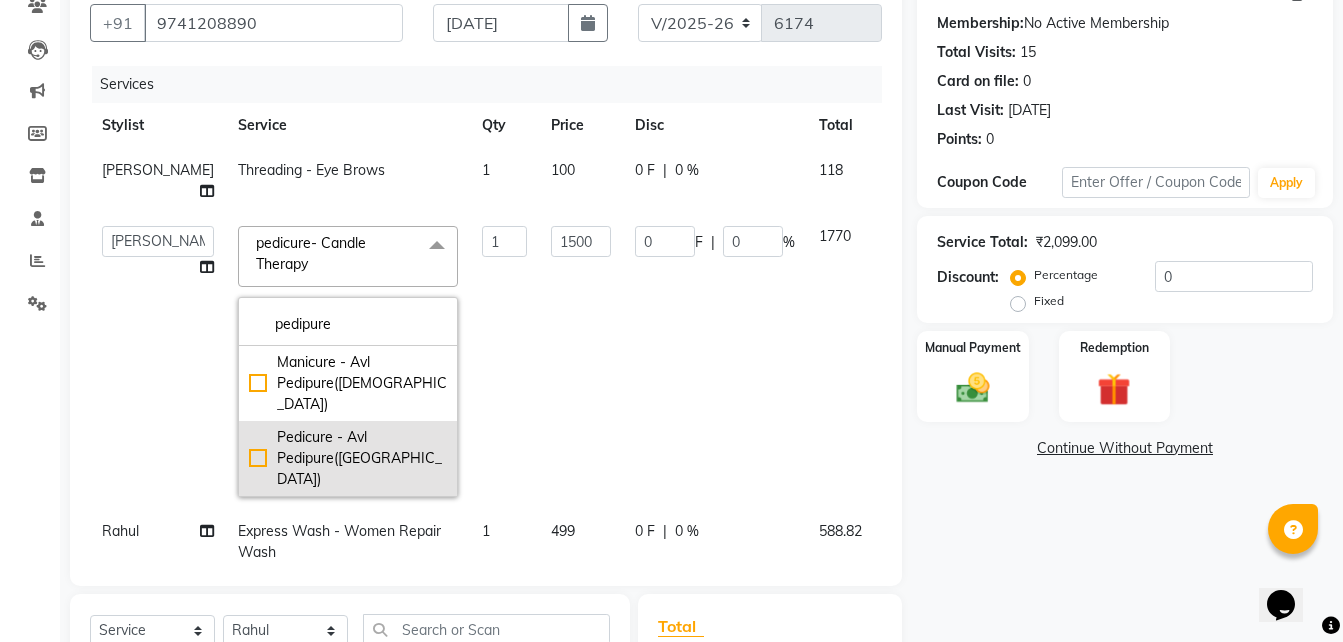 type on "pedipure" 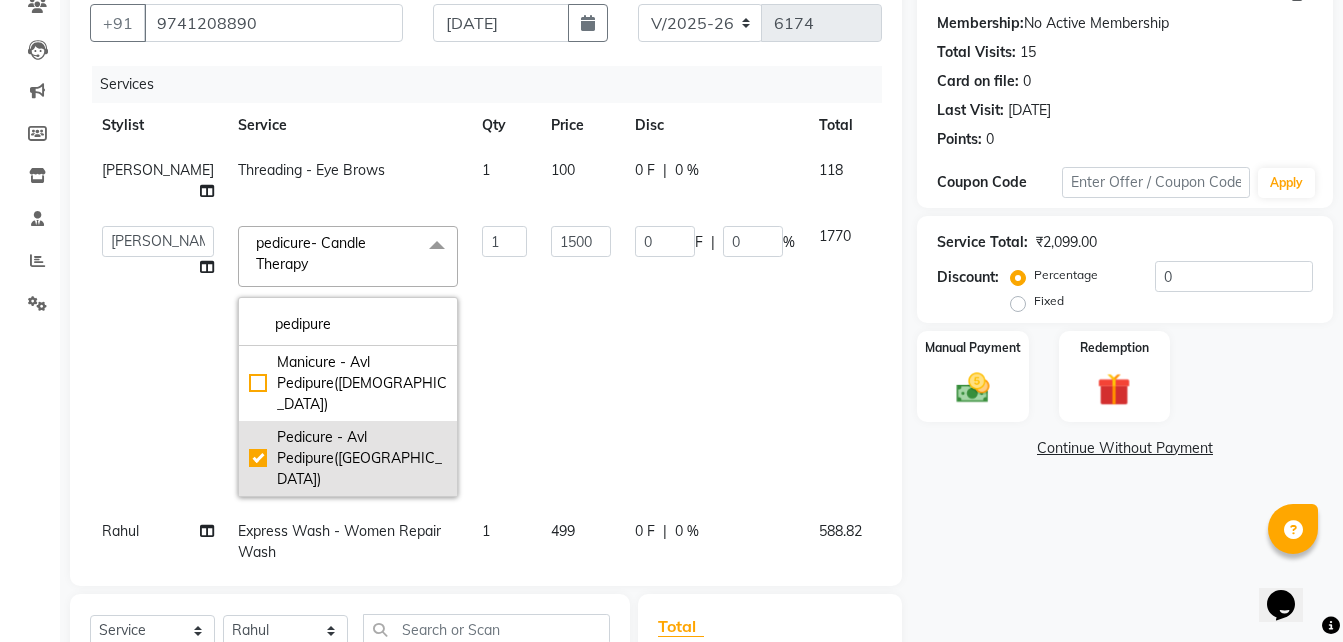 checkbox on "true" 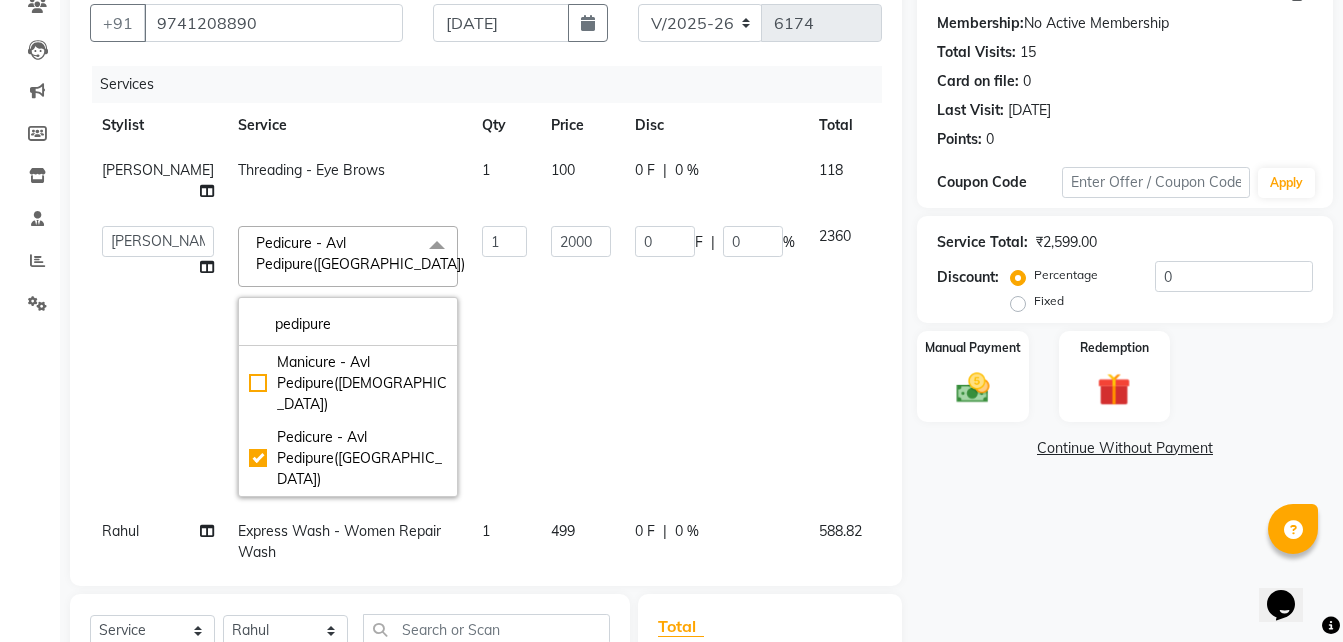 click on "1" 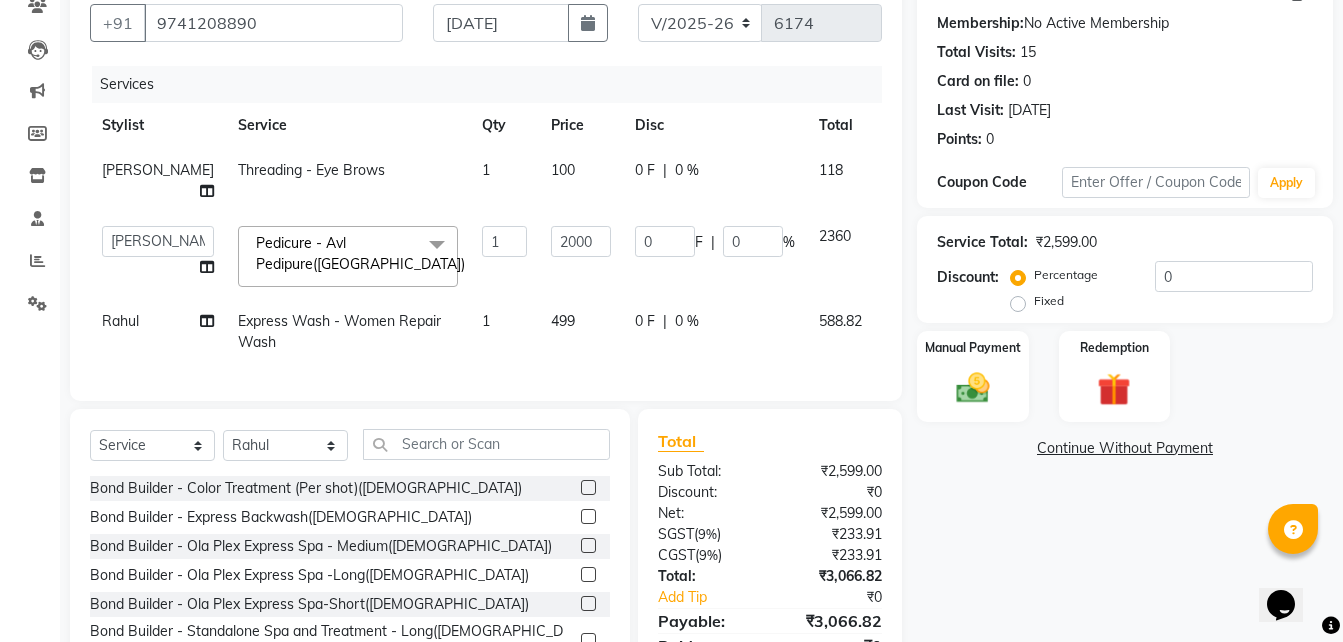 click on "Rahul" 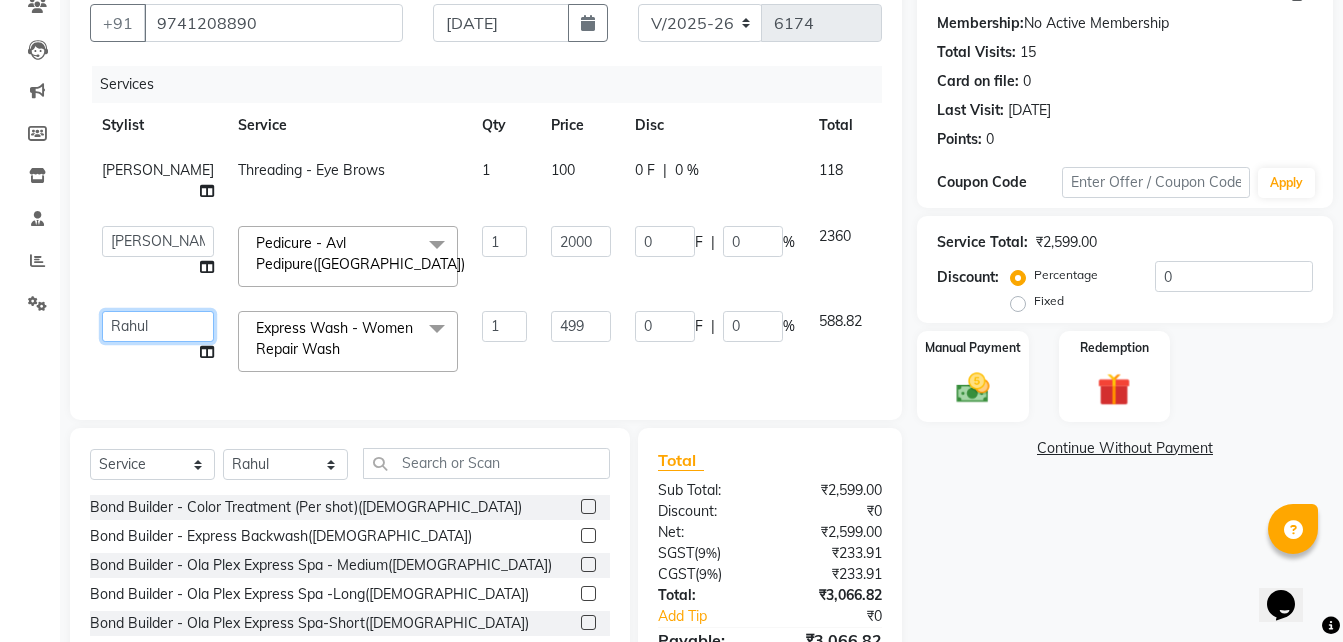 click on "Amoi   [PERSON_NAME]   [PERSON_NAME] Yolmoo   Dipa   [PERSON_NAME]   [PERSON_NAME]    [PERSON_NAME]   [PERSON_NAME]   [PERSON_NAME]   [PERSON_NAME]   [PERSON_NAME]   Rahul   [PERSON_NAME]   [PERSON_NAME]   [PERSON_NAME]   [PERSON_NAME]   [PERSON_NAME]" 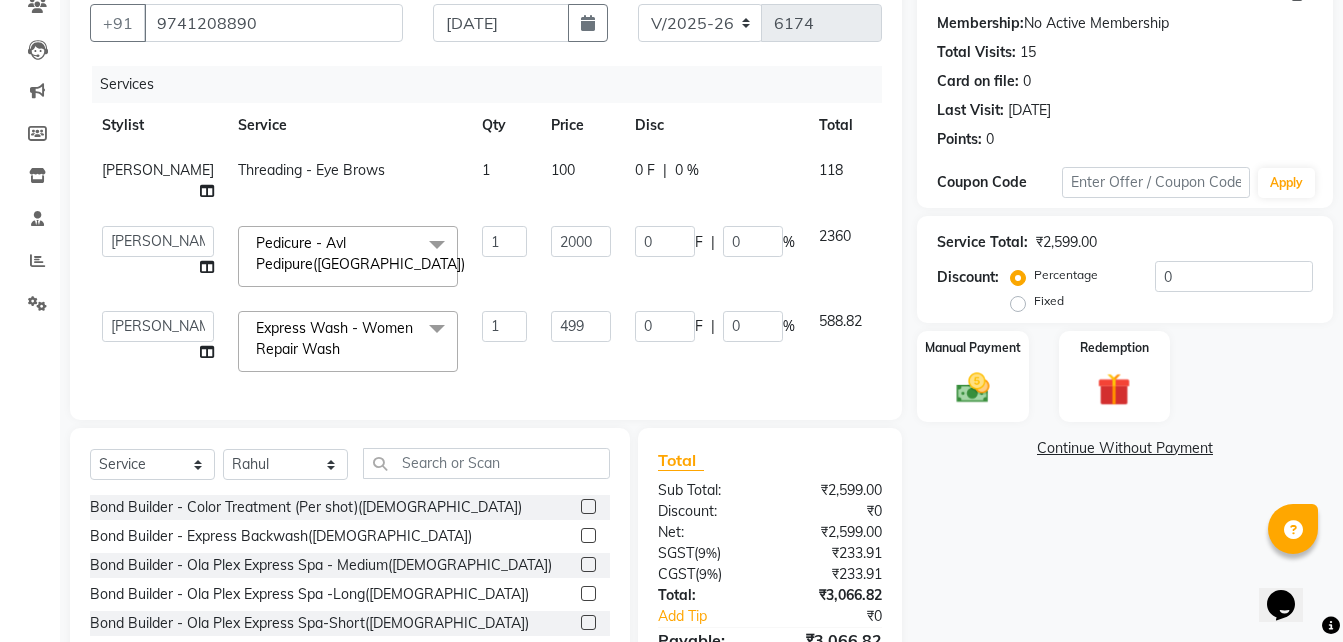 select on "80003" 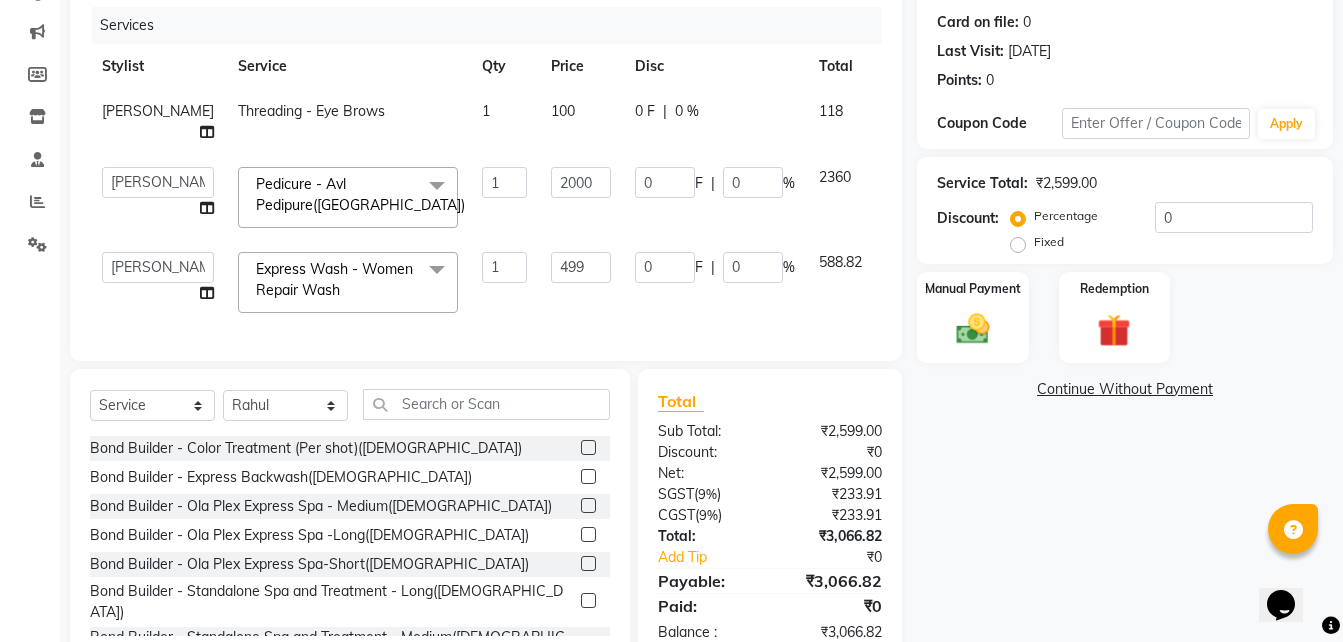 scroll, scrollTop: 249, scrollLeft: 0, axis: vertical 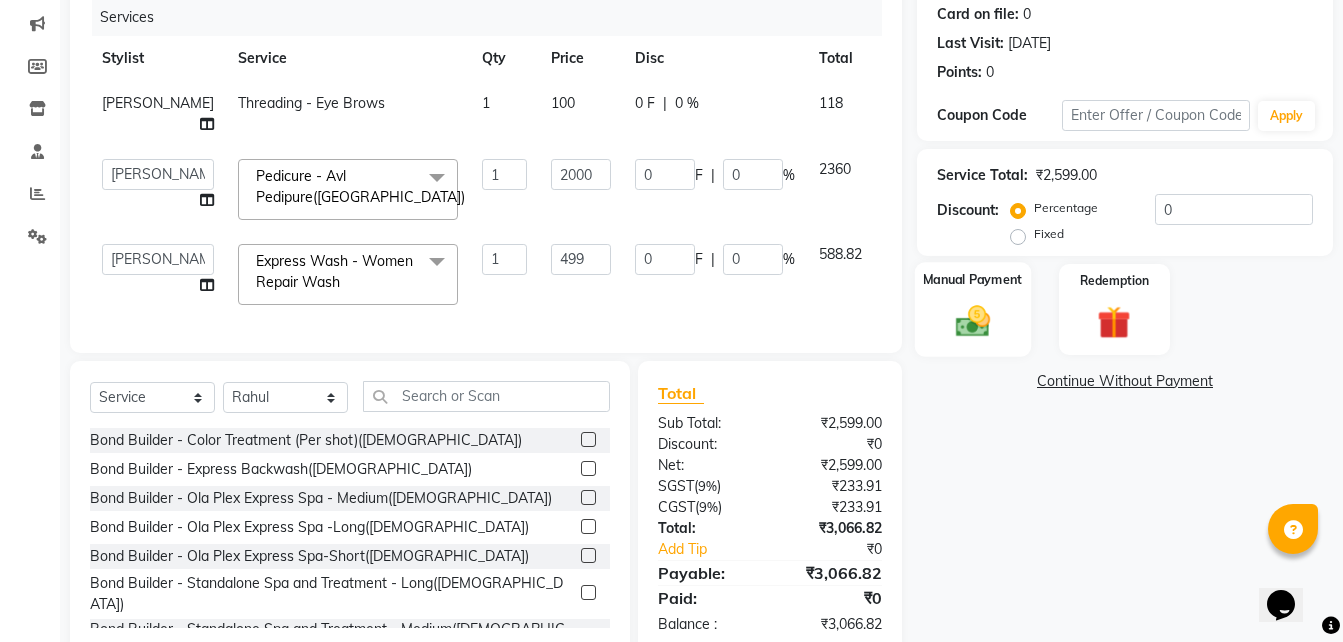 click on "Manual Payment" 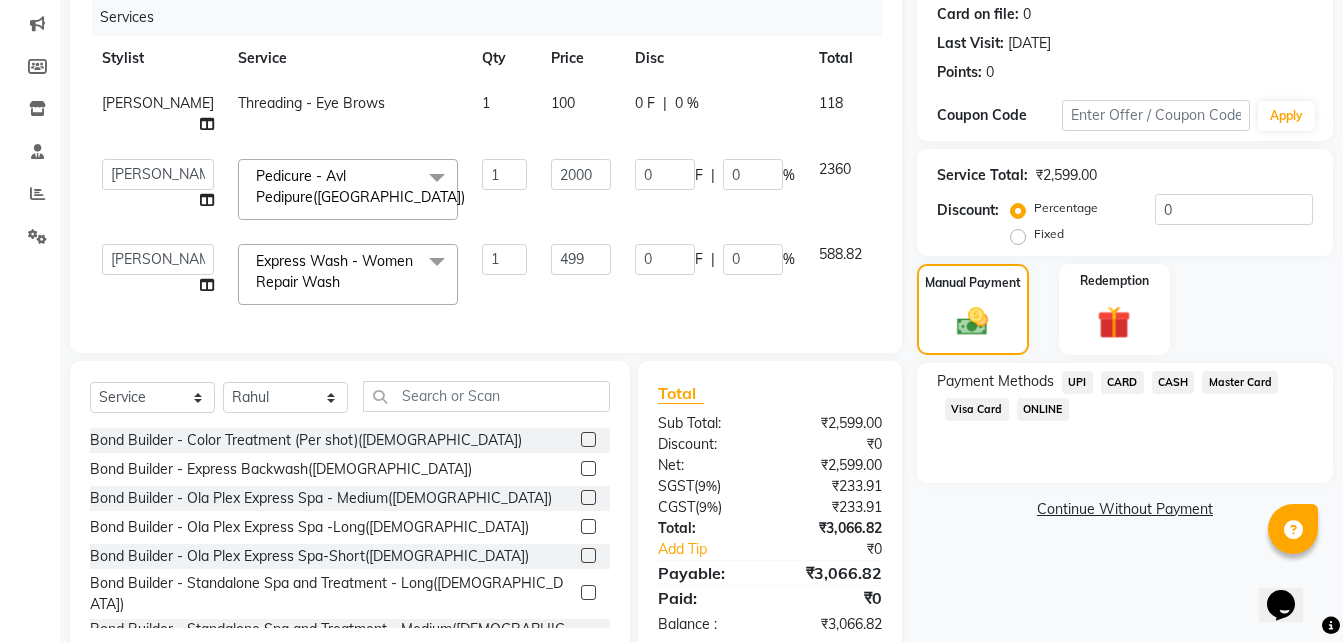 click on "Fixed" 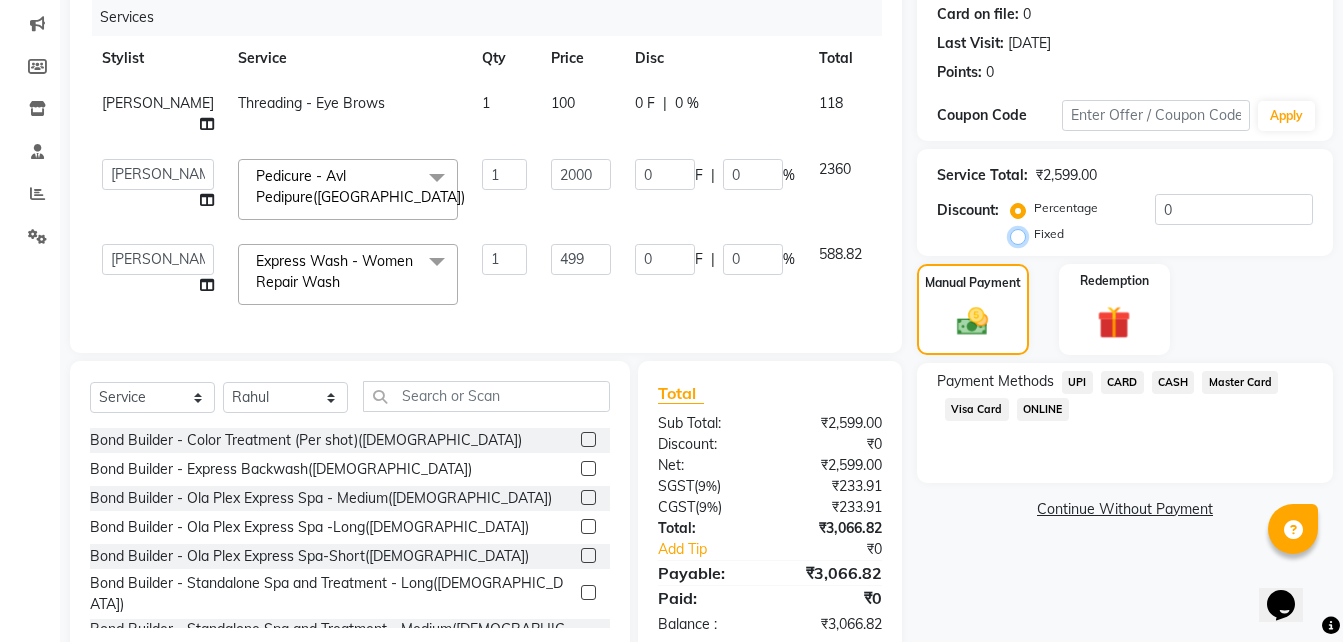click on "Fixed" at bounding box center [1022, 234] 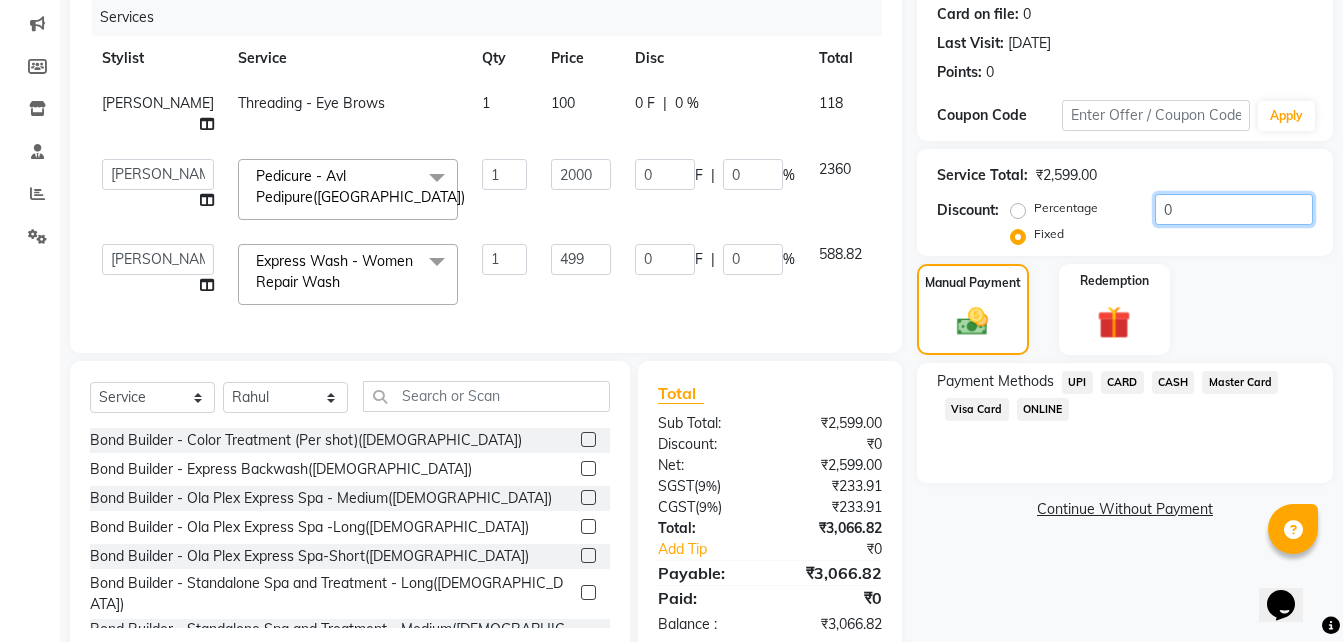 click on "0" 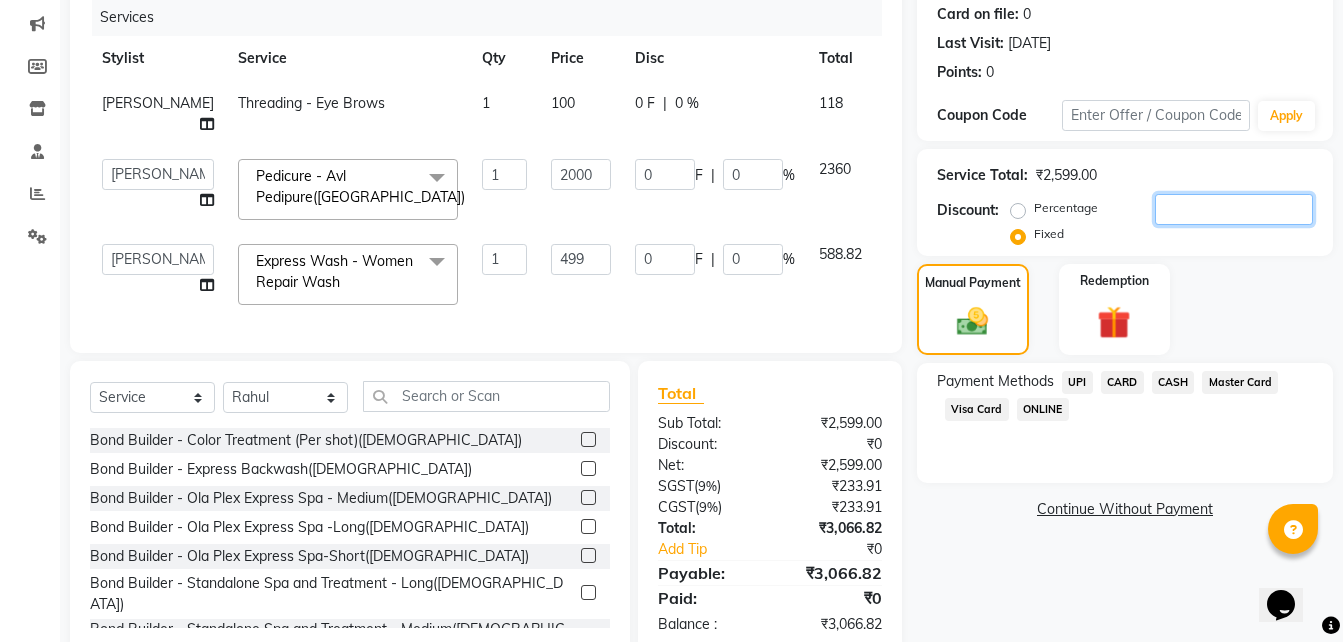 type on "5" 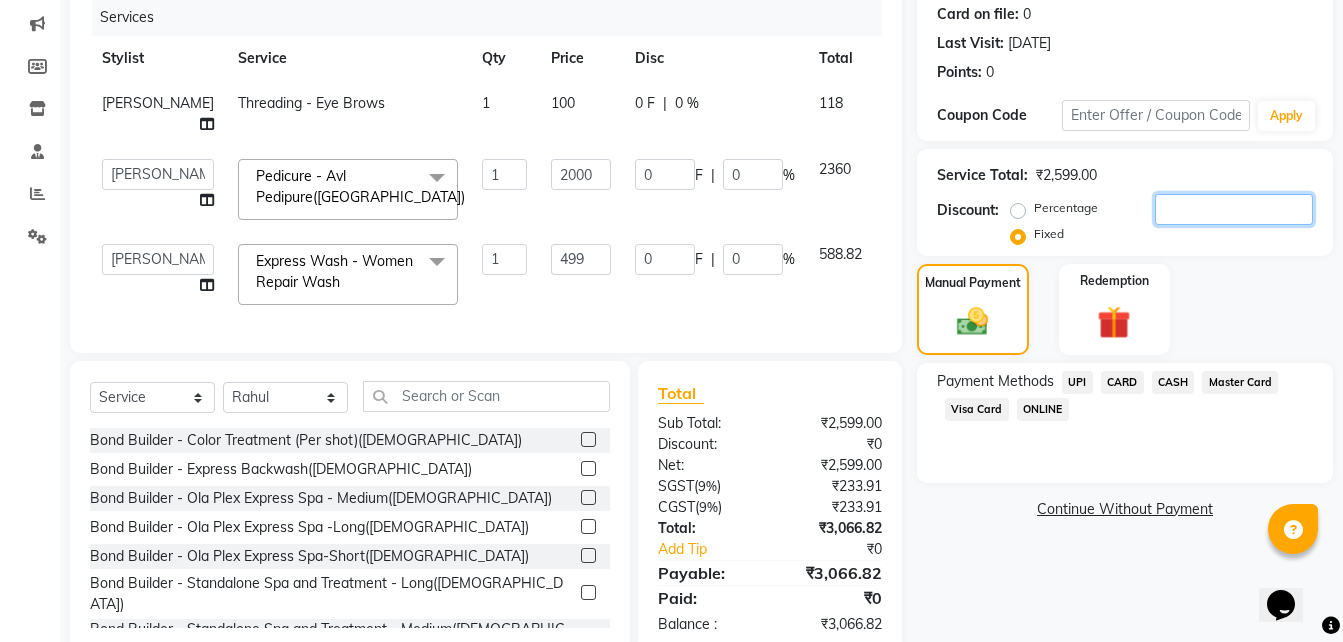 type on "3.85" 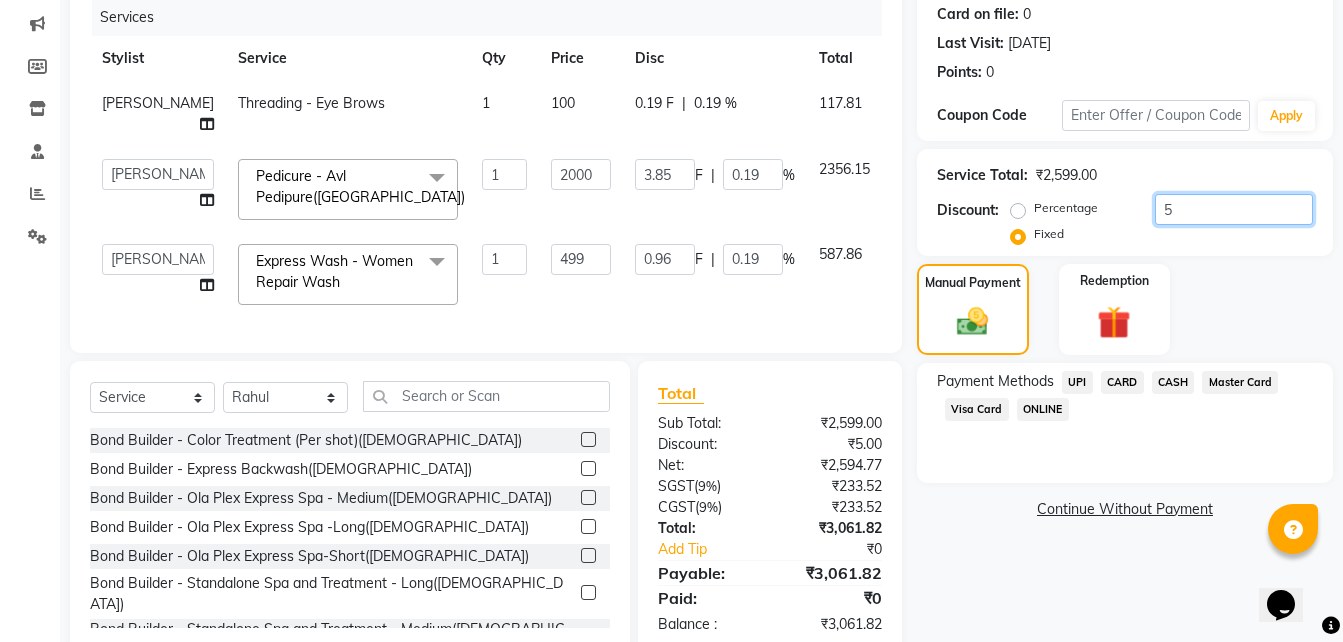 type on "50" 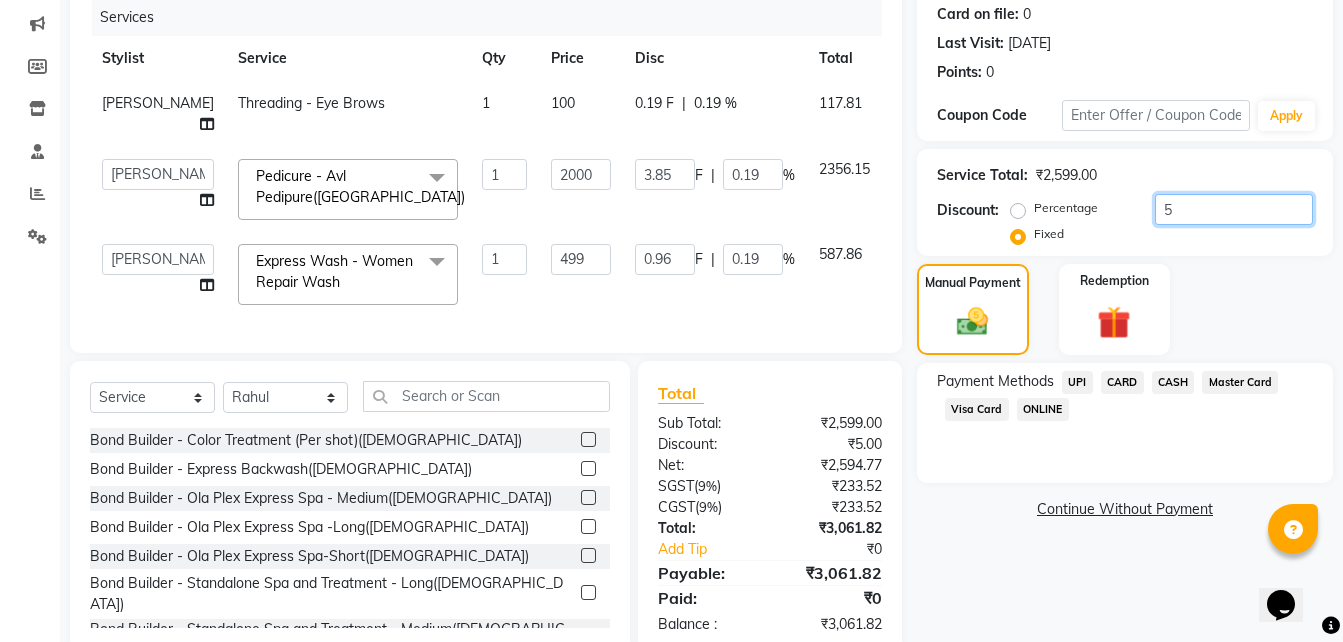 type on "38.48" 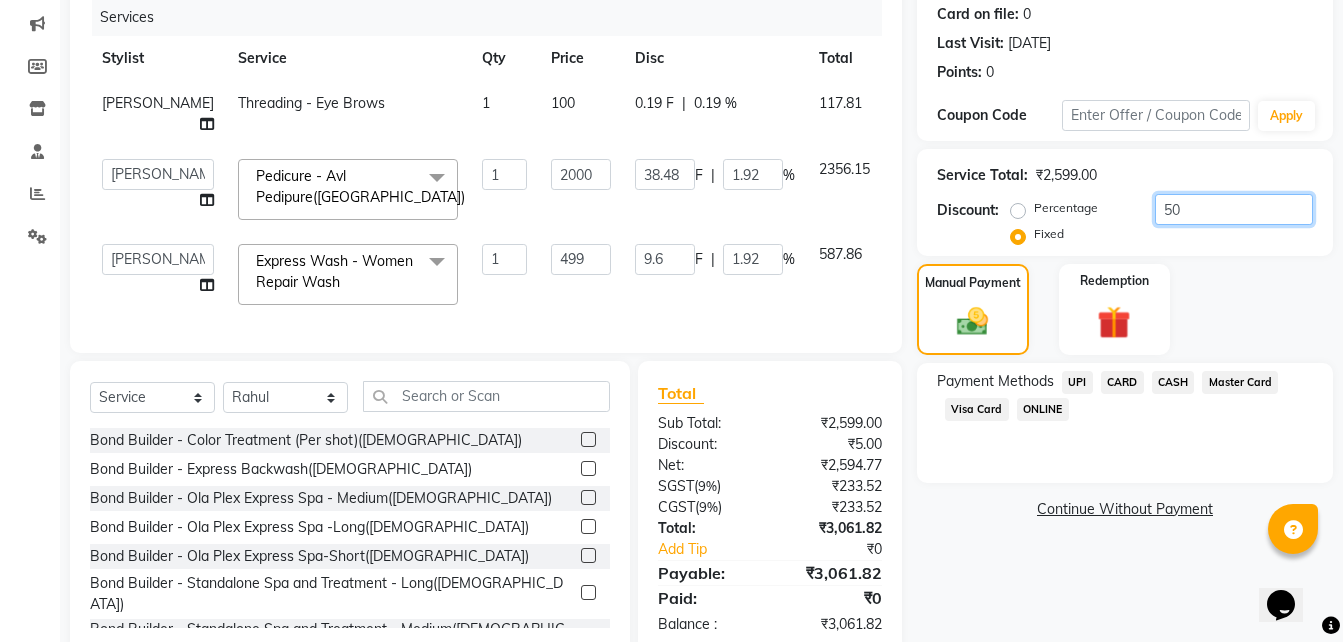 type on "500" 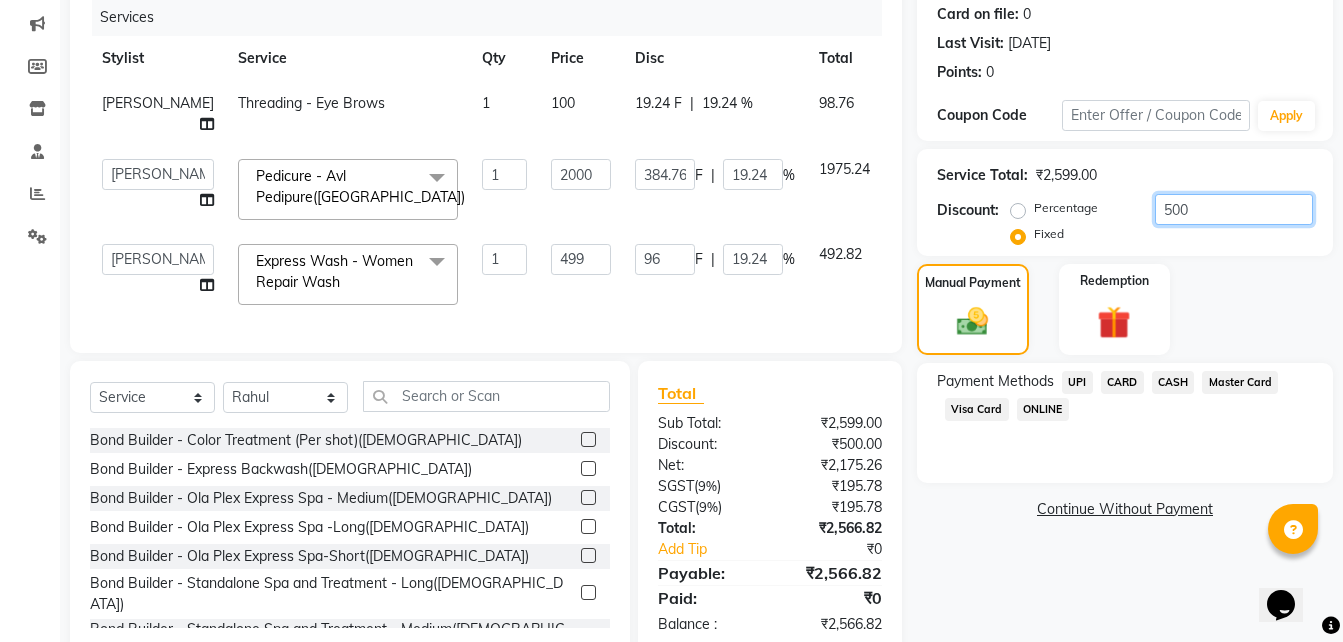 scroll, scrollTop: 308, scrollLeft: 0, axis: vertical 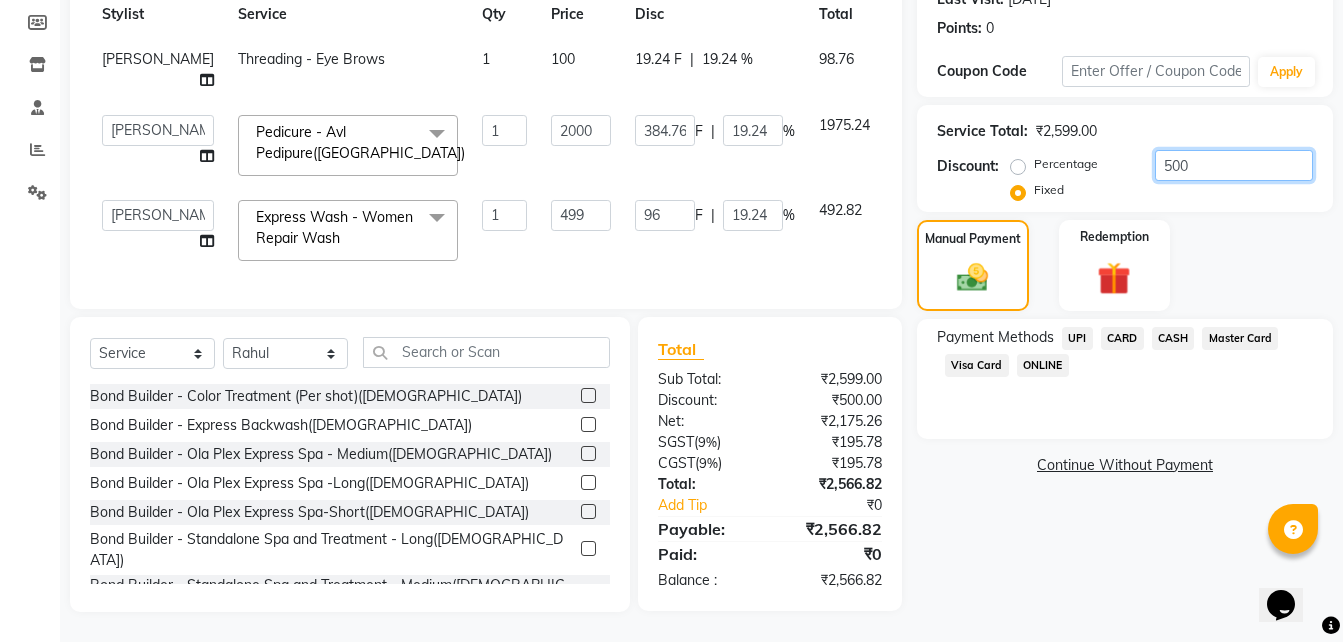 type on "500" 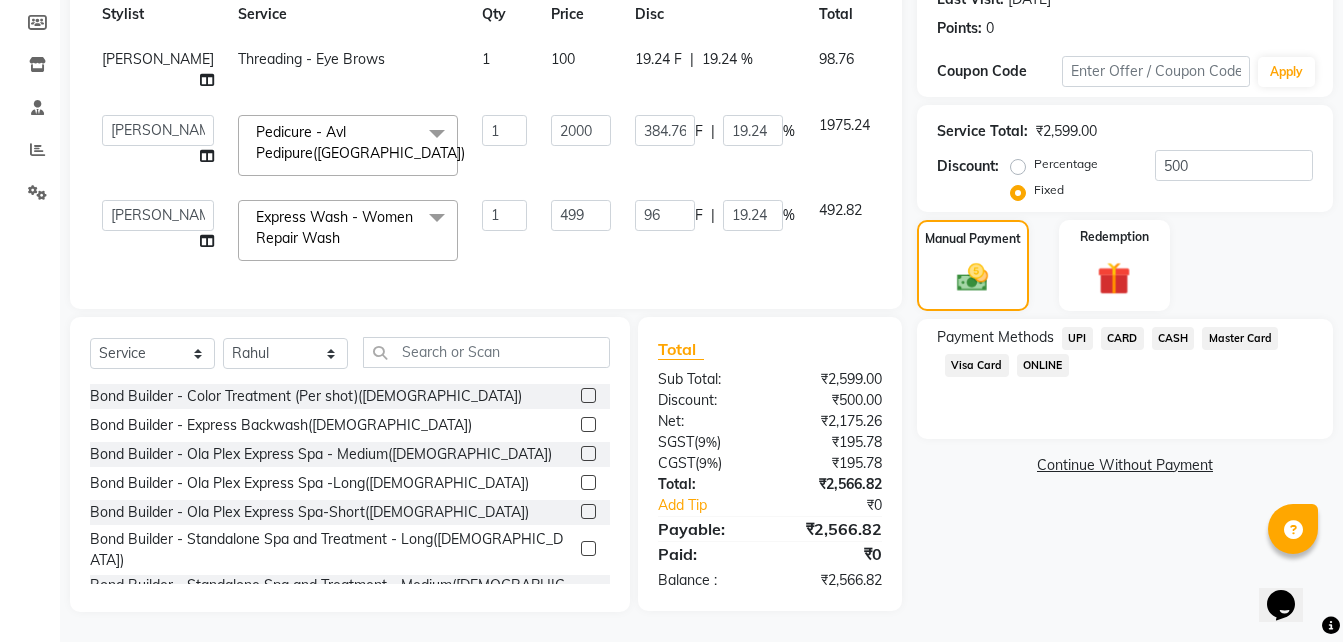 click on "CARD" 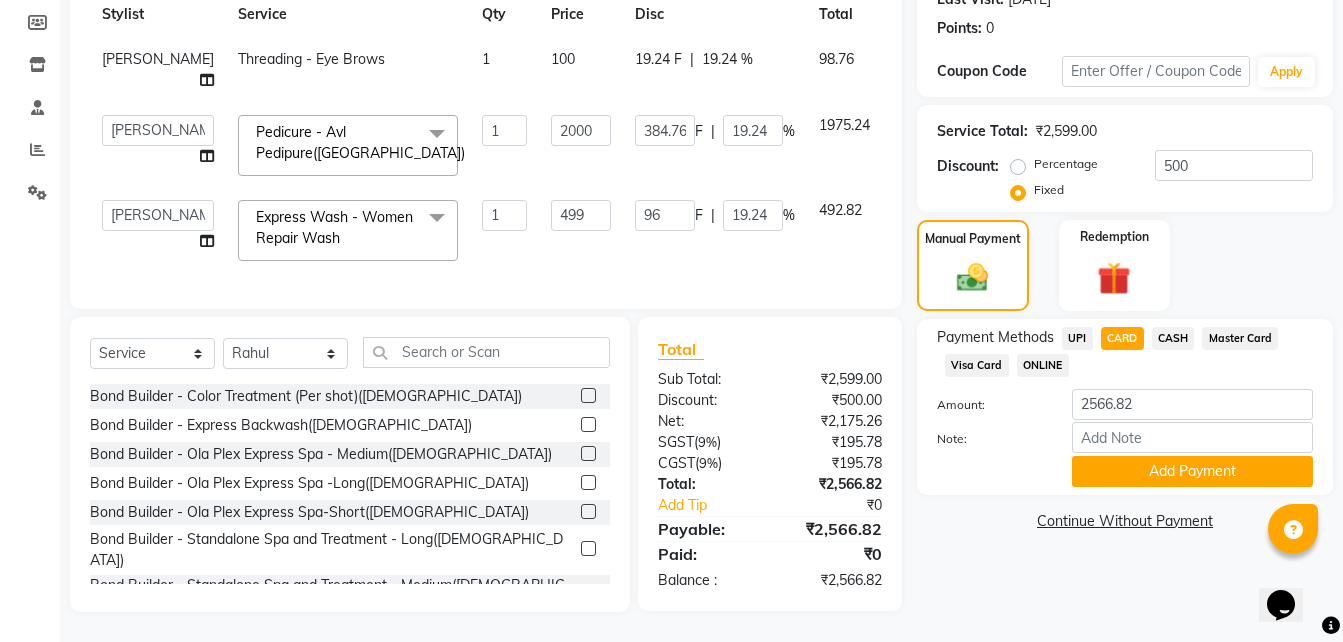 click on "UPI" 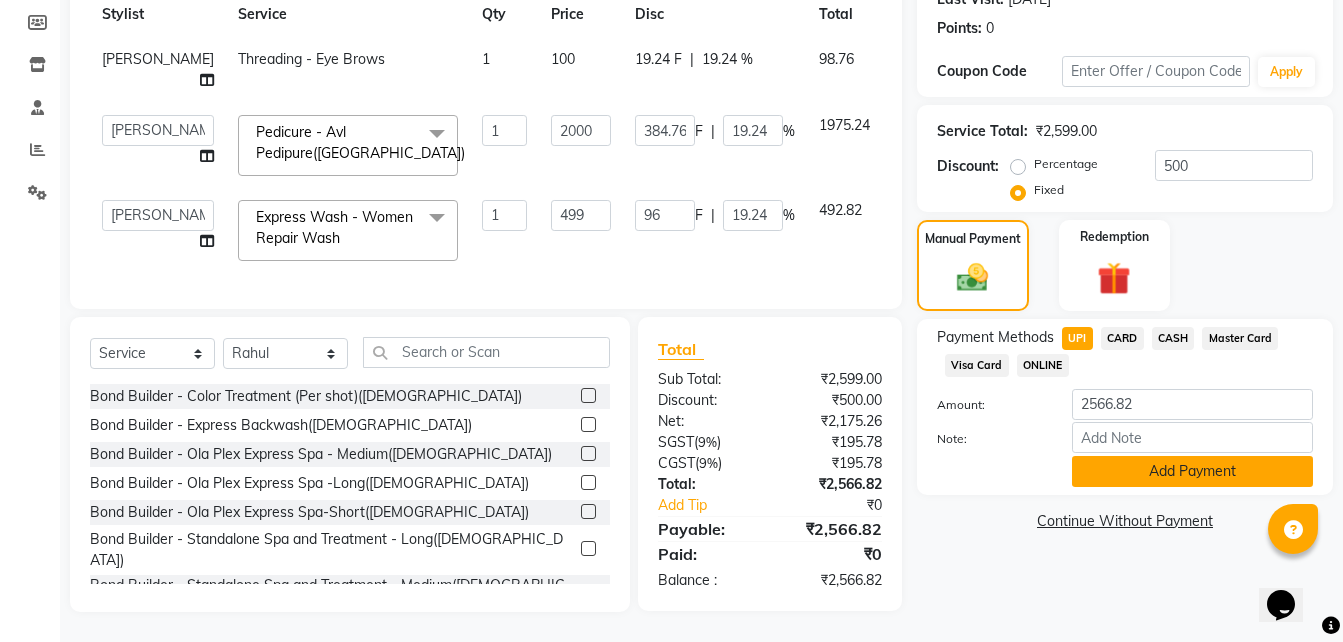 click on "Add Payment" 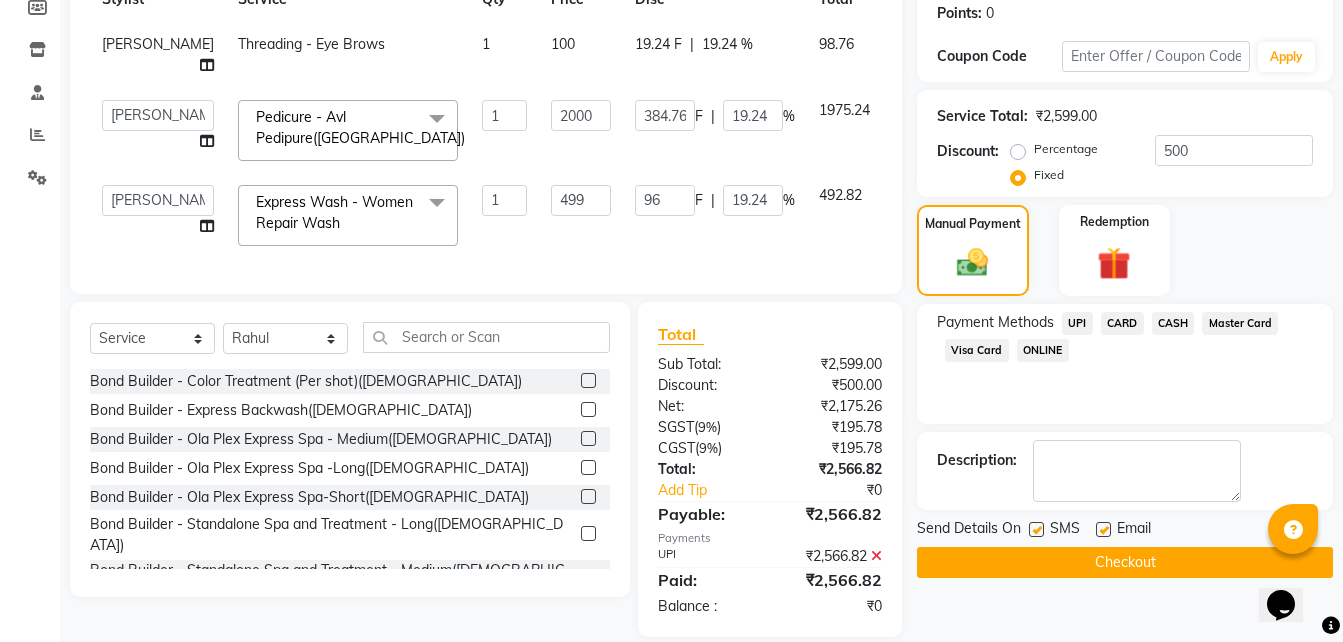 click 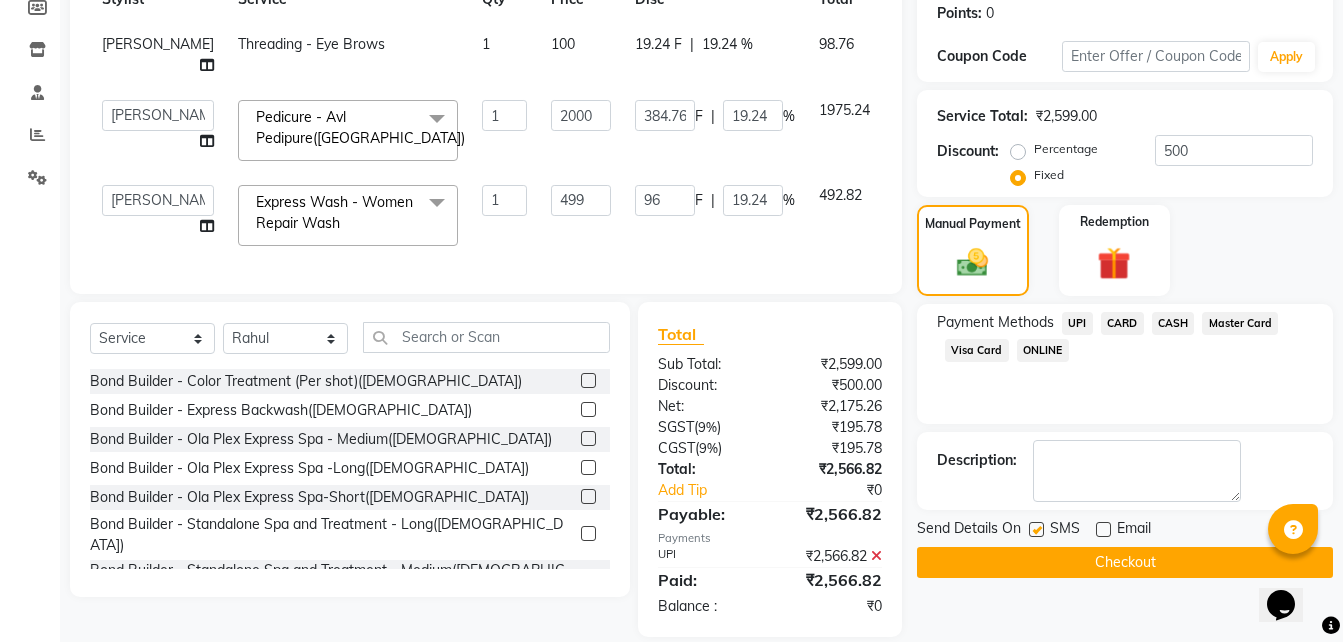 click on "Checkout" 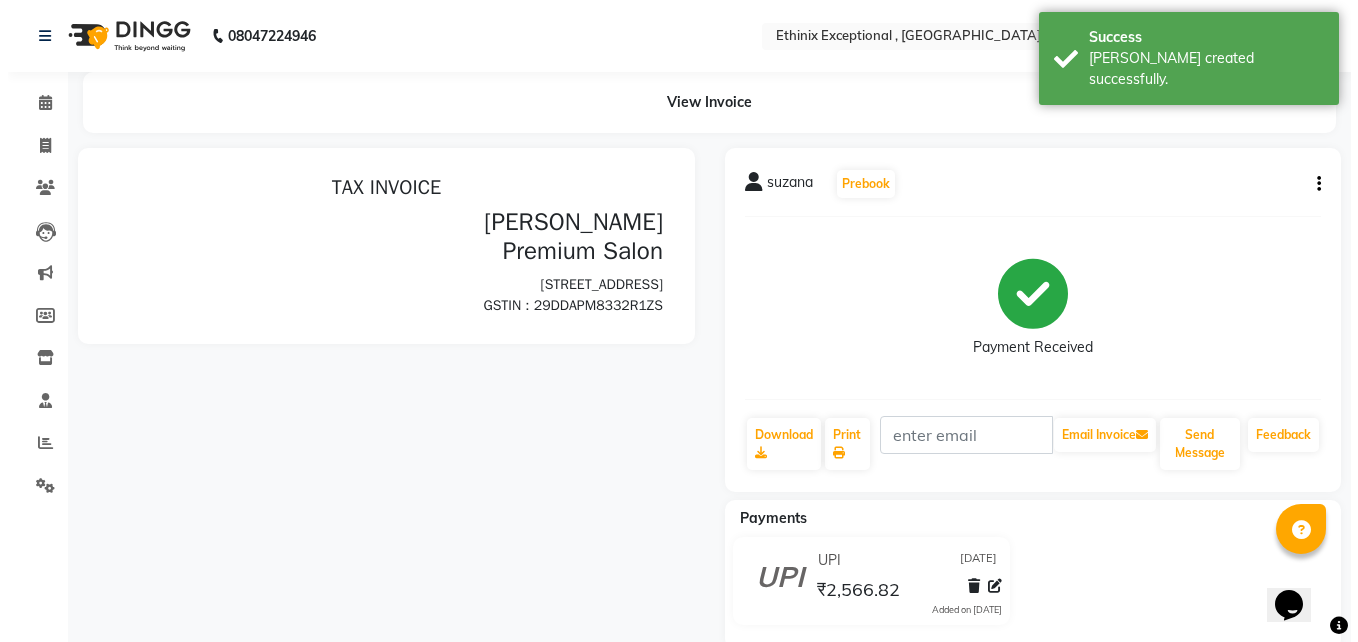 scroll, scrollTop: 0, scrollLeft: 0, axis: both 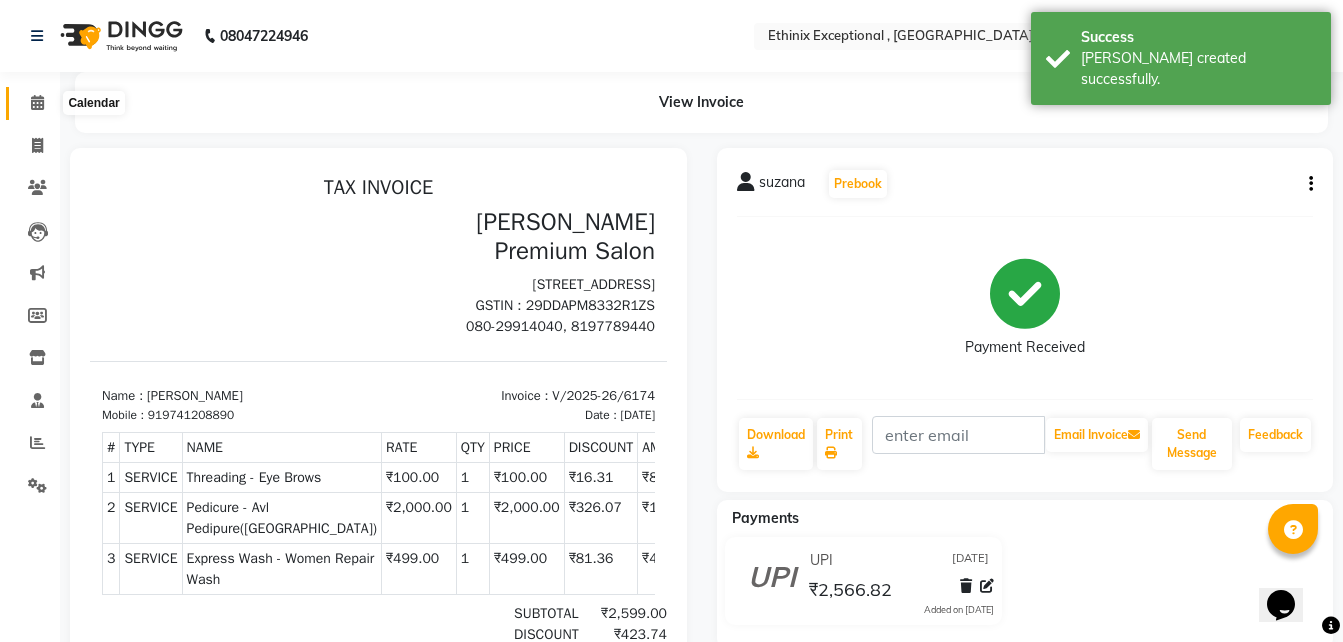 click 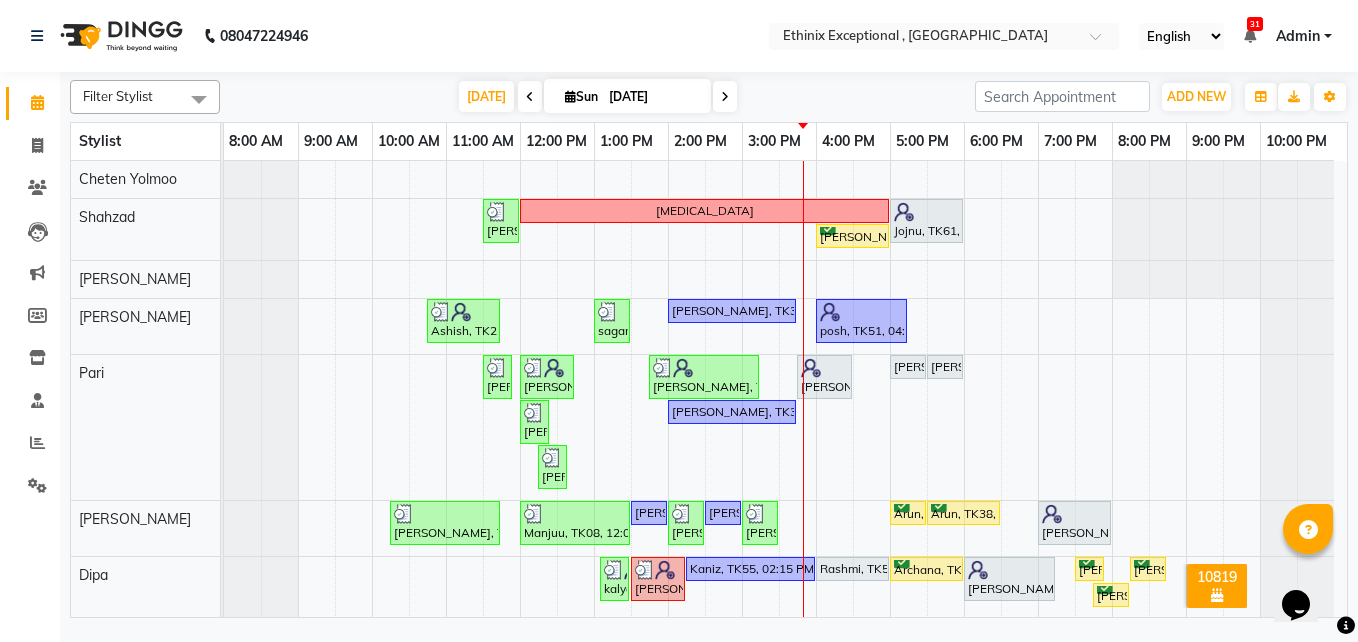 scroll, scrollTop: 370, scrollLeft: 0, axis: vertical 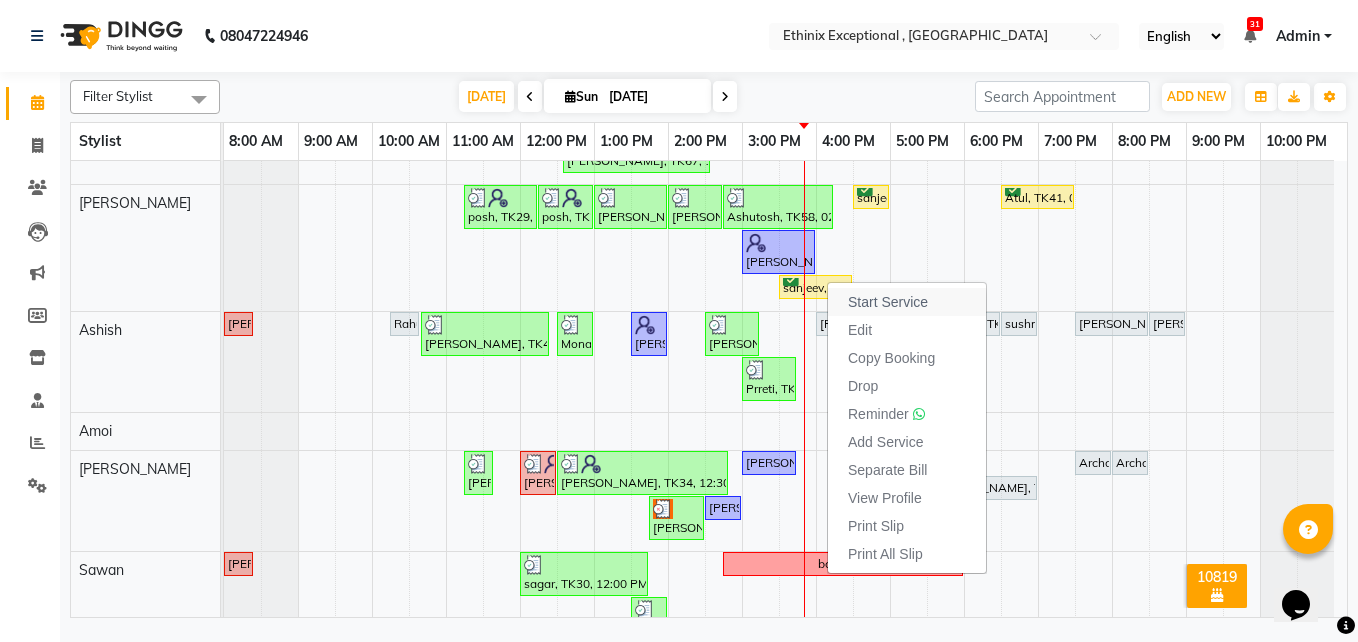 click on "Start Service" at bounding box center [888, 302] 